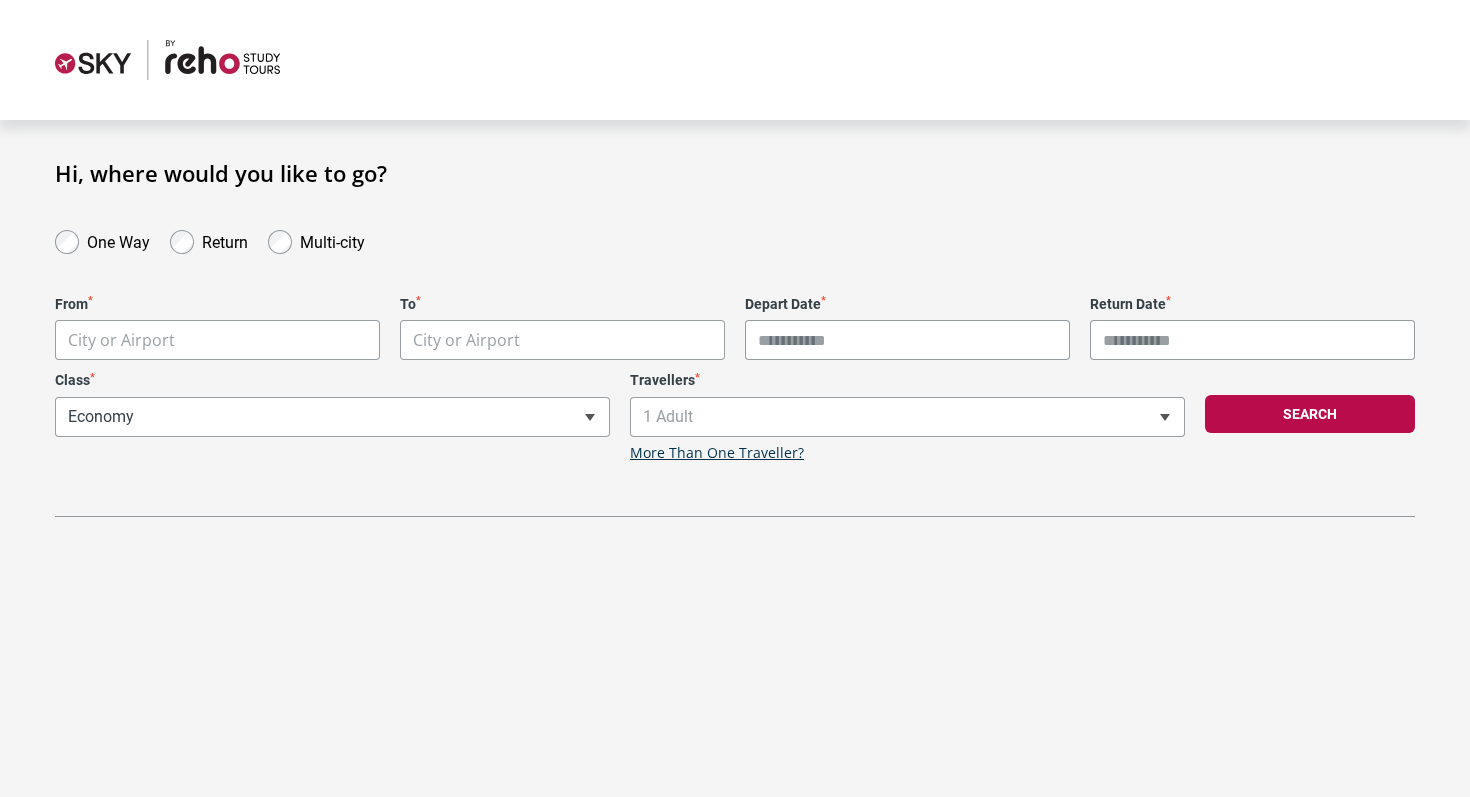 scroll, scrollTop: 0, scrollLeft: 0, axis: both 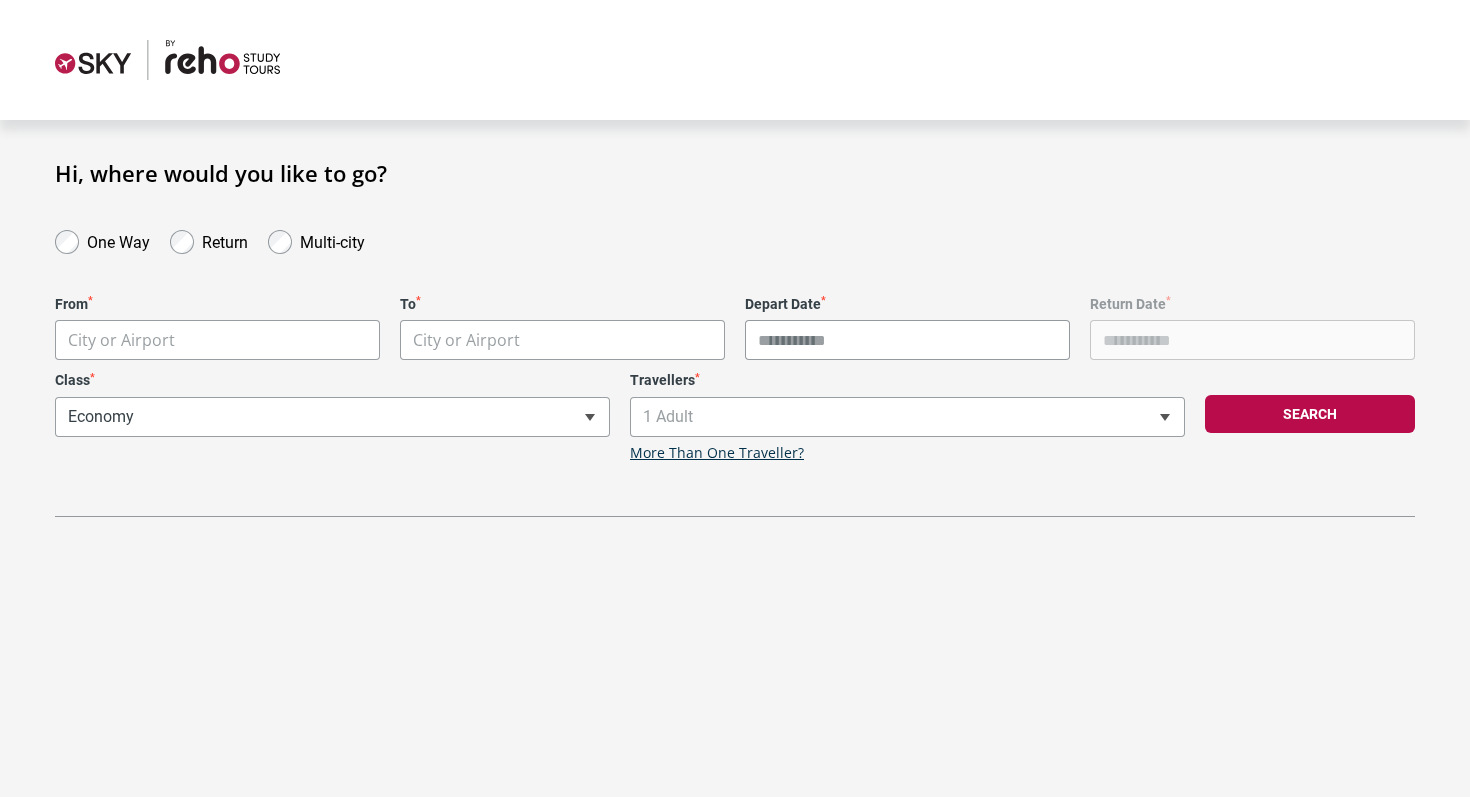 click on "**********" at bounding box center [735, 398] 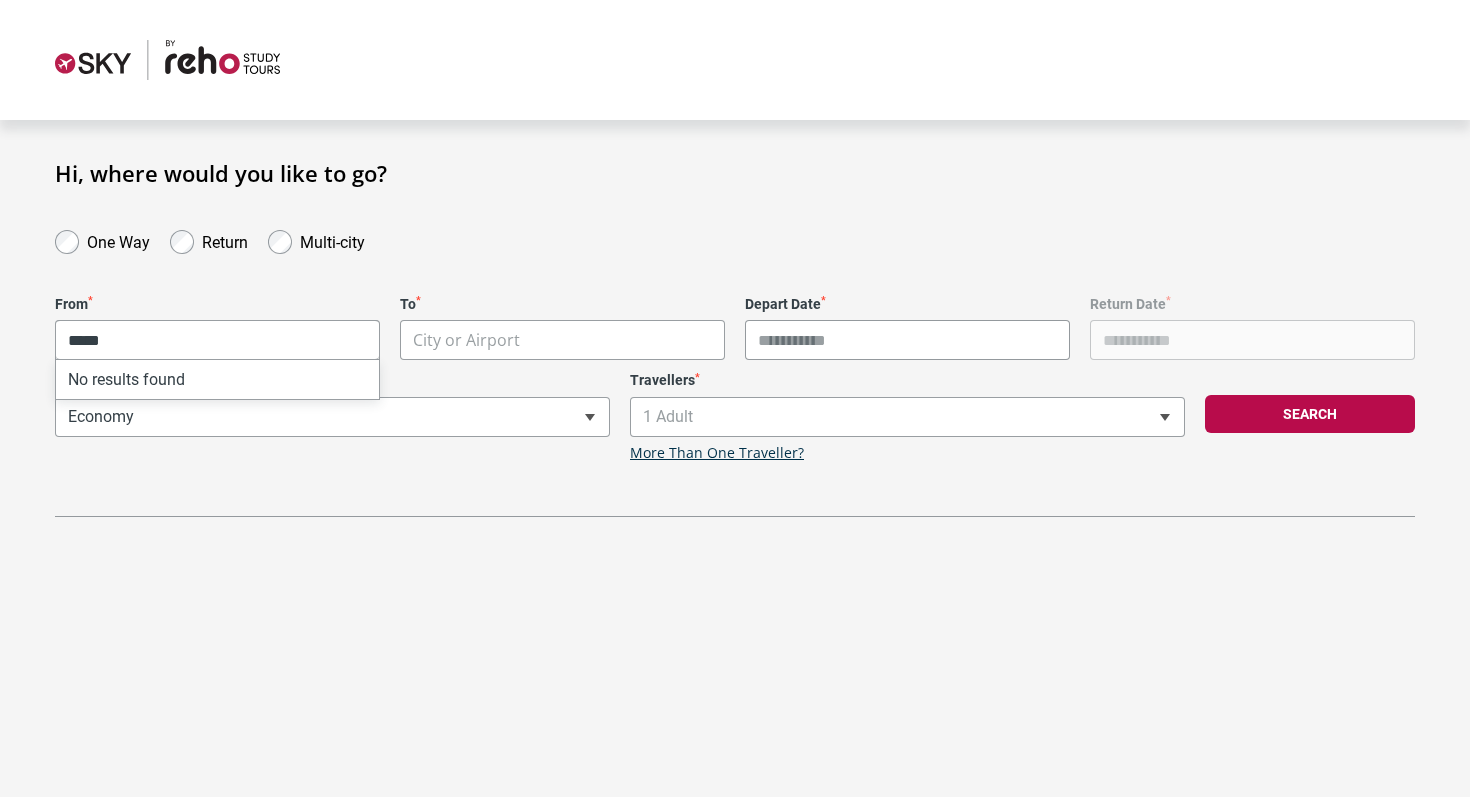 drag, startPoint x: 168, startPoint y: 344, endPoint x: 0, endPoint y: 319, distance: 169.84993 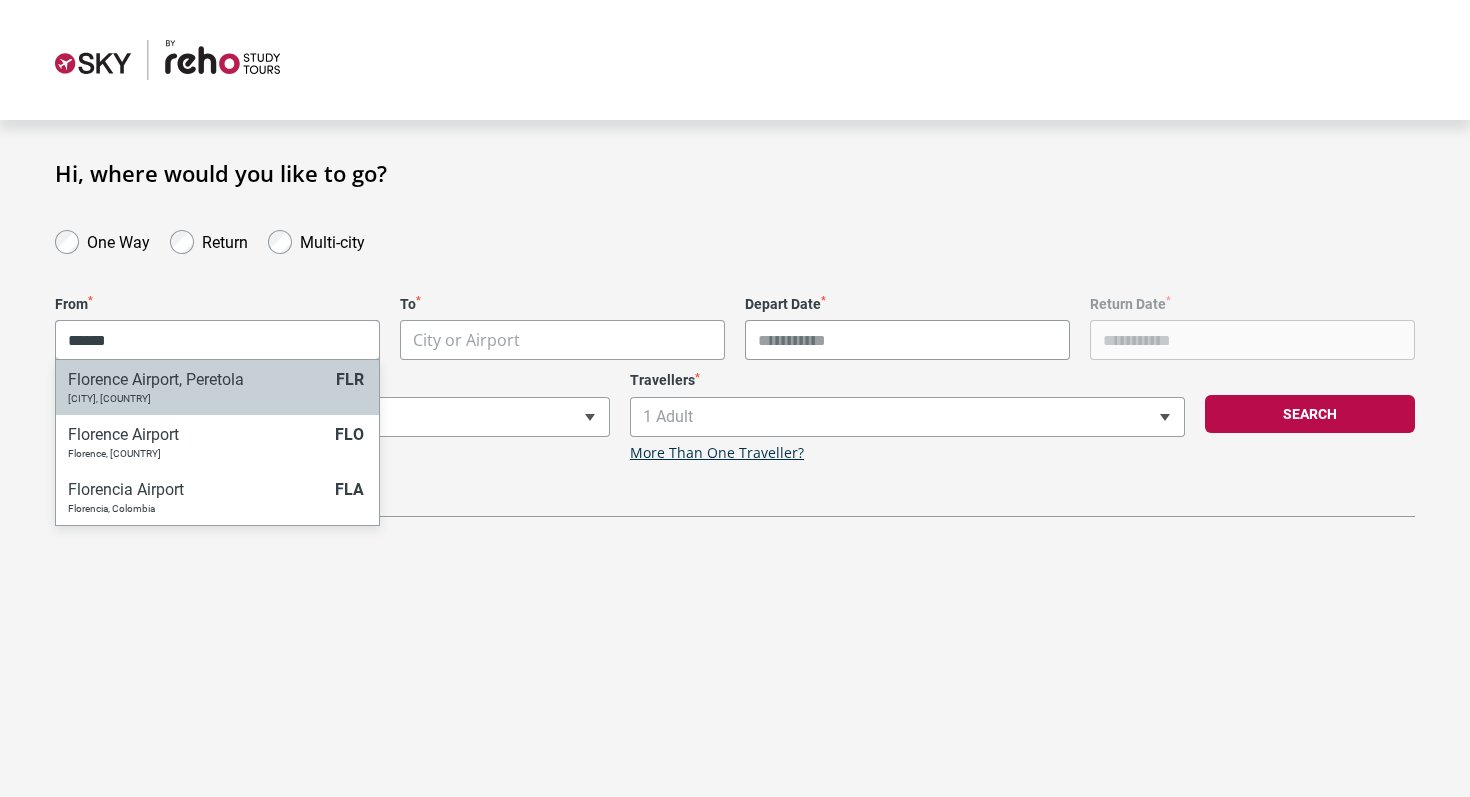 type on "******" 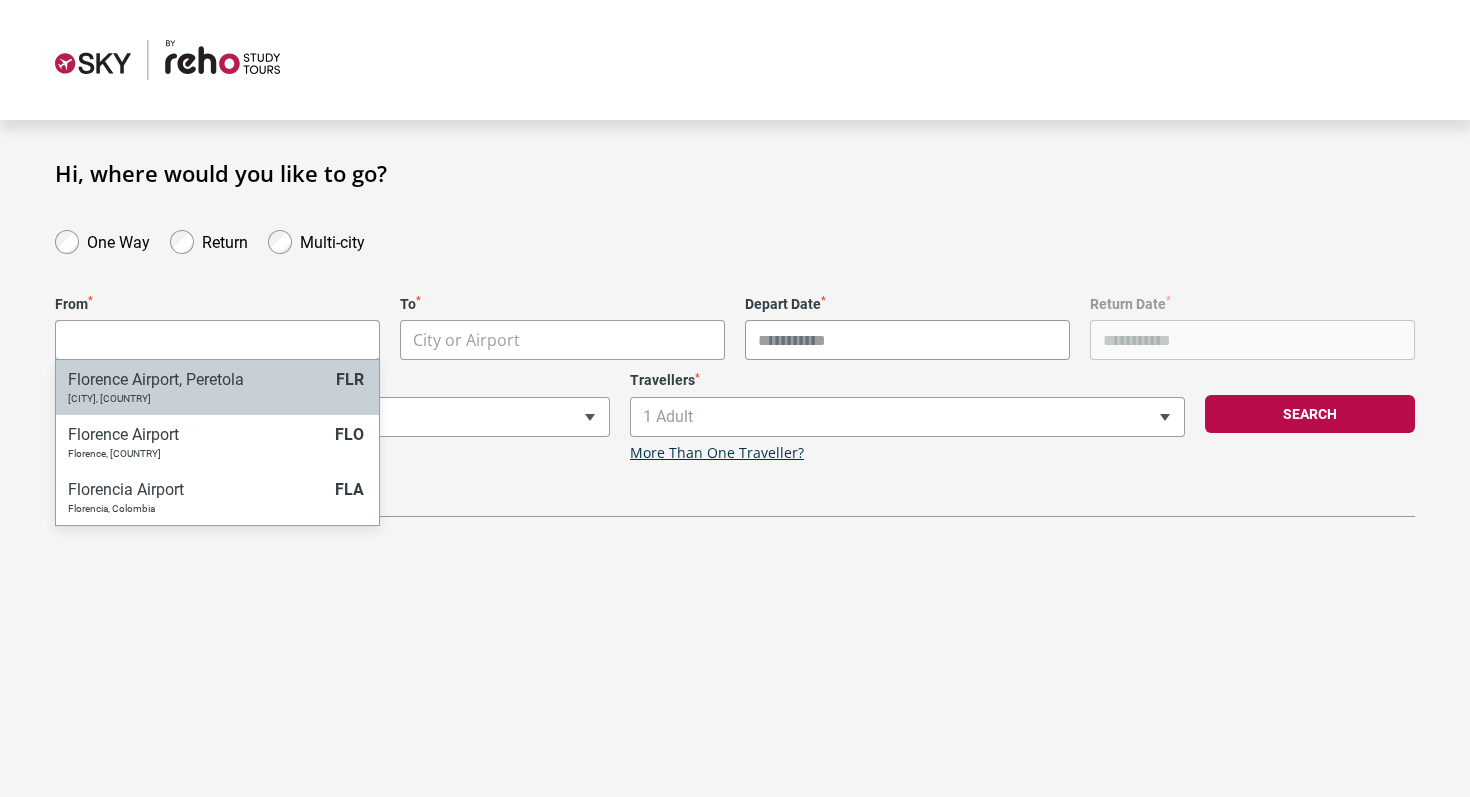 select on "FLRA" 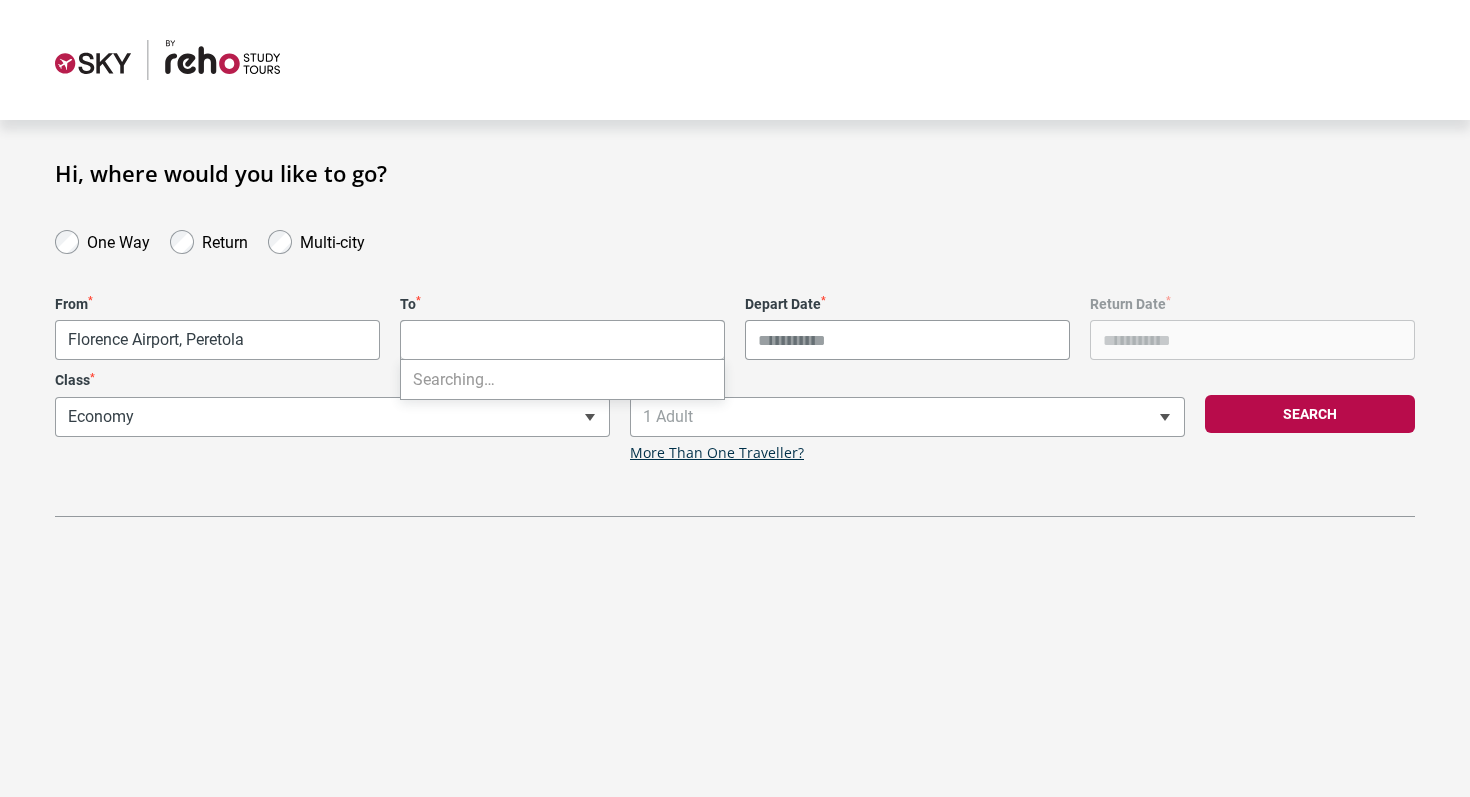 click on "**********" at bounding box center (735, 398) 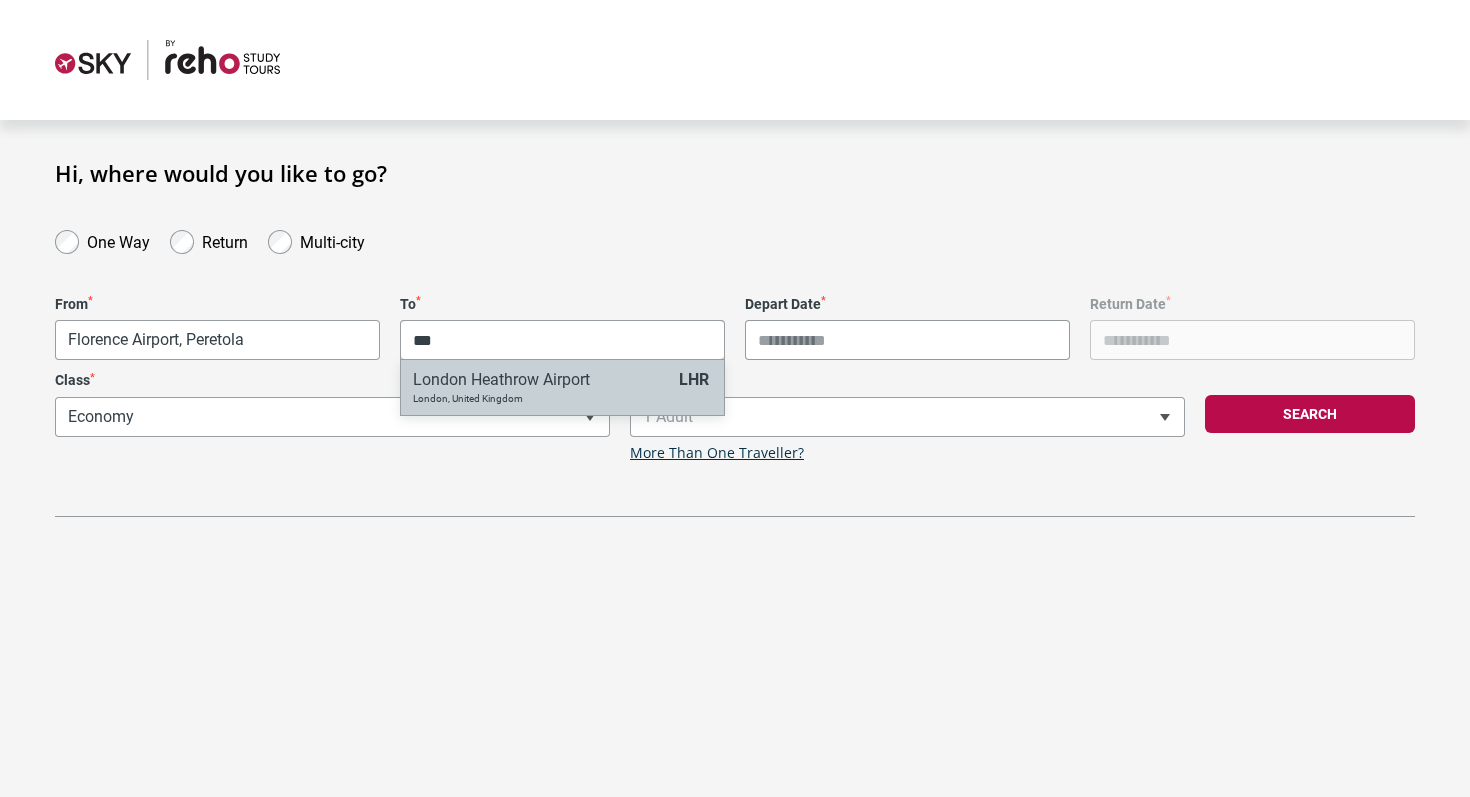 type on "***" 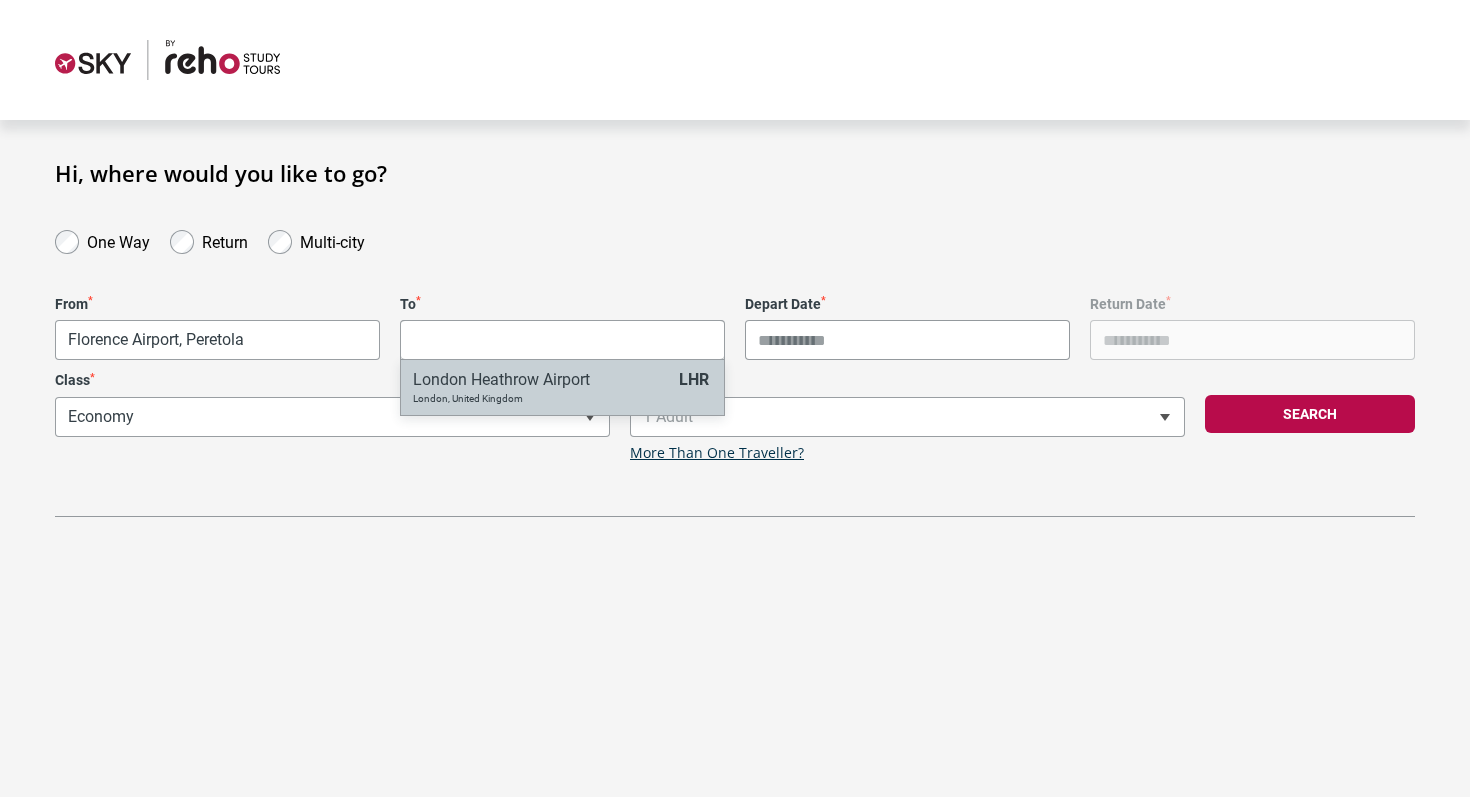 select on "[AIRPORT_CODE]" 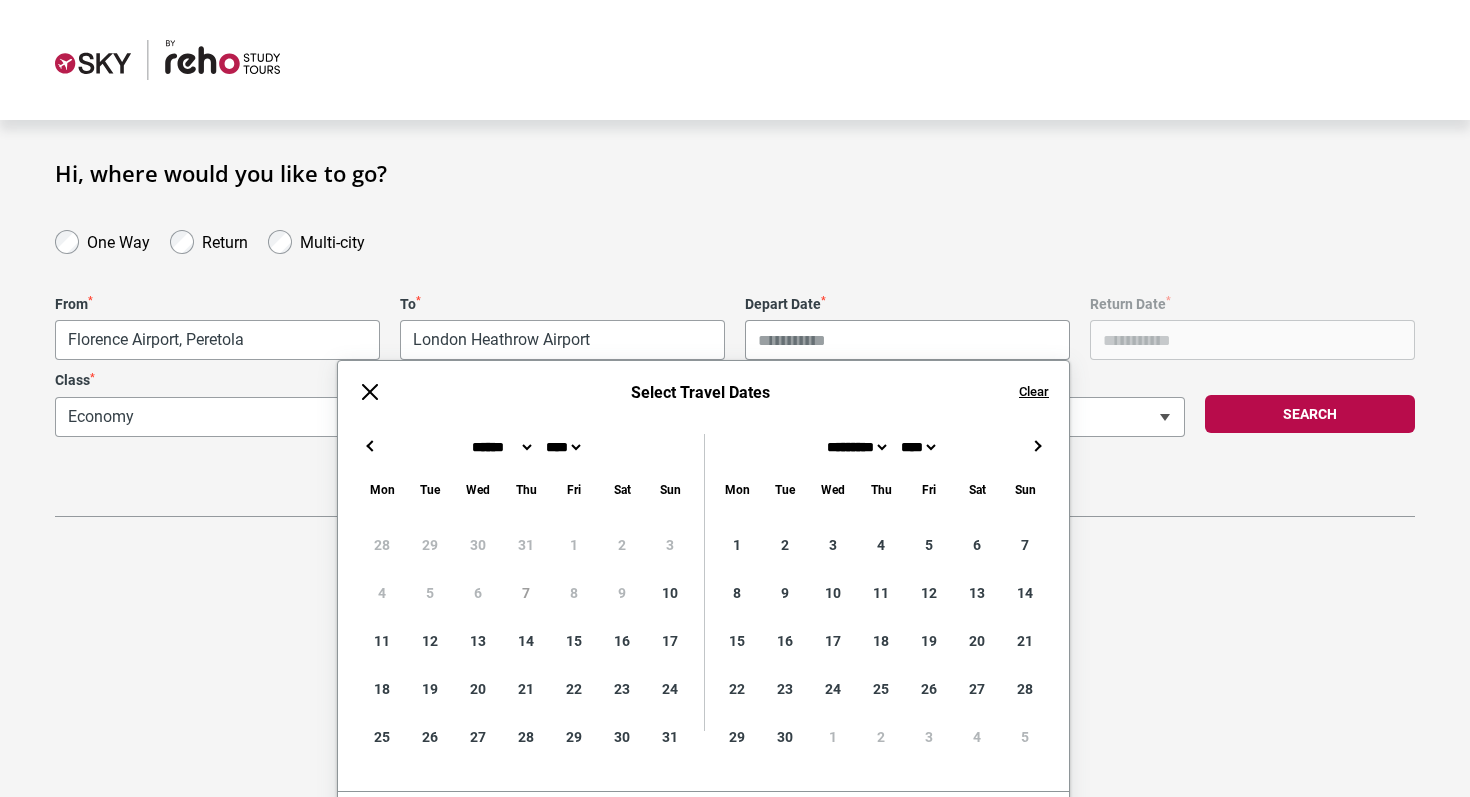 click on "Depart Date  *" at bounding box center [907, 340] 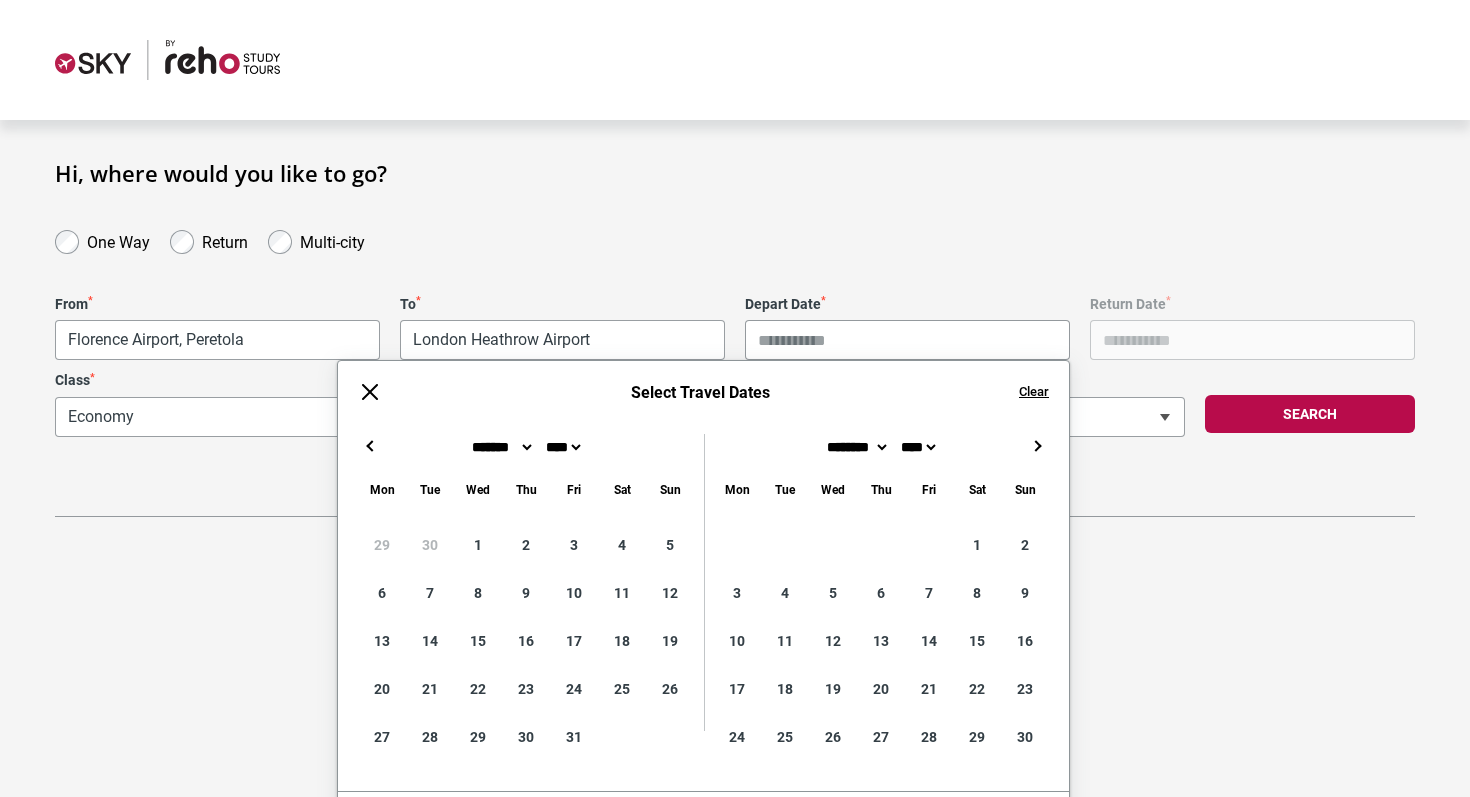 click on "→" at bounding box center [1037, 446] 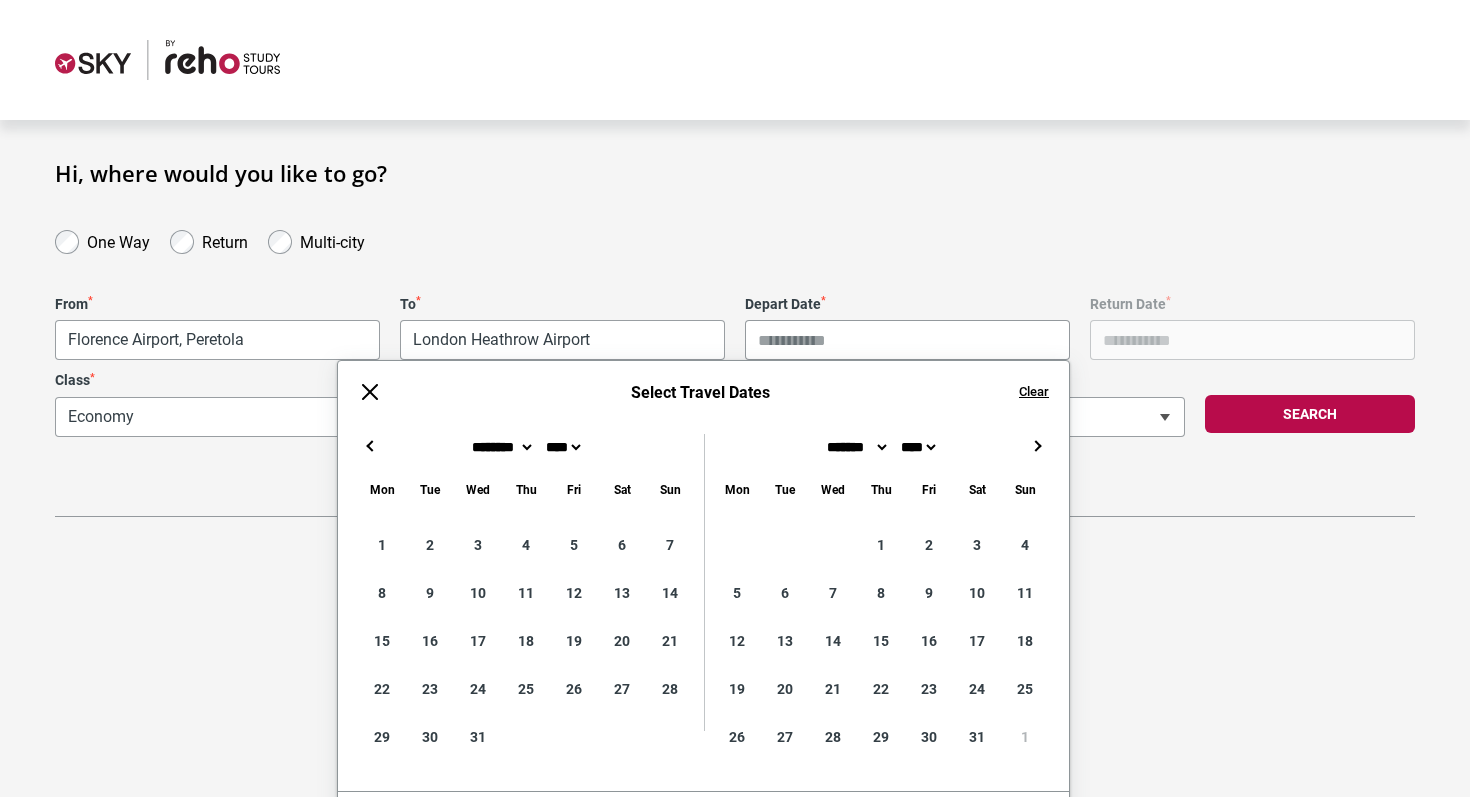 type on "**********" 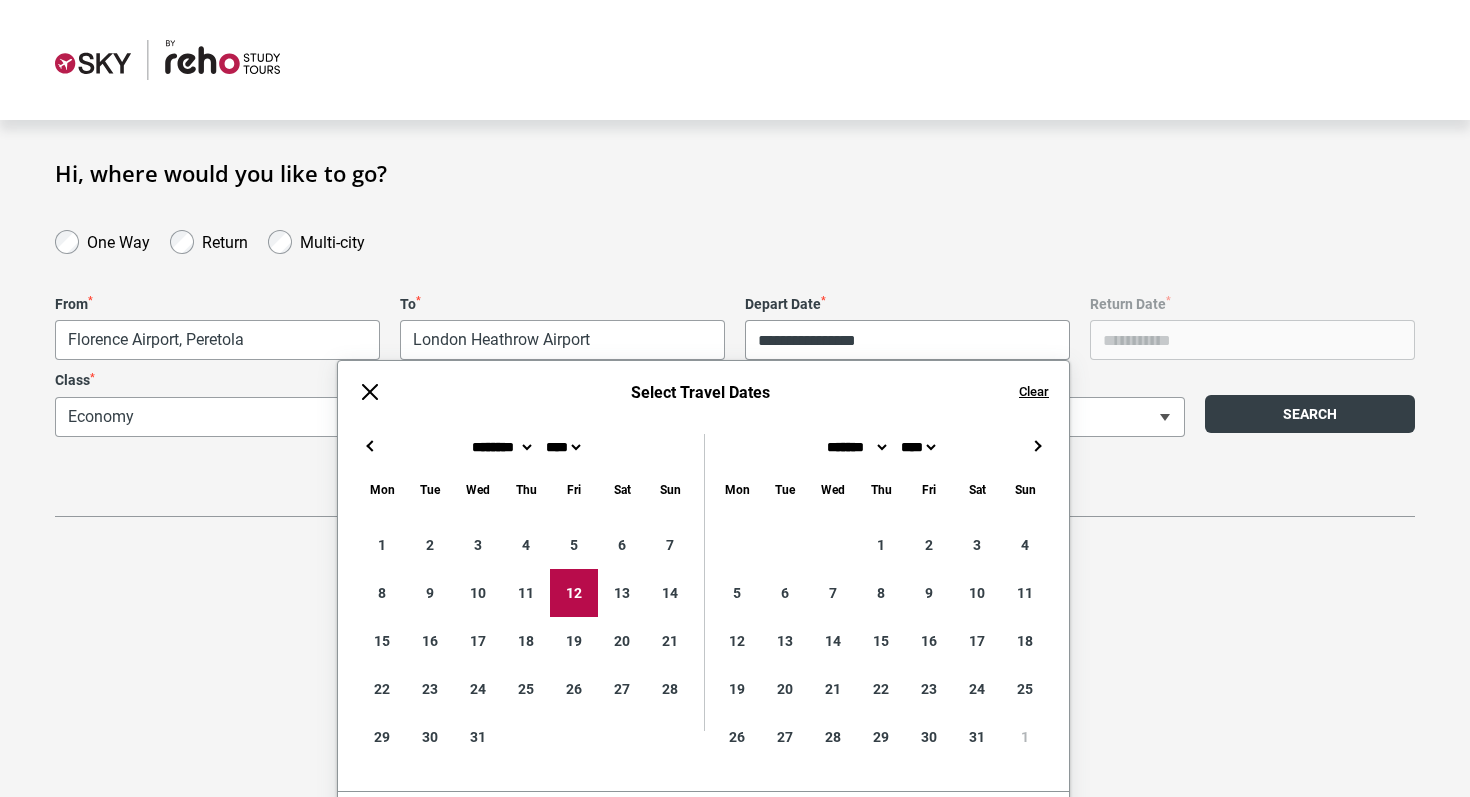 drag, startPoint x: 1203, startPoint y: 455, endPoint x: 1217, endPoint y: 432, distance: 26.925823 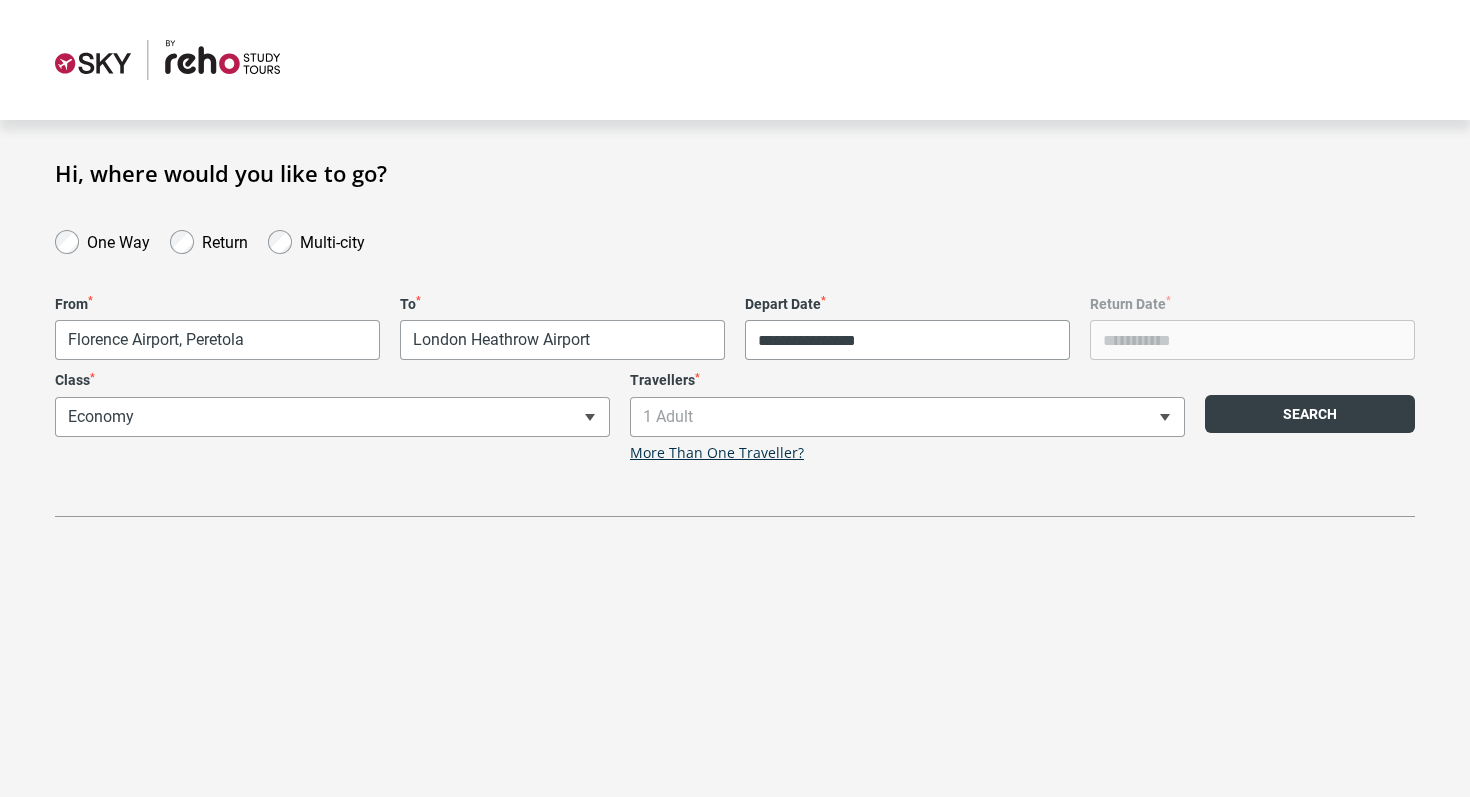 click on "Search" at bounding box center [1310, 414] 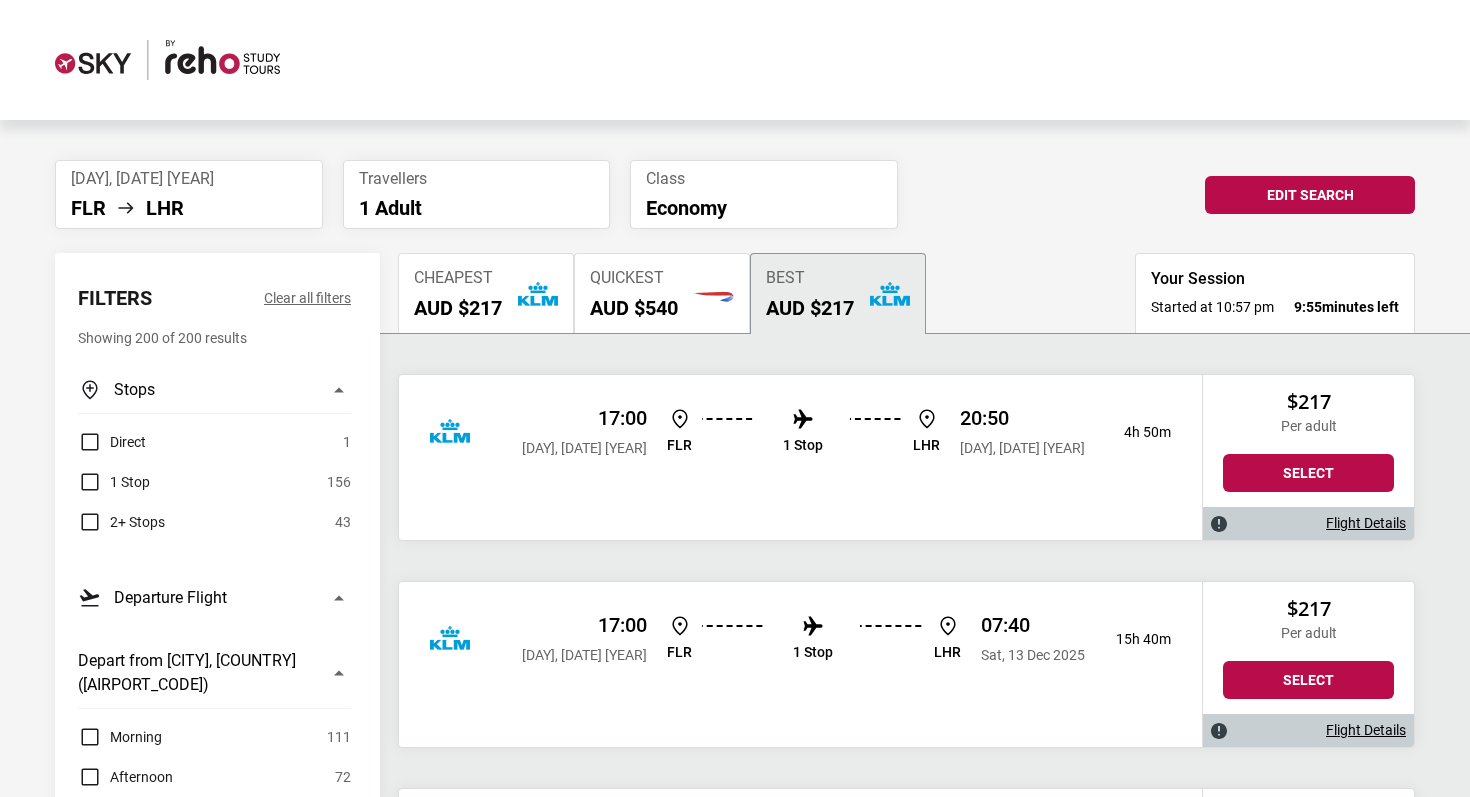 scroll, scrollTop: 39, scrollLeft: 0, axis: vertical 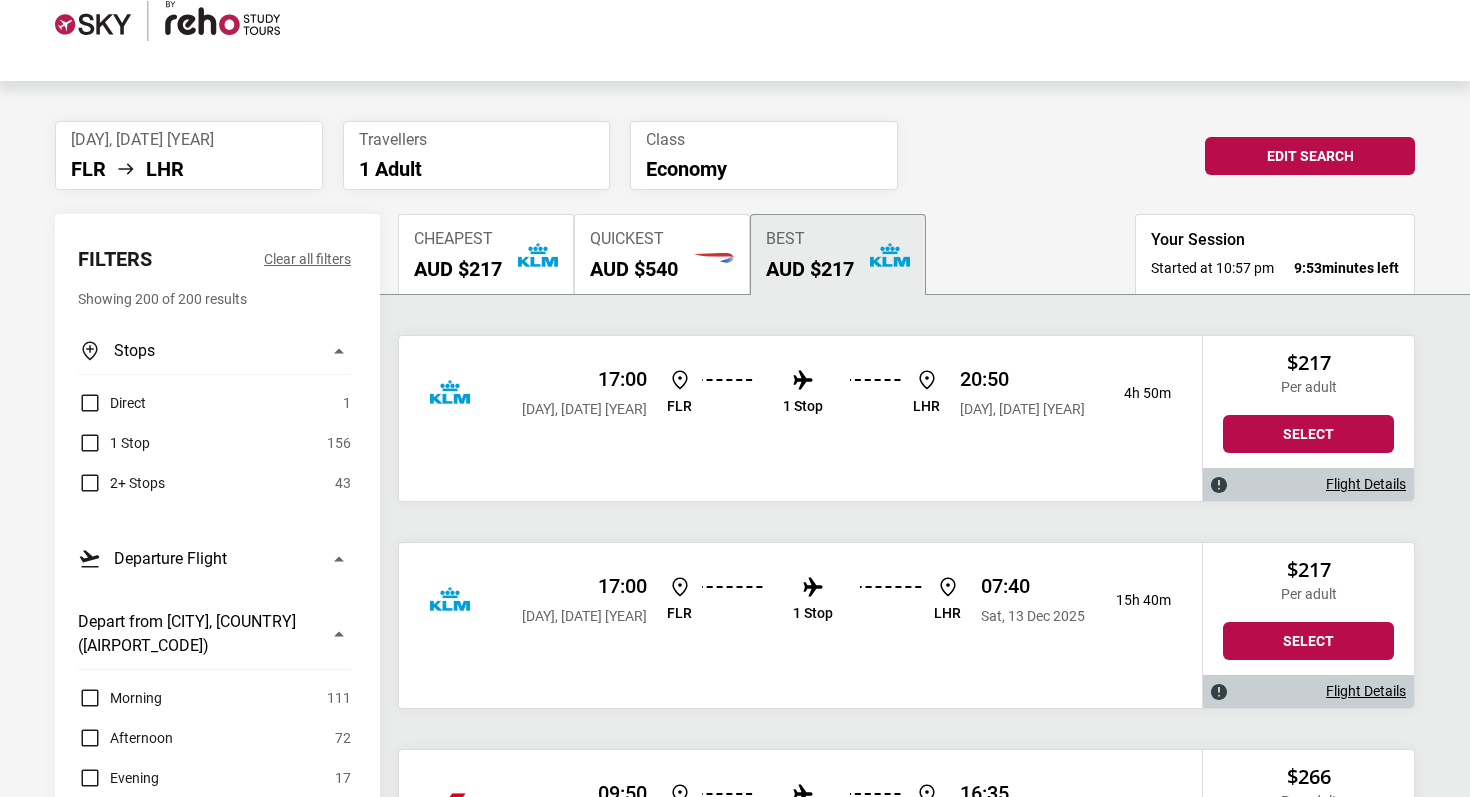 click on "Flight Details" at bounding box center (1308, 484) 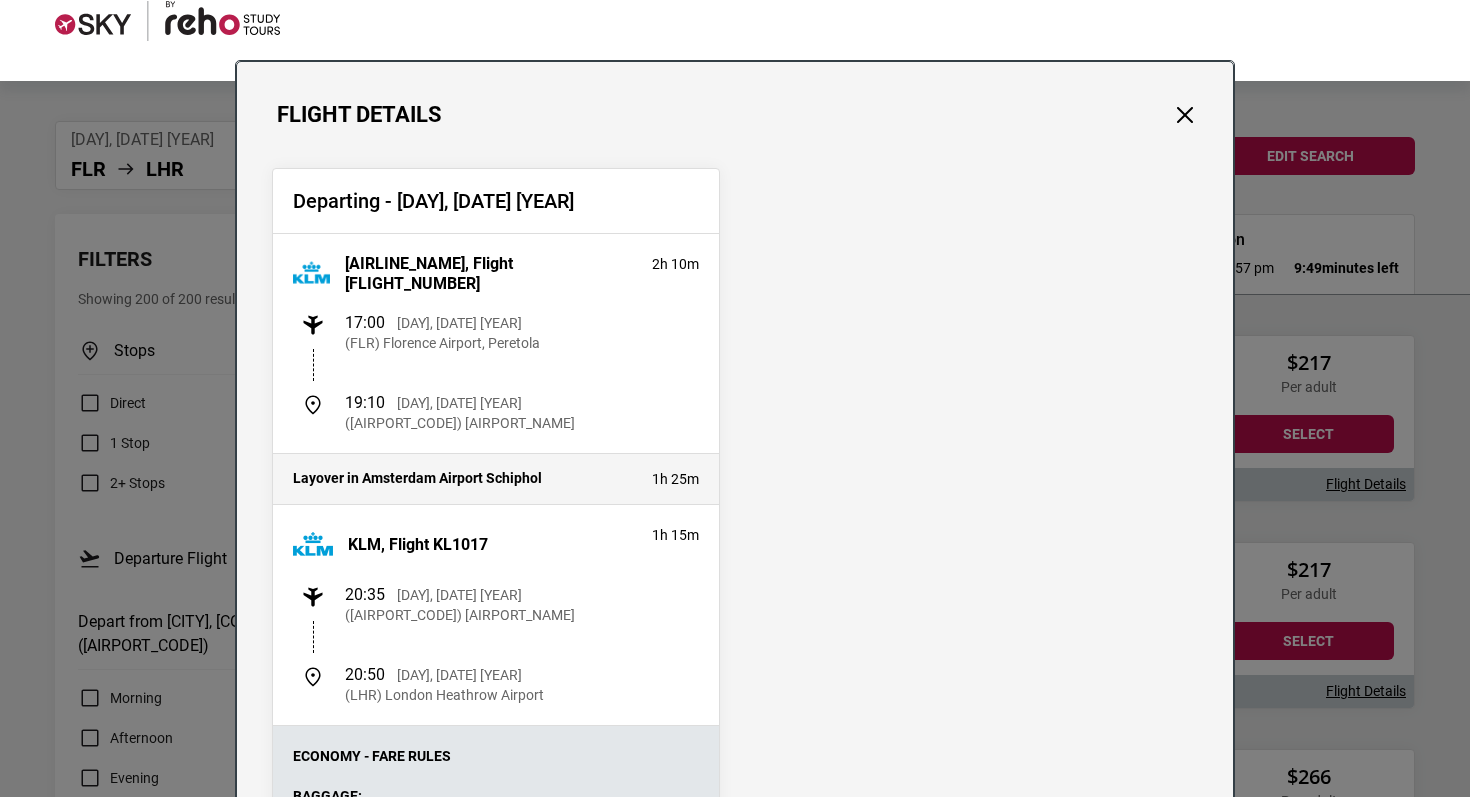 click on "Flight Details     Departing - Fri, 12 Dec 2025     KLM, Flight KL1656   2h 10m     17:00   Fri, 12 Dec 2025   (FLR) Florence Airport, Peretola     19:10   Fri, 12 Dec 2025   (AMS) Amsterdam Airport Schiphol   Layover in Amsterdam Airport Schiphol   1h 25m   KLM, Flight KL1017   1h 15m     20:35   Fri, 12 Dec 2025   (AMS) Amsterdam Airport Schiphol     20:50   Fri, 12 Dec 2025   (LHR) London Heathrow Airport     Economy - Fare Rules   Baggage:     Checked:  0 pieces     Carry-On:  Refer to airline website   Fee Information:   Before Departure:    Change fee: Non-changeable   Cancellation fee: Non-refundable   After Departure:    Change fee: Non-changeable   Cancellation fee: Non-refundable   *Additional fare and taxes may apply. Additional fees will be charged by Reho Study Tours." at bounding box center [735, 398] 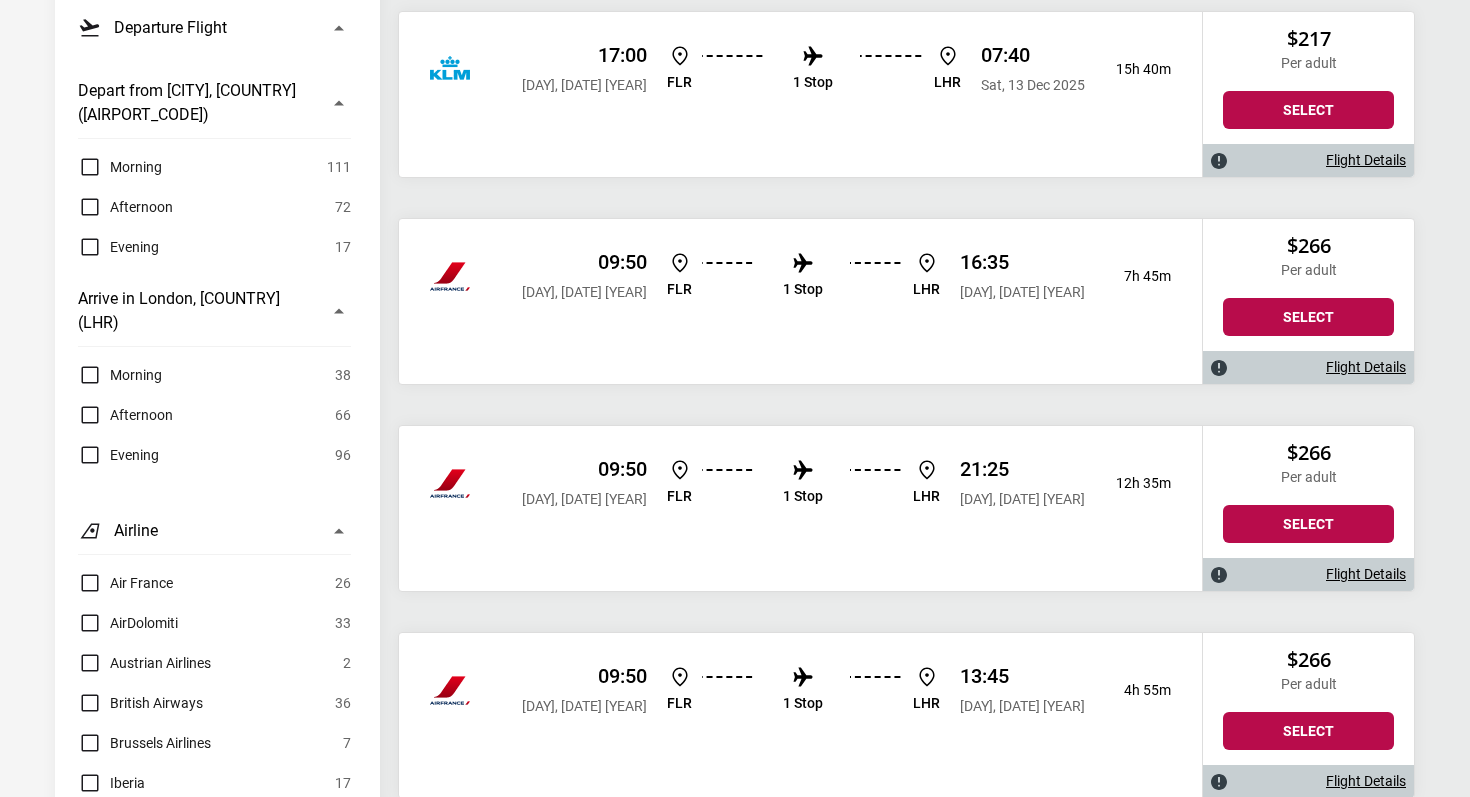 scroll, scrollTop: 0, scrollLeft: 0, axis: both 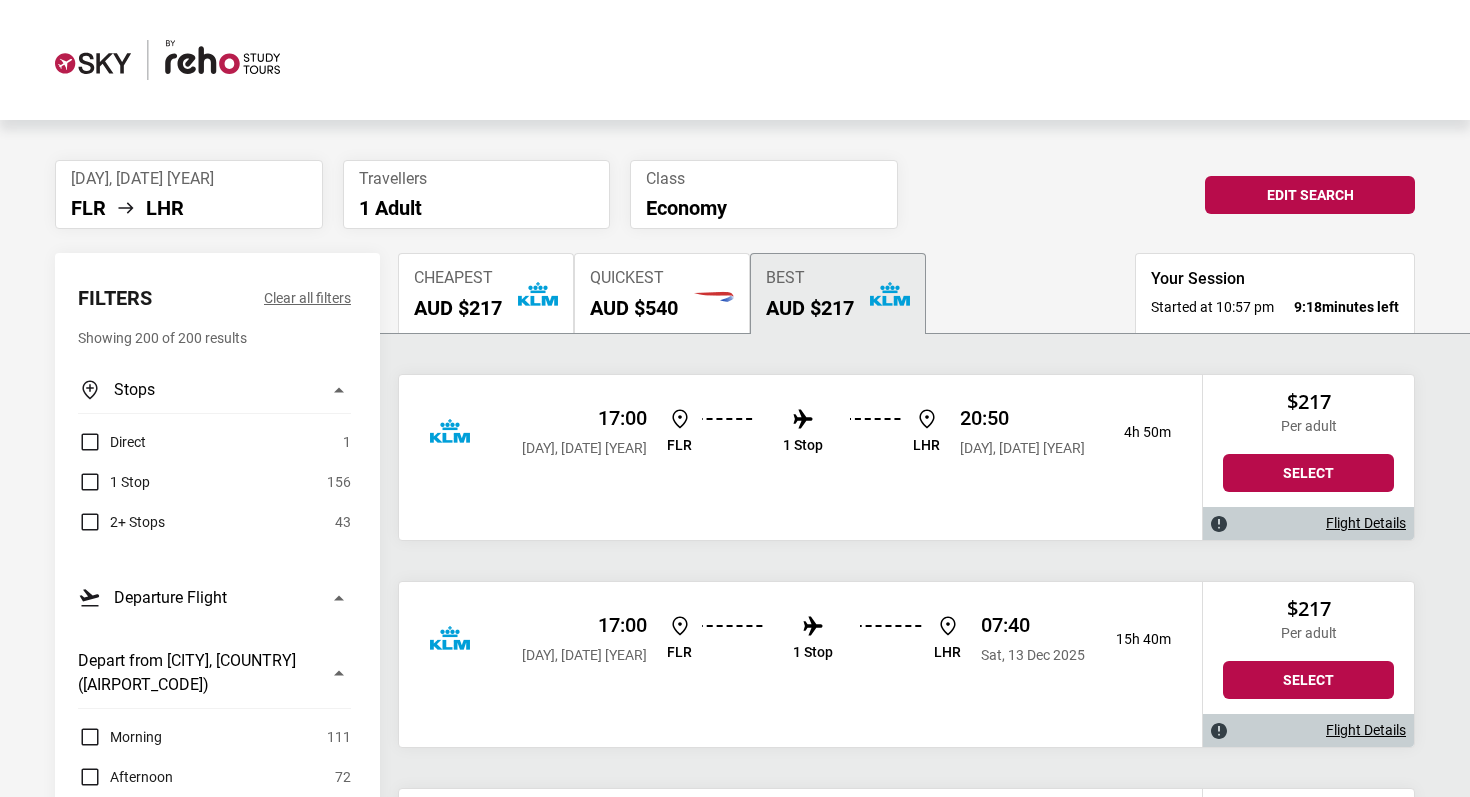 click on "Fri, 12 Dec 2025   FLR     LHR" at bounding box center [189, 194] 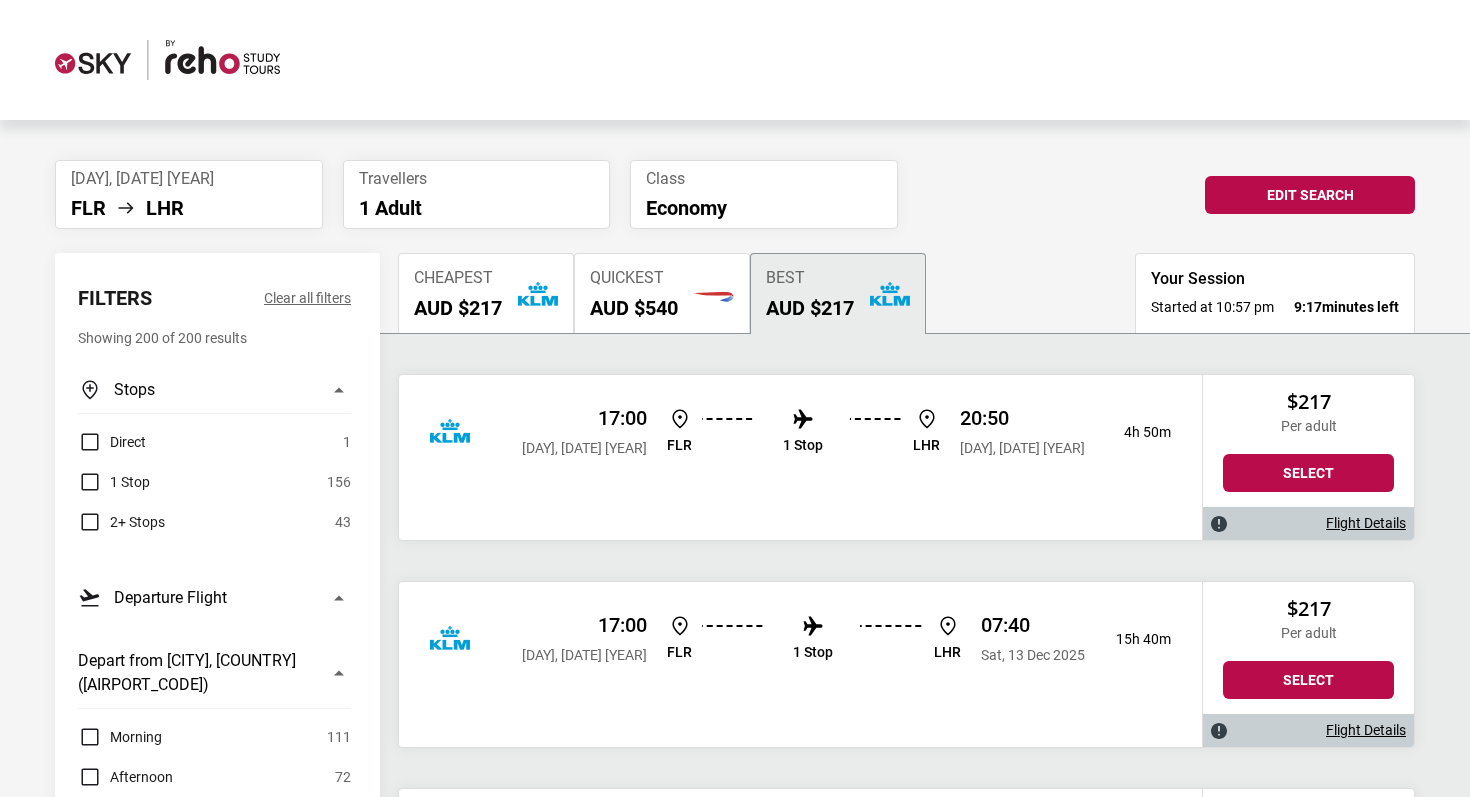 click on "Travellers   1 Adult" at bounding box center [477, 194] 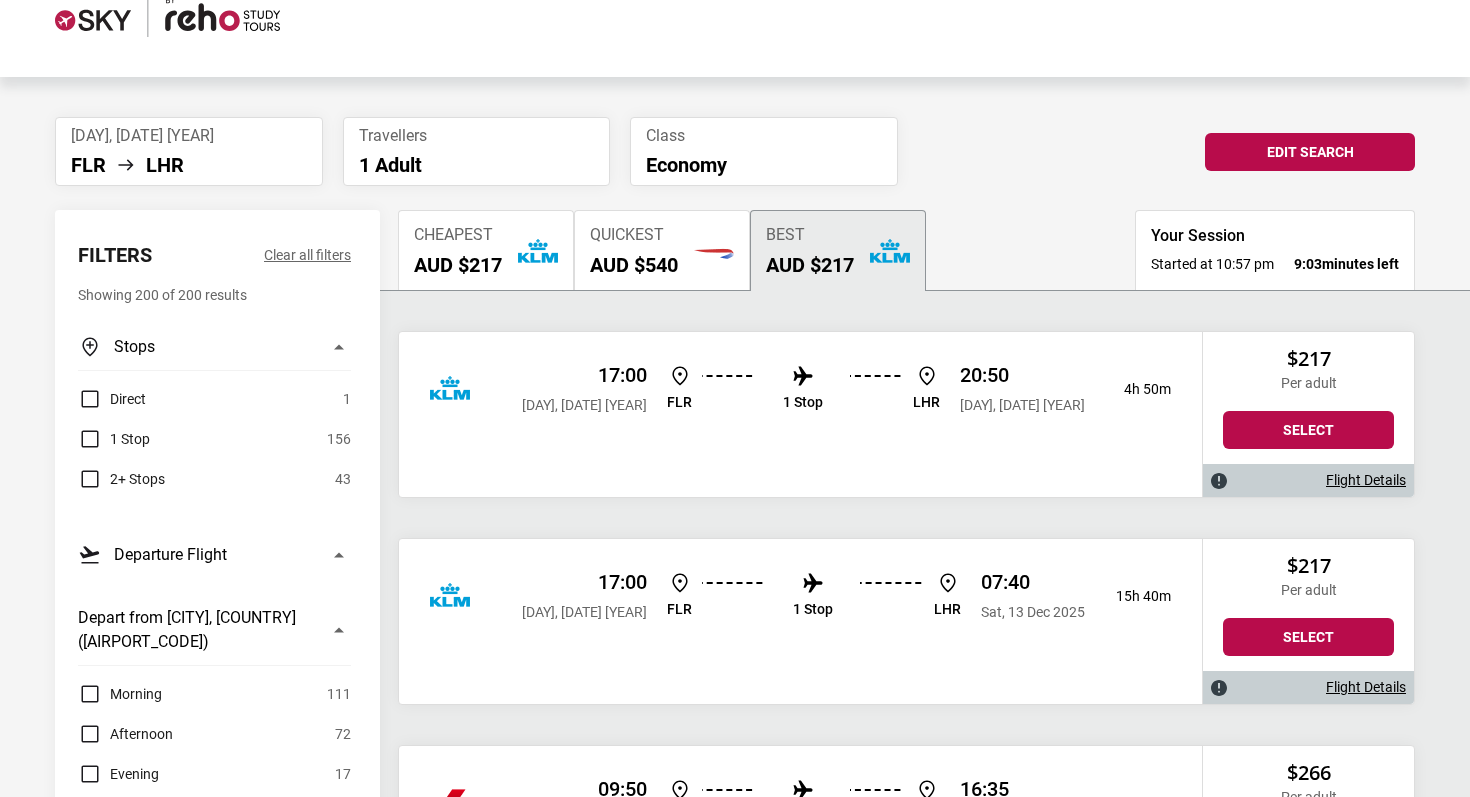 scroll, scrollTop: 0, scrollLeft: 0, axis: both 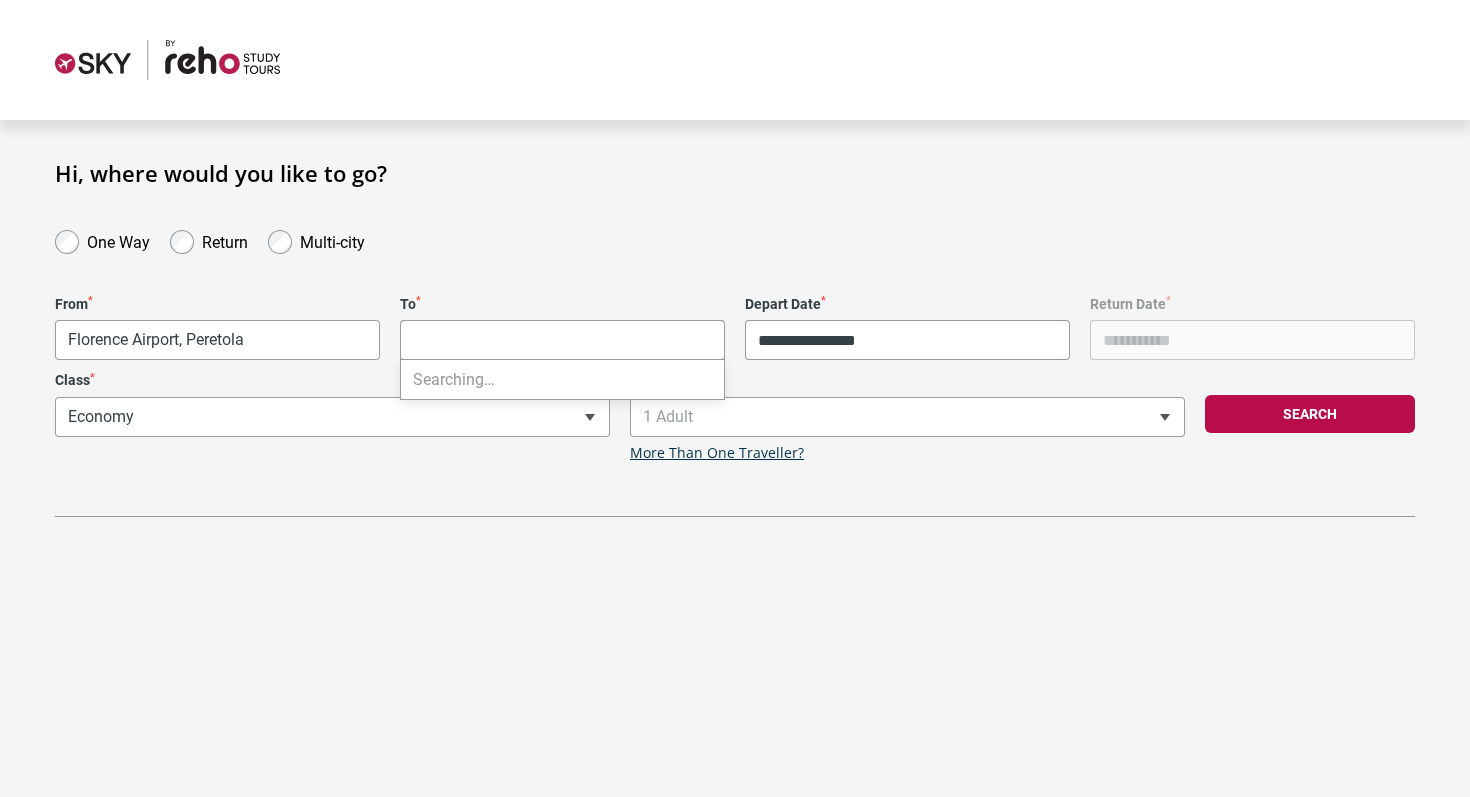 click on "**********" at bounding box center (735, 398) 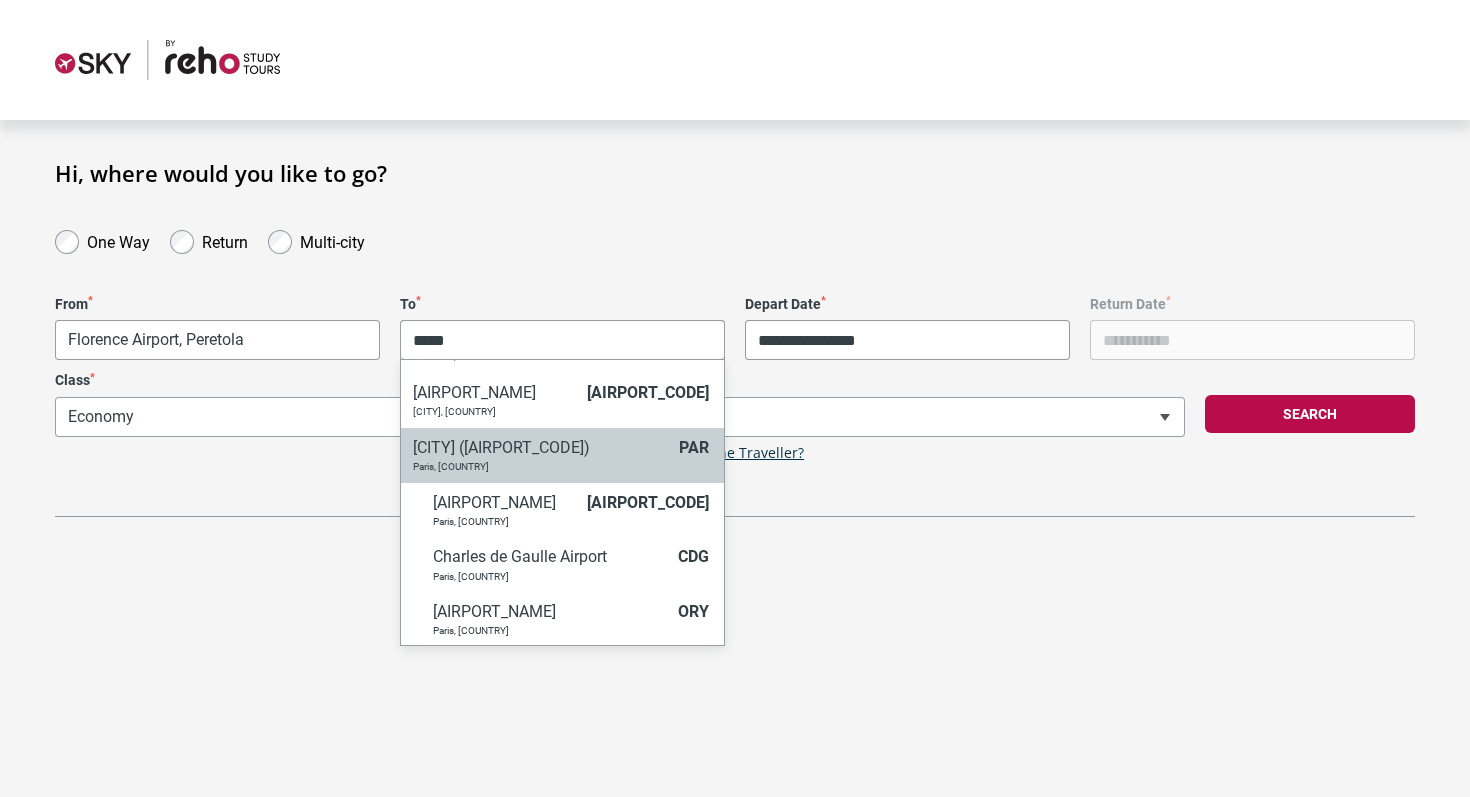 scroll, scrollTop: 43, scrollLeft: 0, axis: vertical 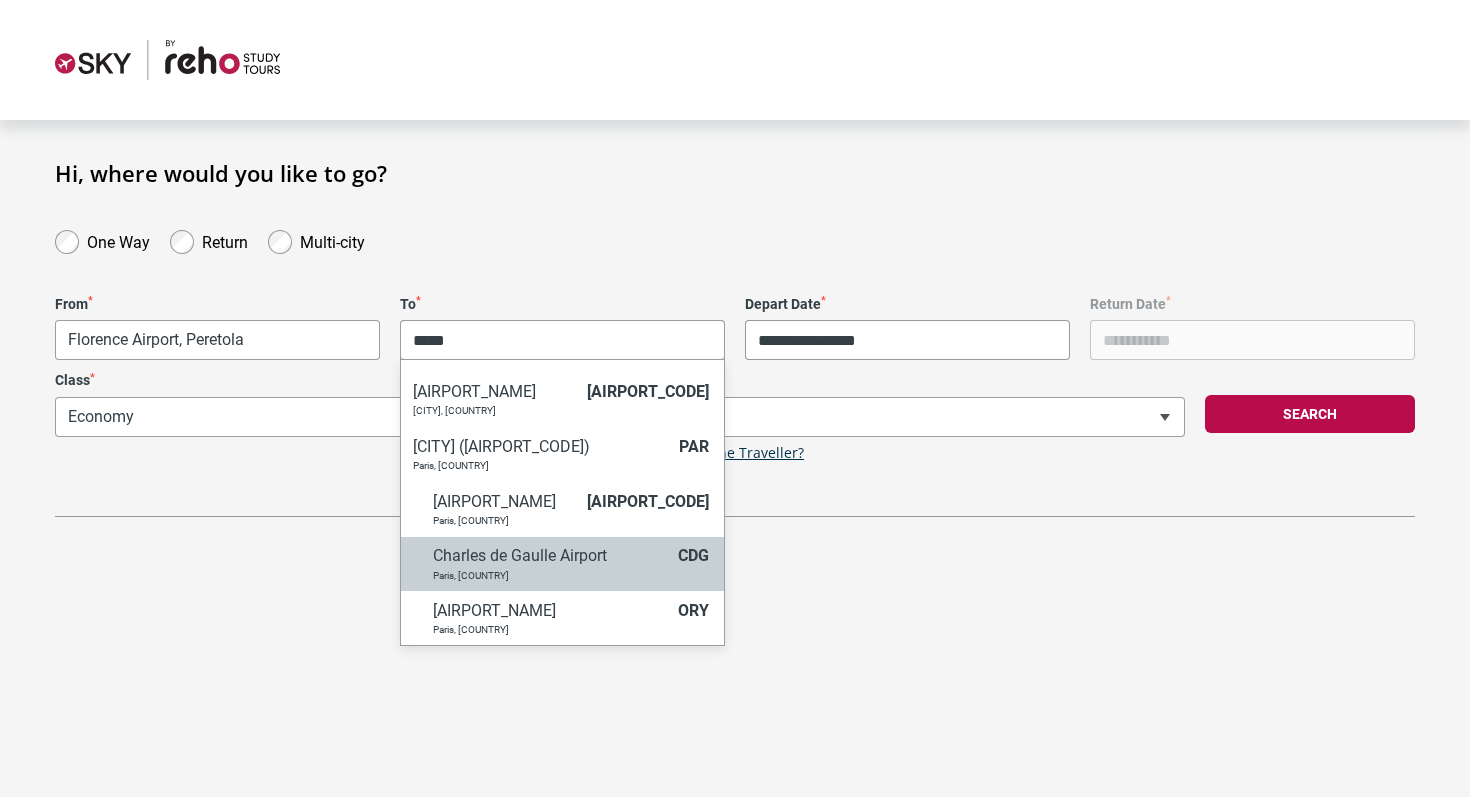 type on "*****" 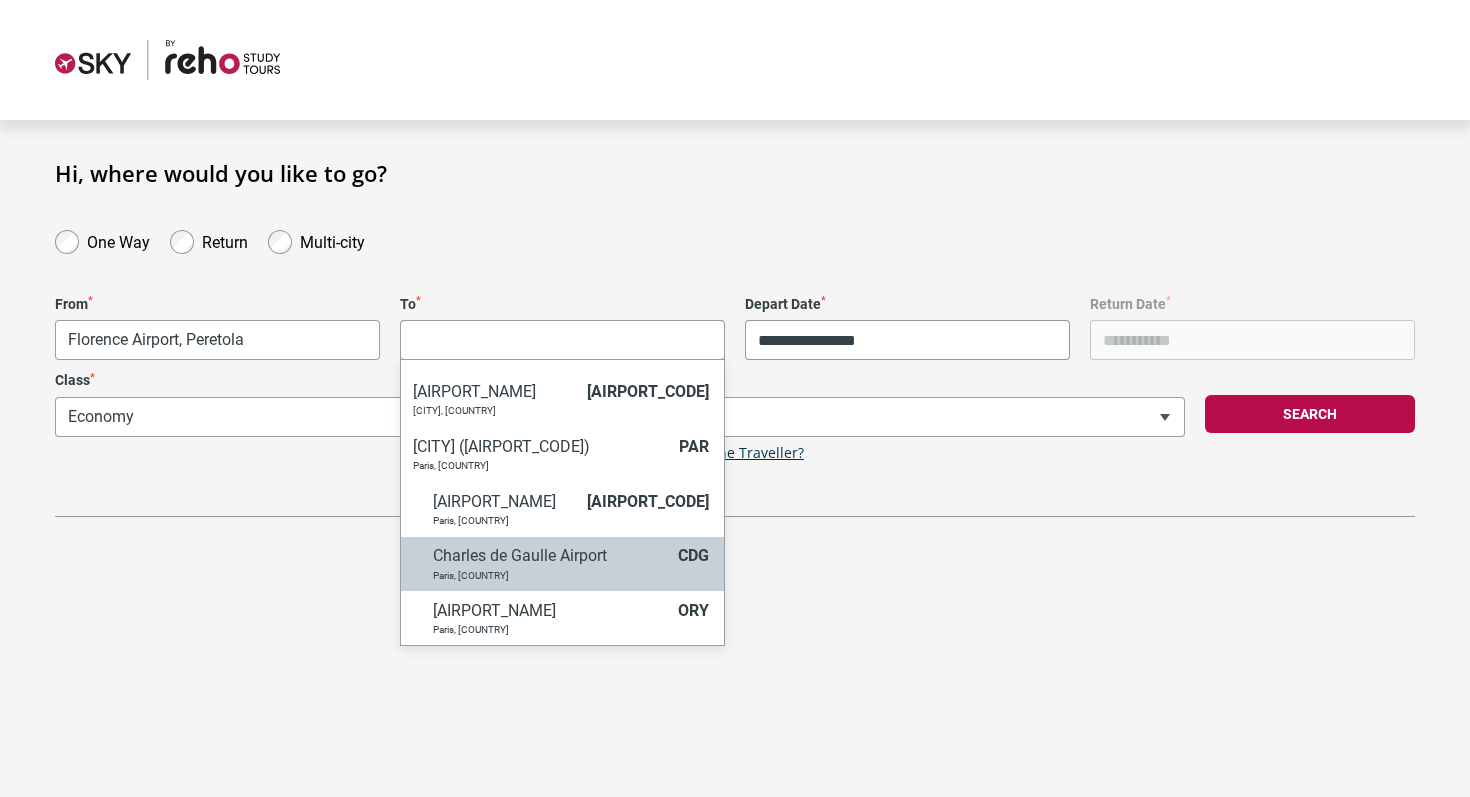 select on "CDGA" 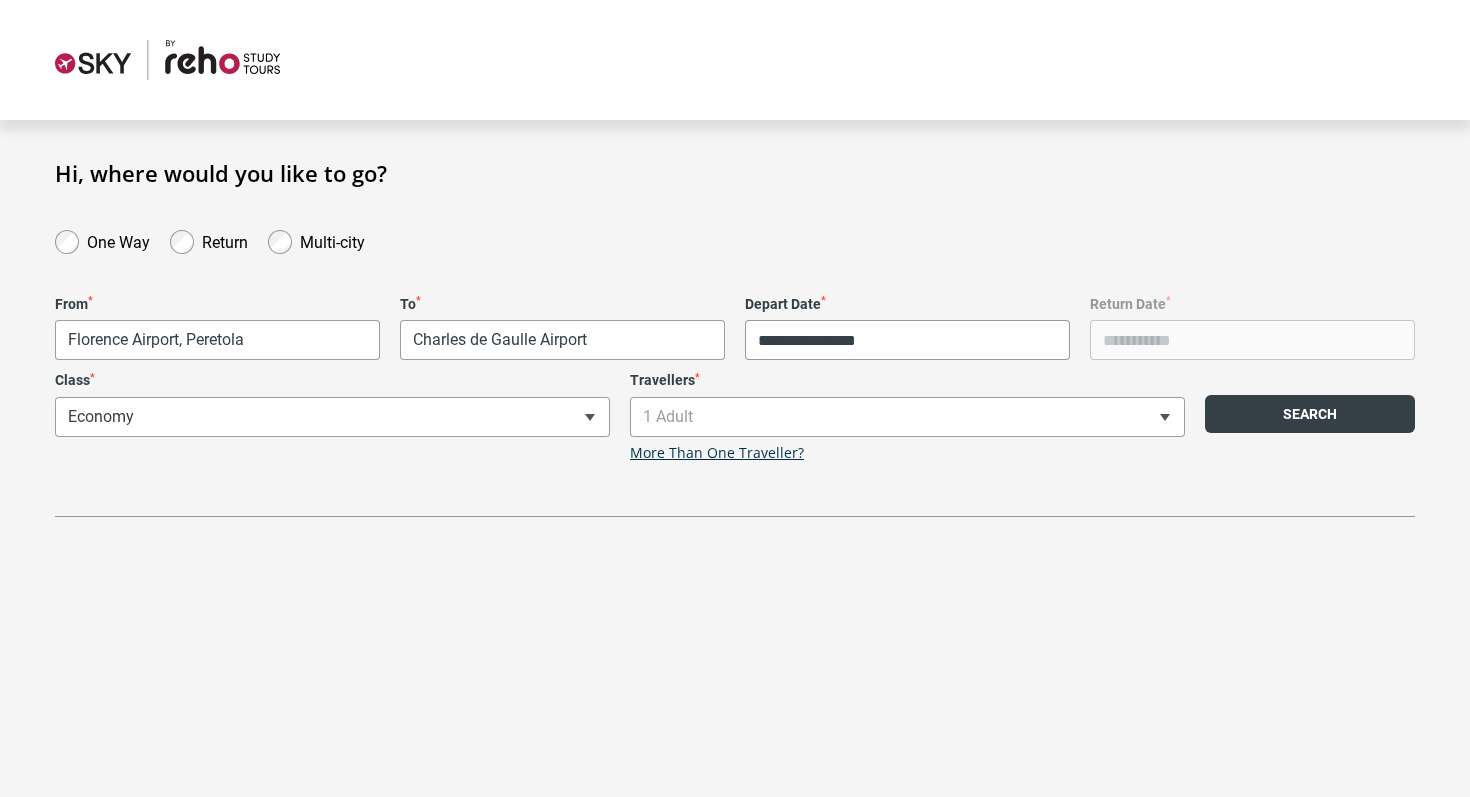 click on "Search" at bounding box center [1310, 414] 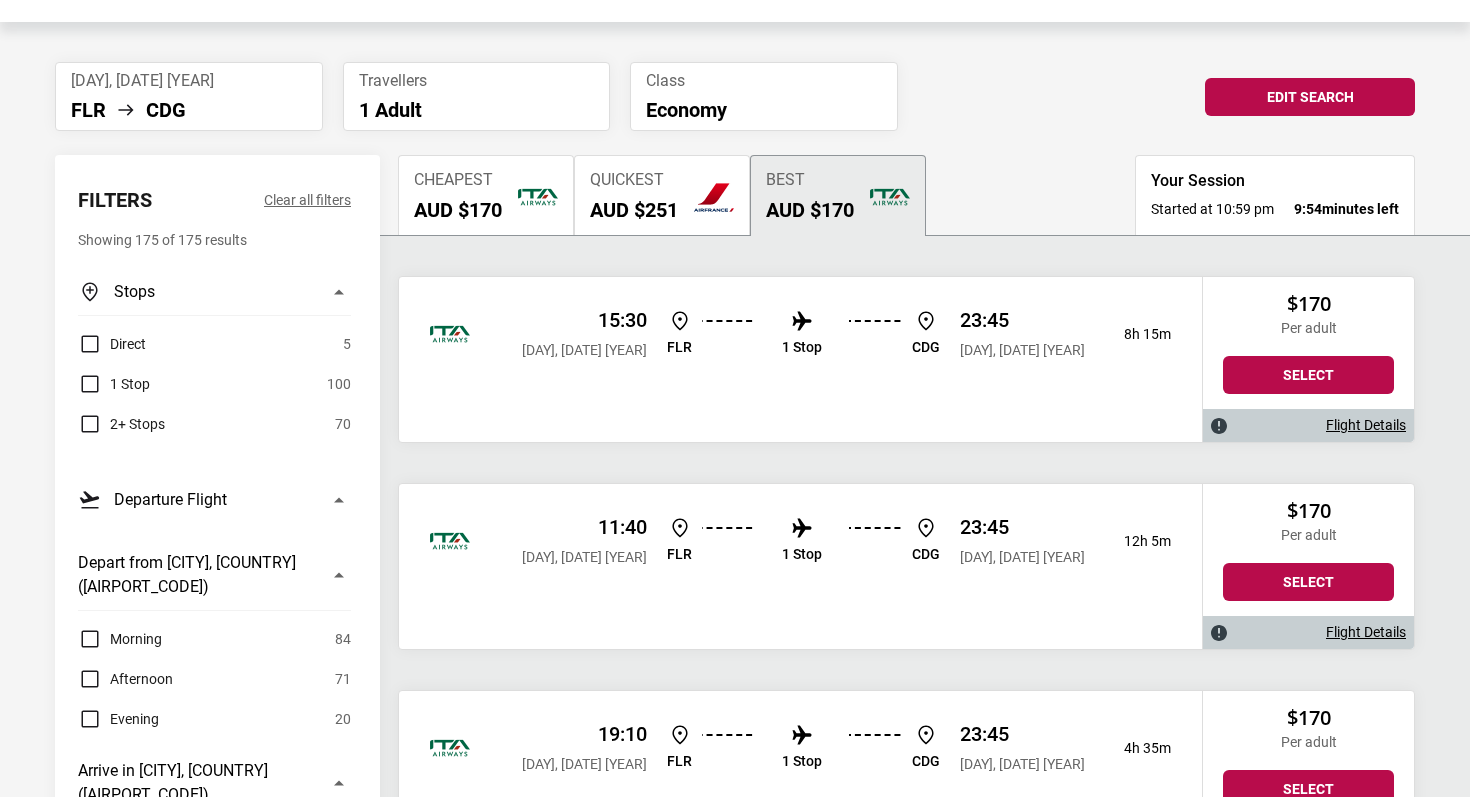scroll, scrollTop: 0, scrollLeft: 0, axis: both 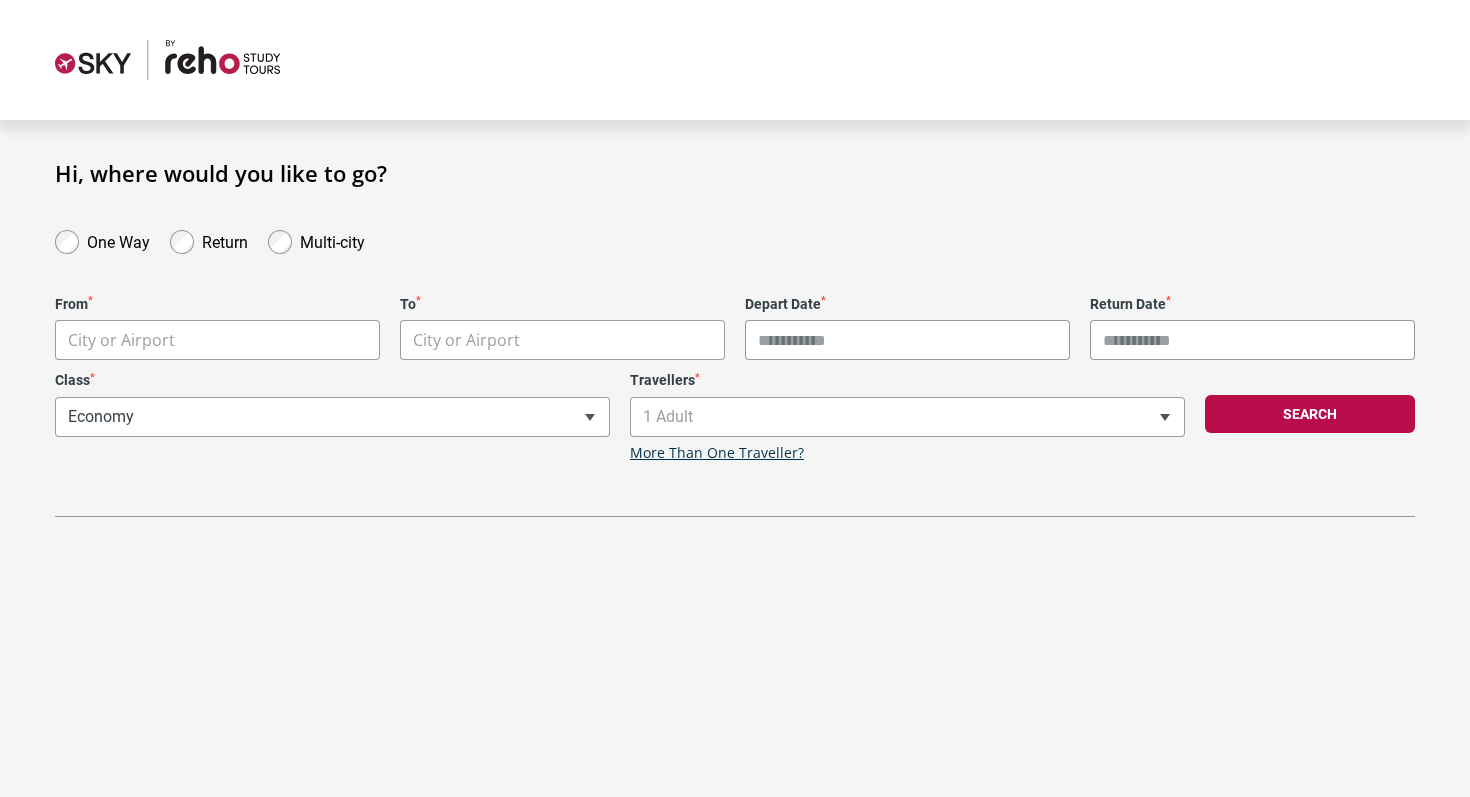 click on "**********" at bounding box center [735, 398] 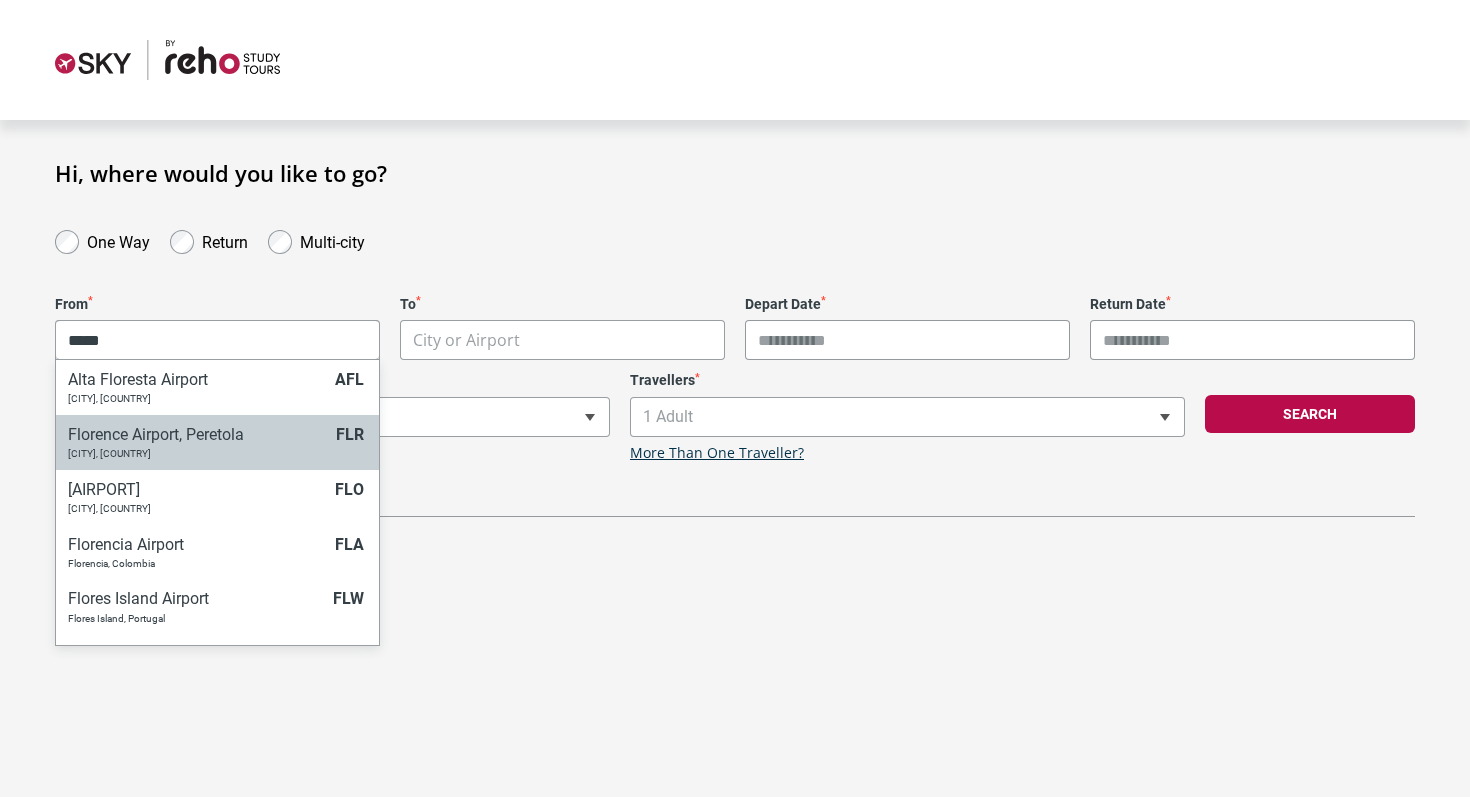 type on "*****" 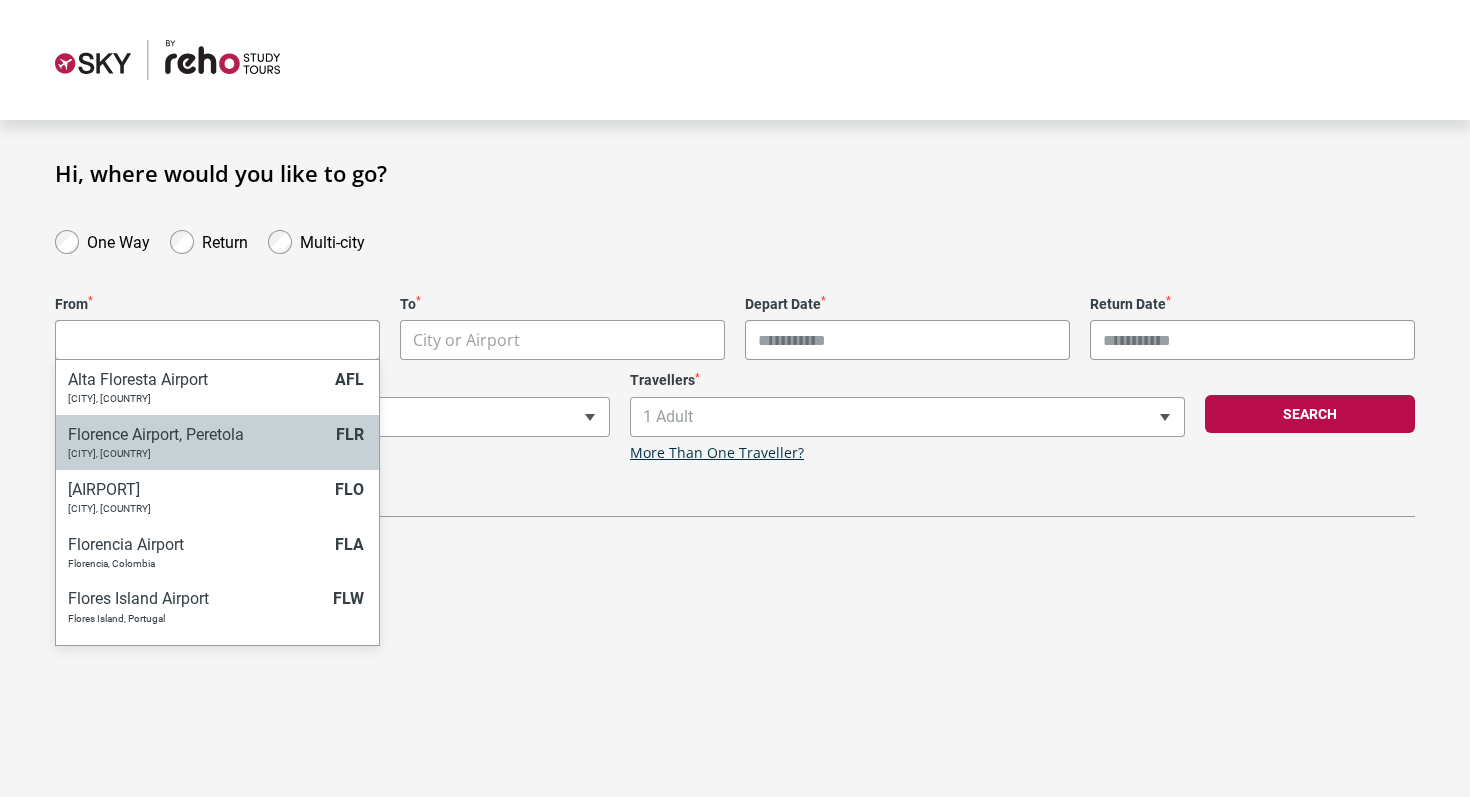select on "FLRA" 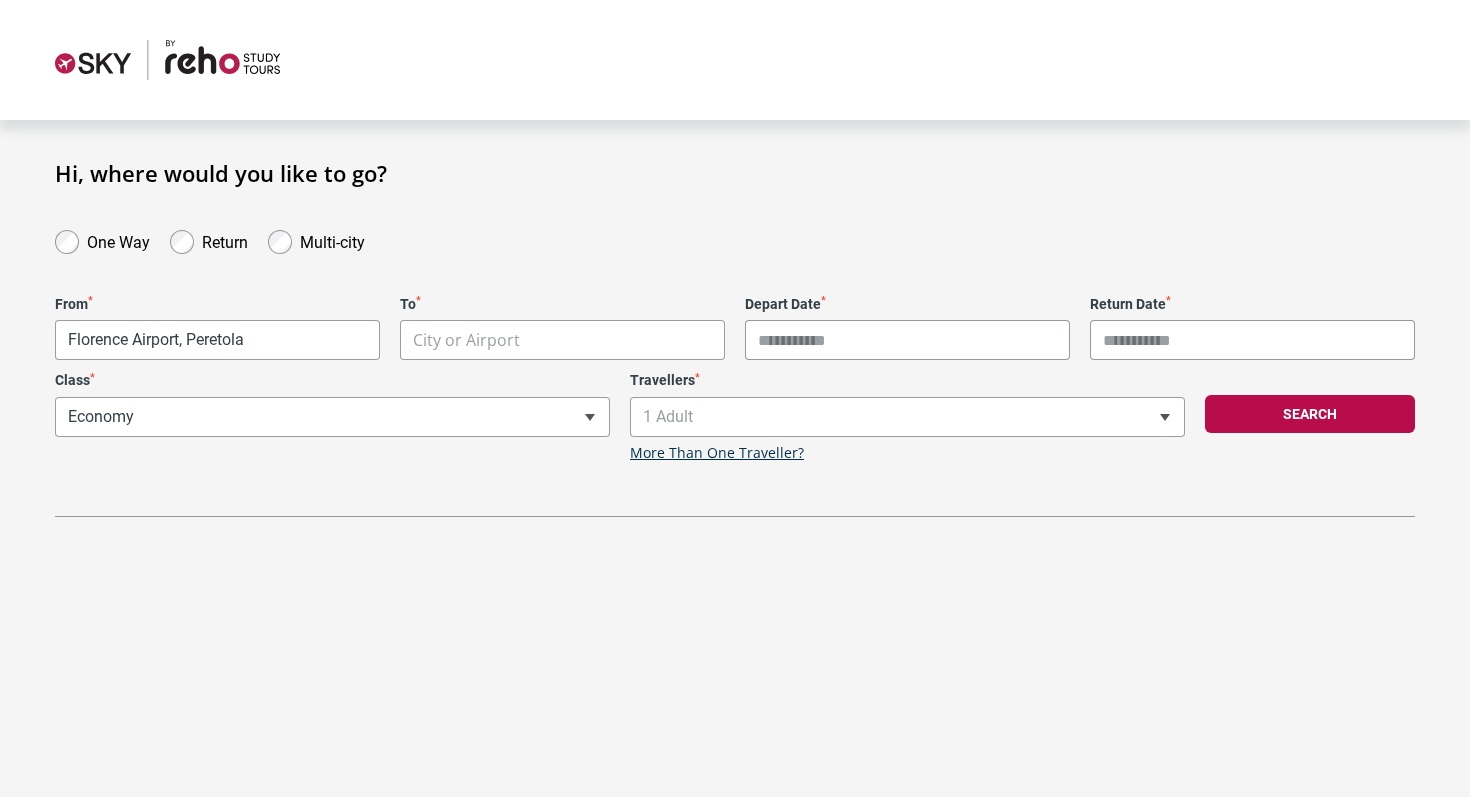 click on "**********" at bounding box center [735, 379] 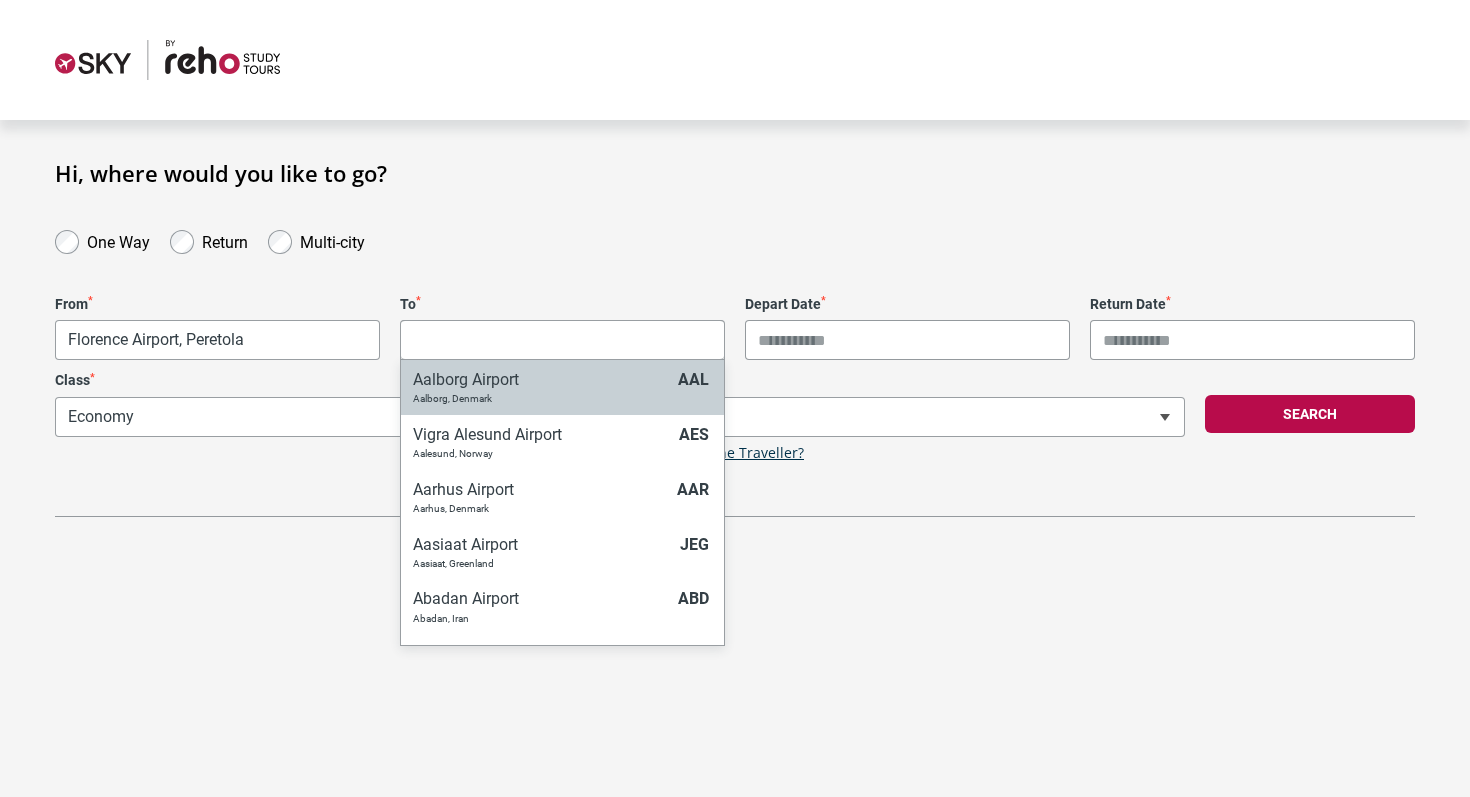 click on "**********" at bounding box center [735, 398] 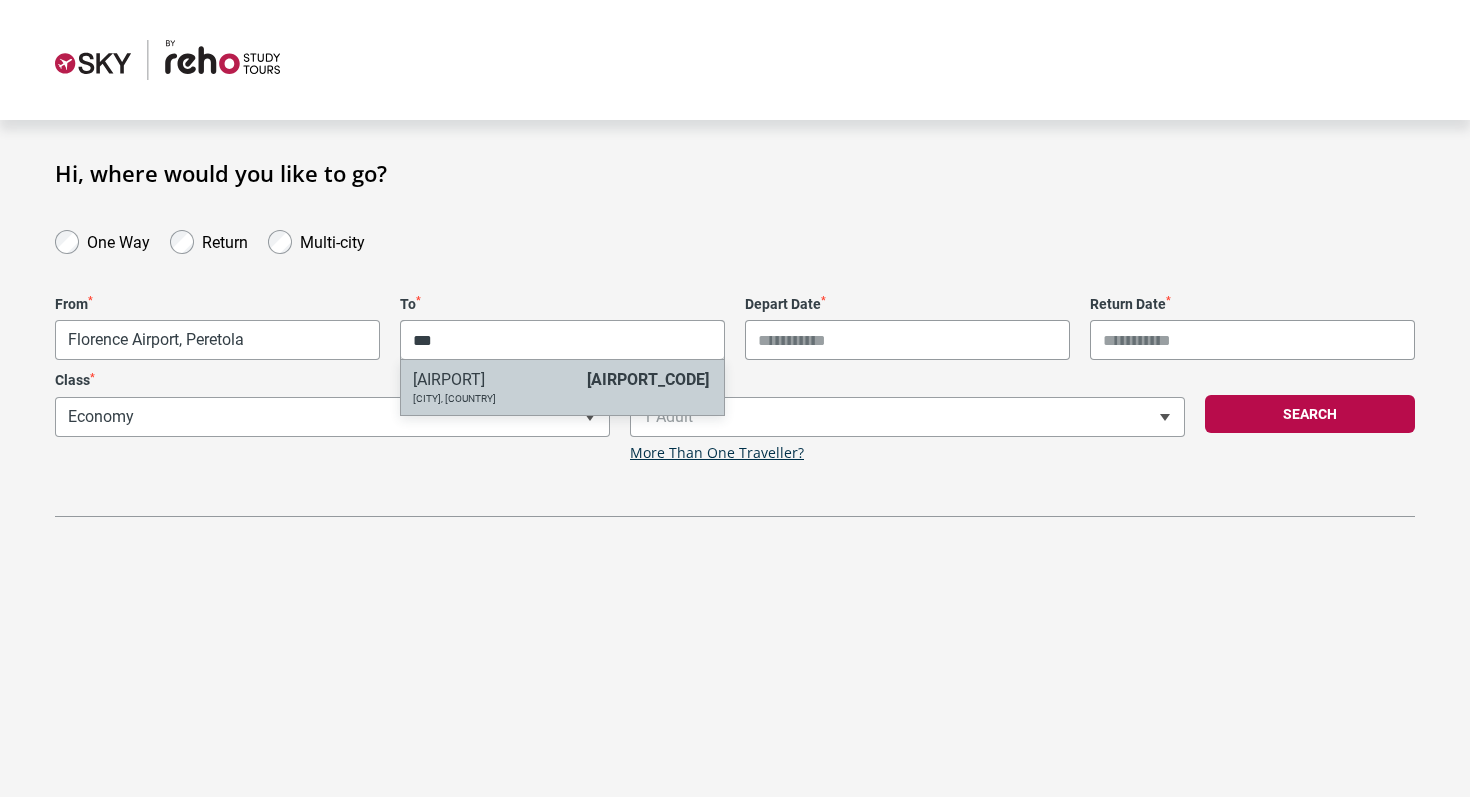 type on "***" 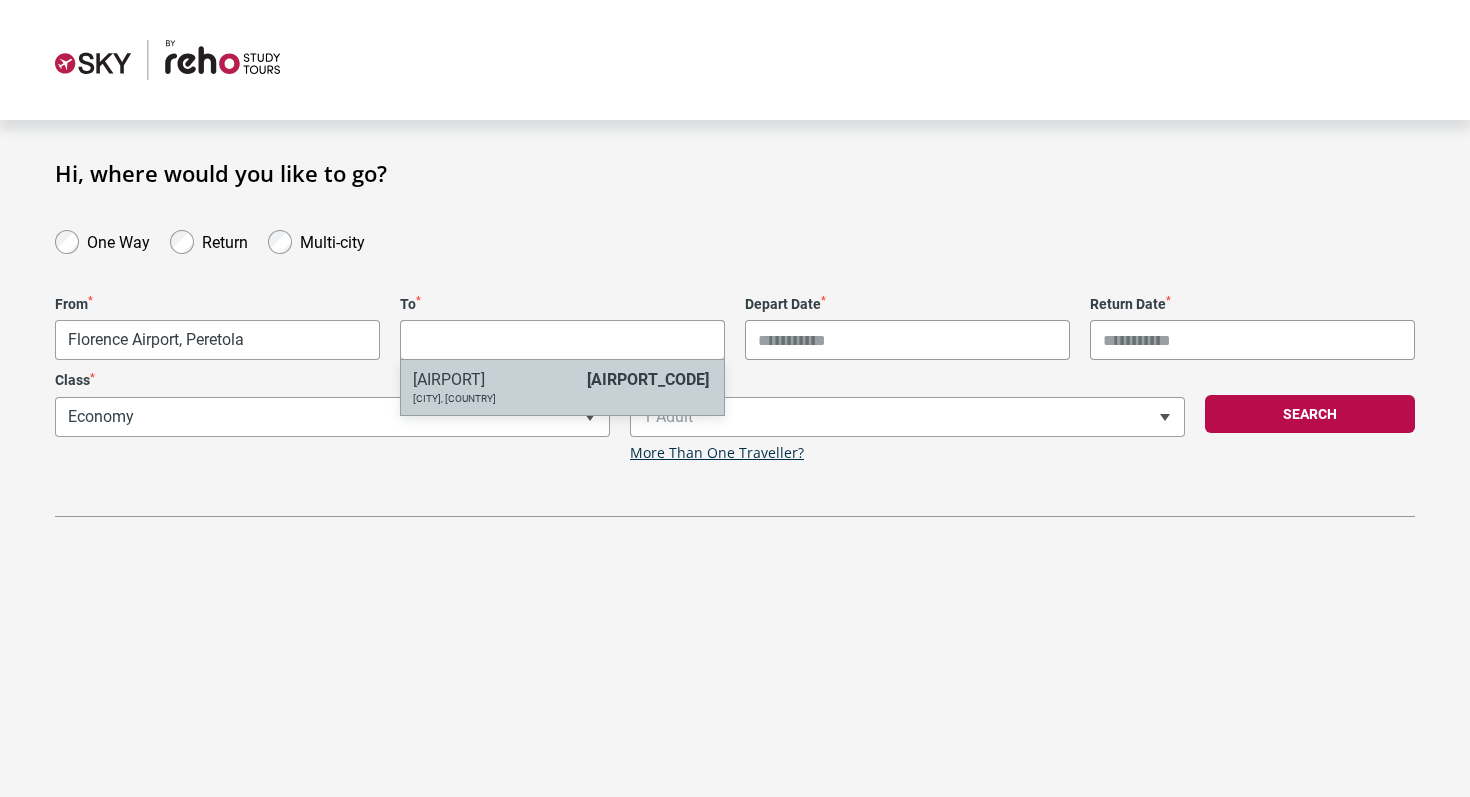 select on "EDIA" 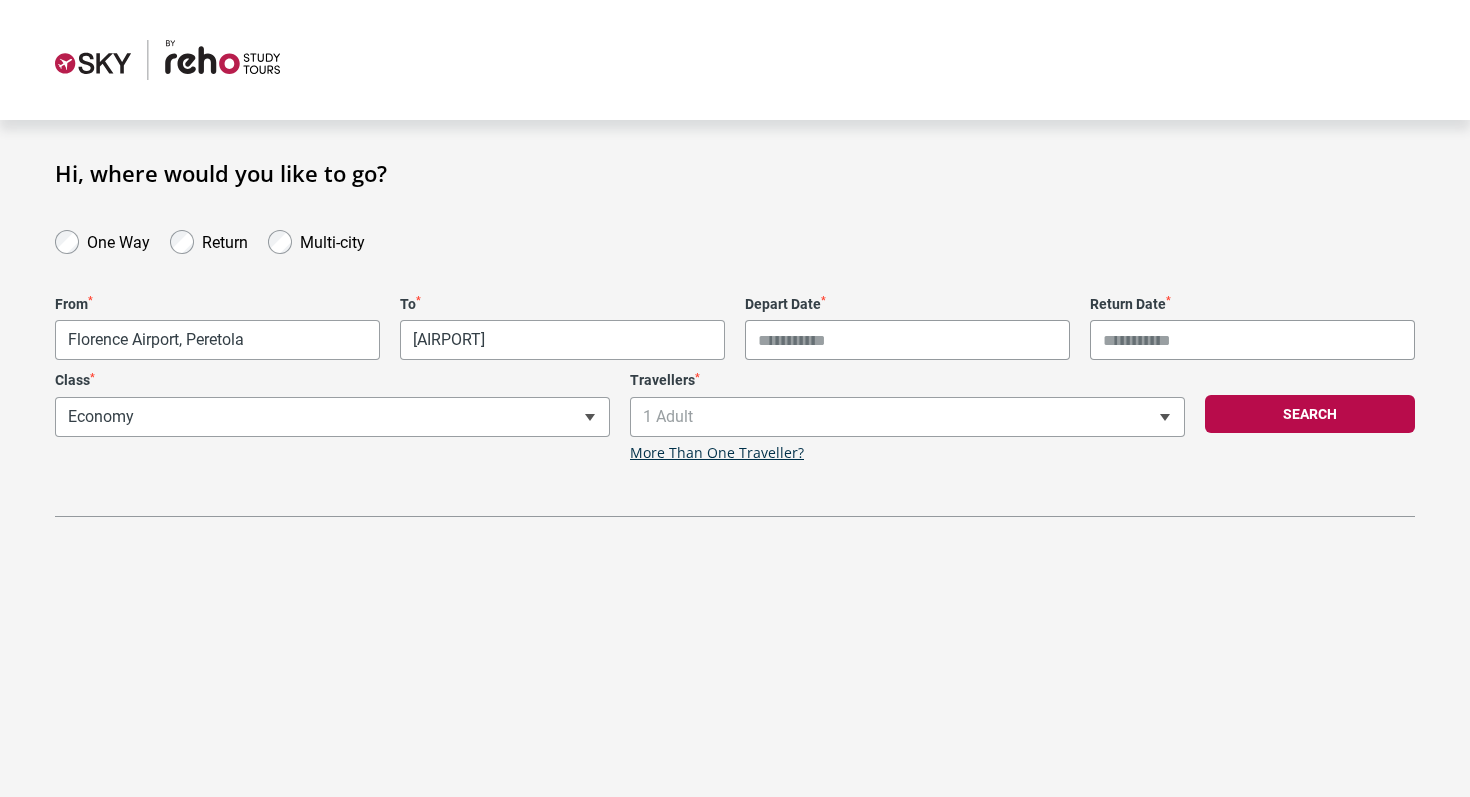 drag, startPoint x: 829, startPoint y: 333, endPoint x: 817, endPoint y: 333, distance: 12 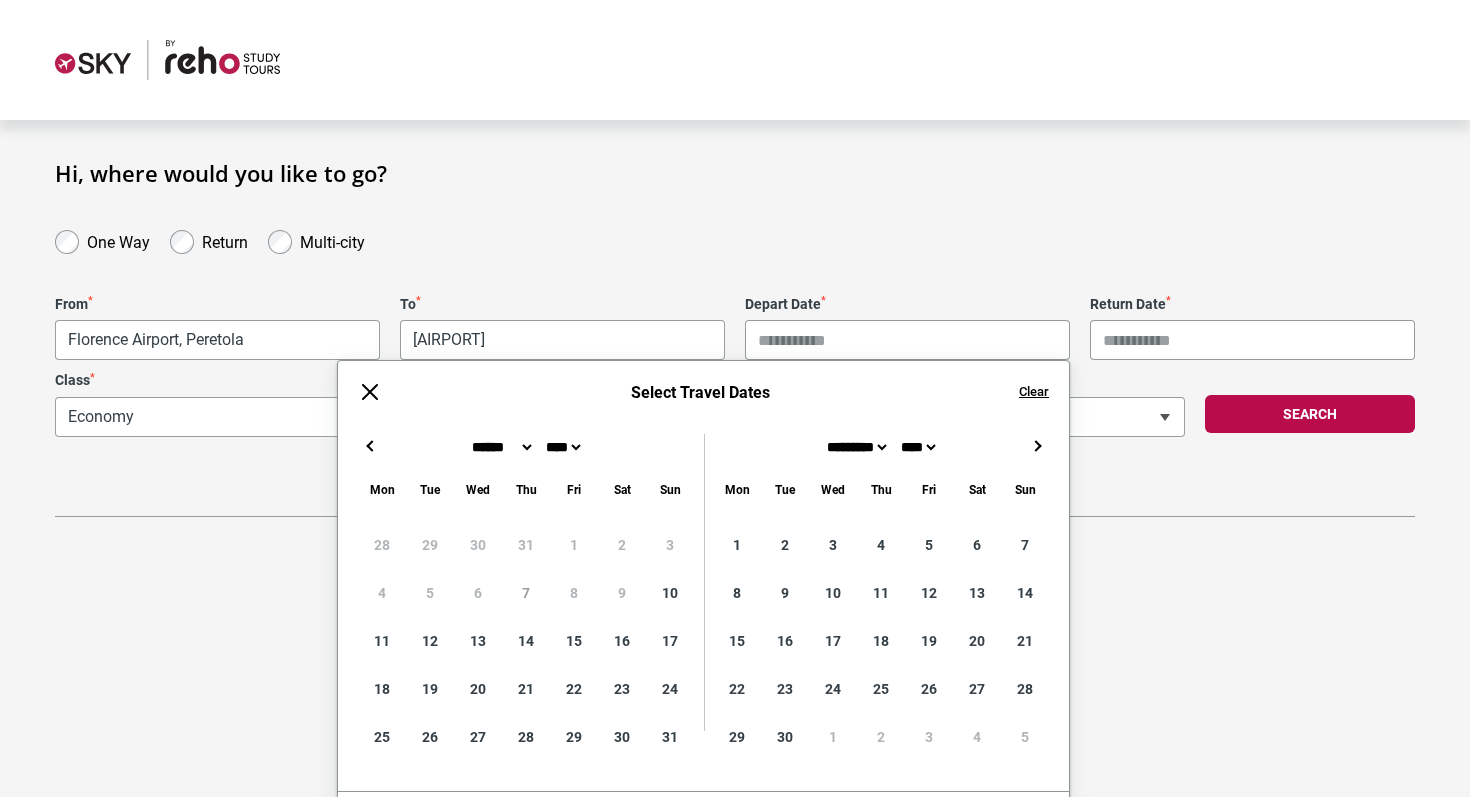 click on "******* ******** ***** ***** *** **** **** ****** ********* ******* ******** ******** **** **** **** **** Mon Tue Wed Thu Fri Sat Sun 28 29 30 31 1 2 3 4 5 6 7 8 9 10 11 12 13 14 15 16 17 18 19 20 21 22 23 24 25 26 27 28 29 30 31 ******* ******** ***** ***** *** **** **** ****** ********* ******* ******** ******** **** **** **** **** Mon Tue Wed Thu Fri Sat Sun 1 2 3 4 5 6 7 8 9 10 11 12 13 14 15 16 17 18 19 20 21 22 23 24 25 26 27 28 29 30 1 2 3 4 5" at bounding box center [703, 597] 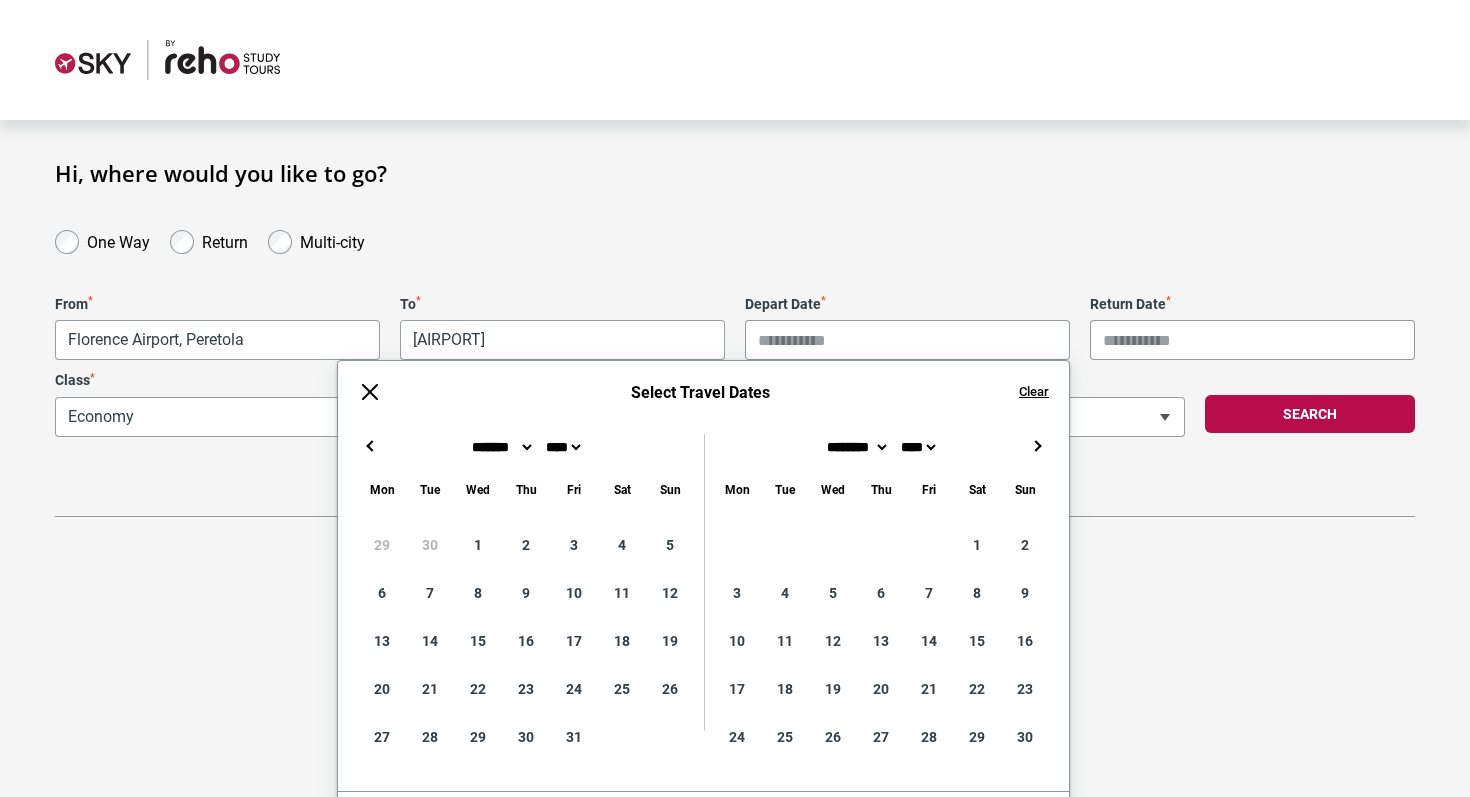 click on "→" at bounding box center (1037, 446) 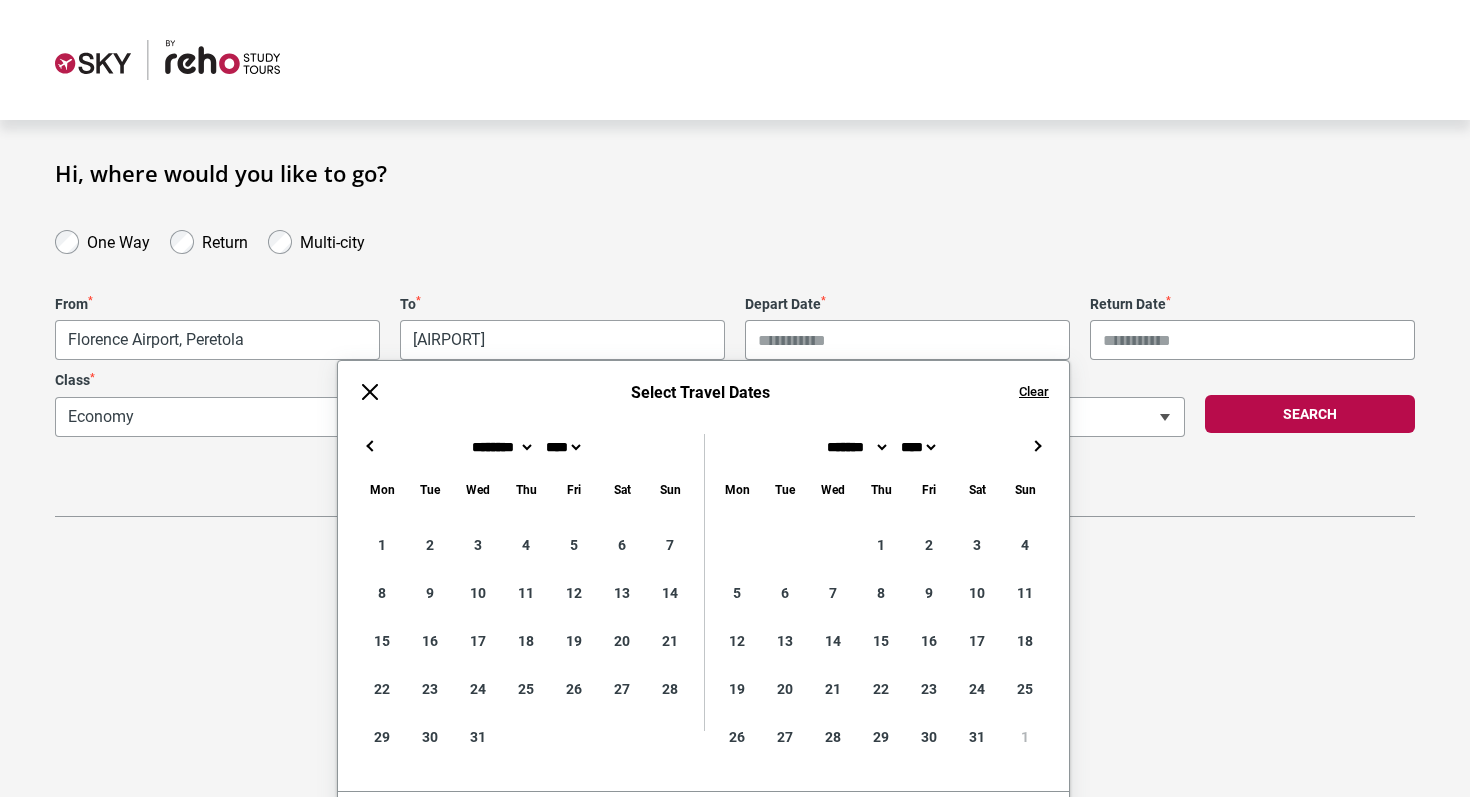 click on "→" at bounding box center (1037, 446) 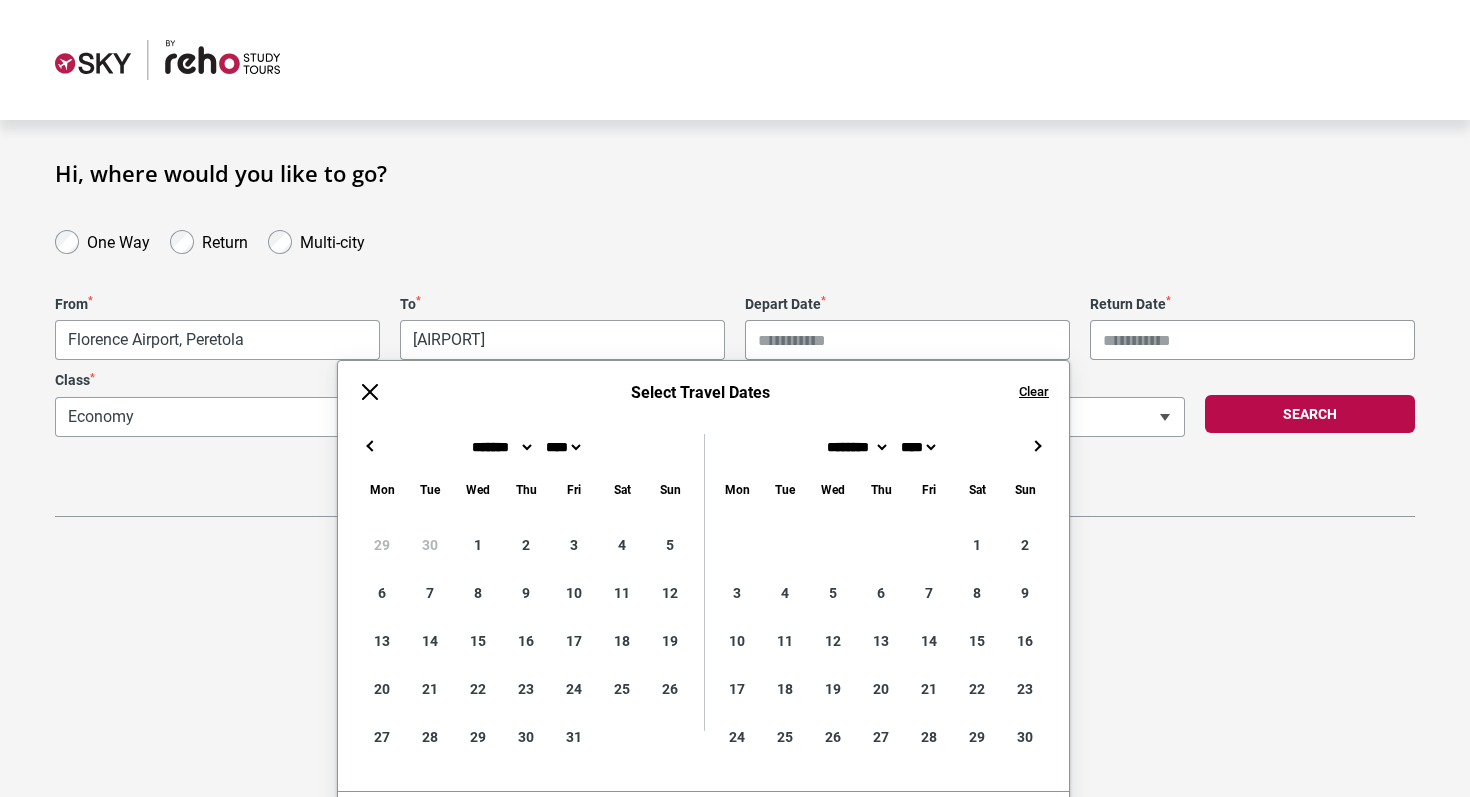 click on "←" at bounding box center (370, 446) 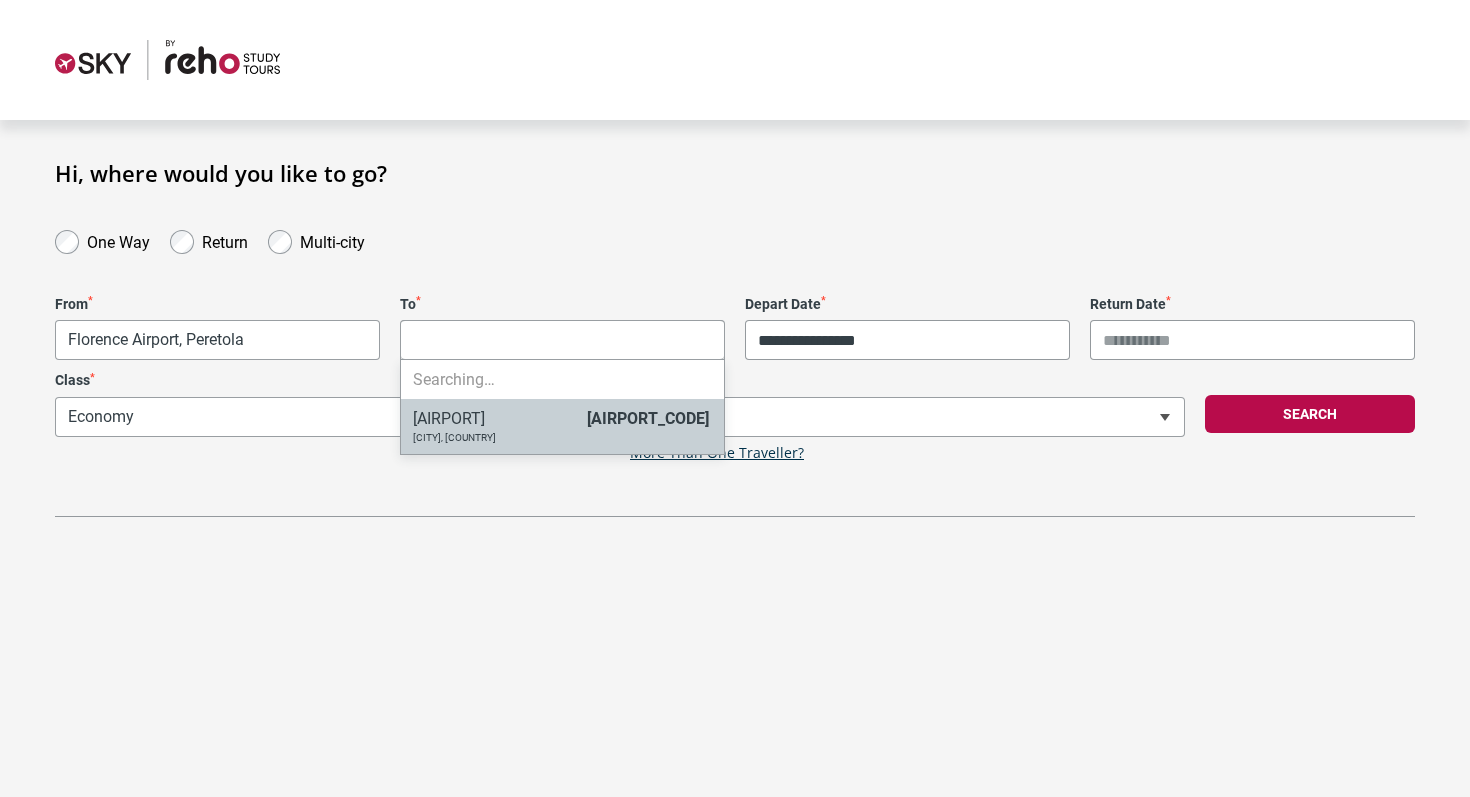 click on "**********" at bounding box center [735, 398] 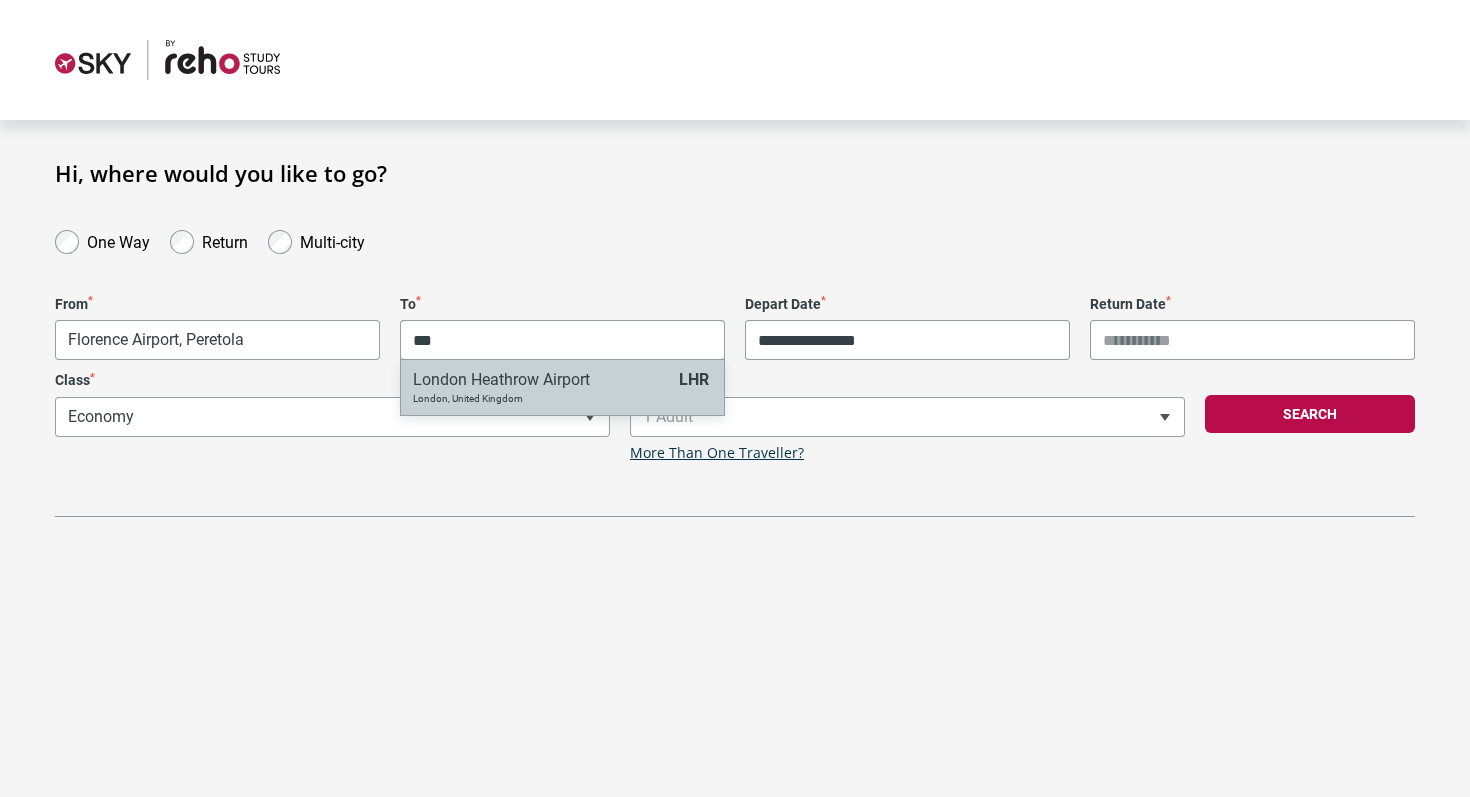 type on "***" 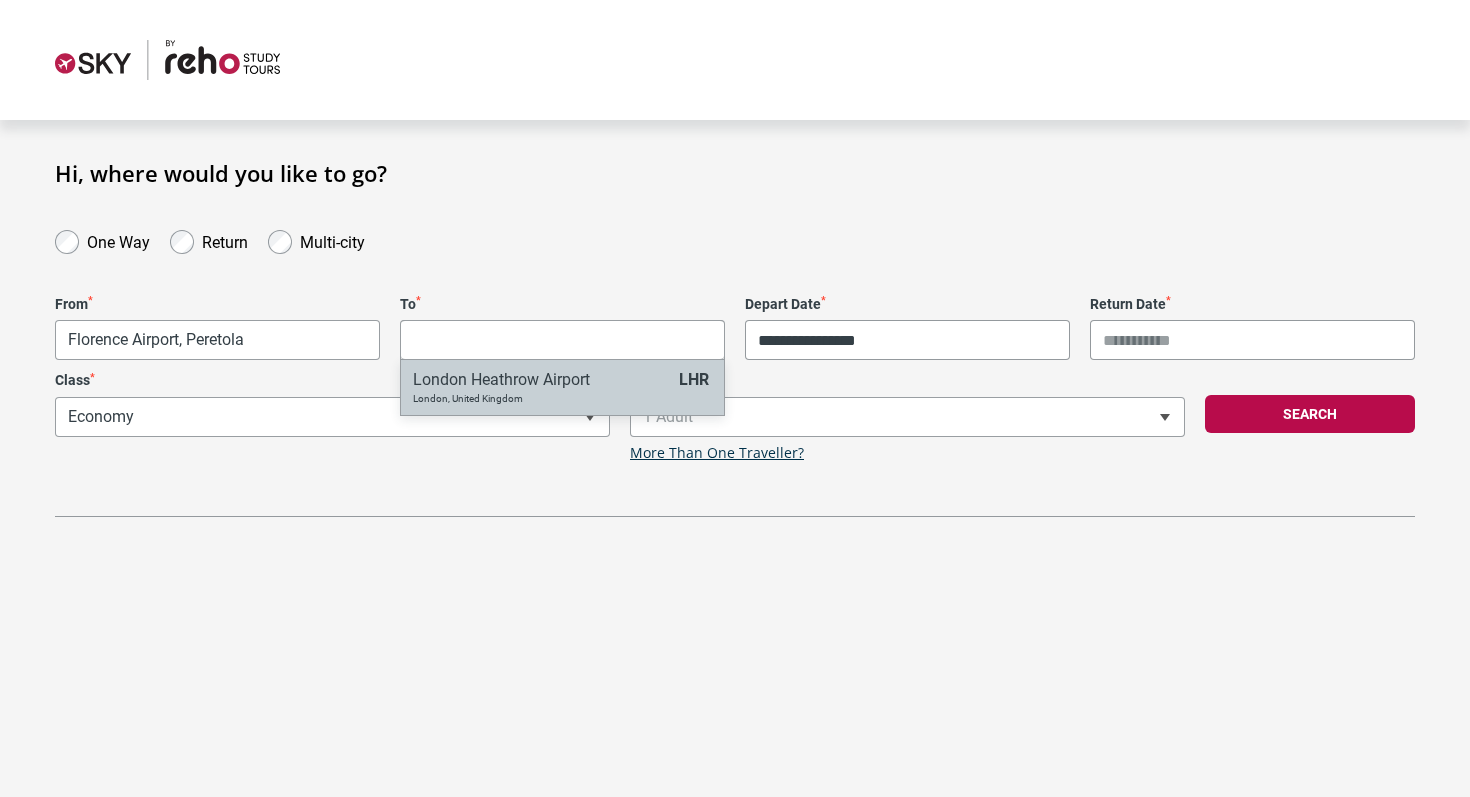 select on "[AIRPORT_CODE]" 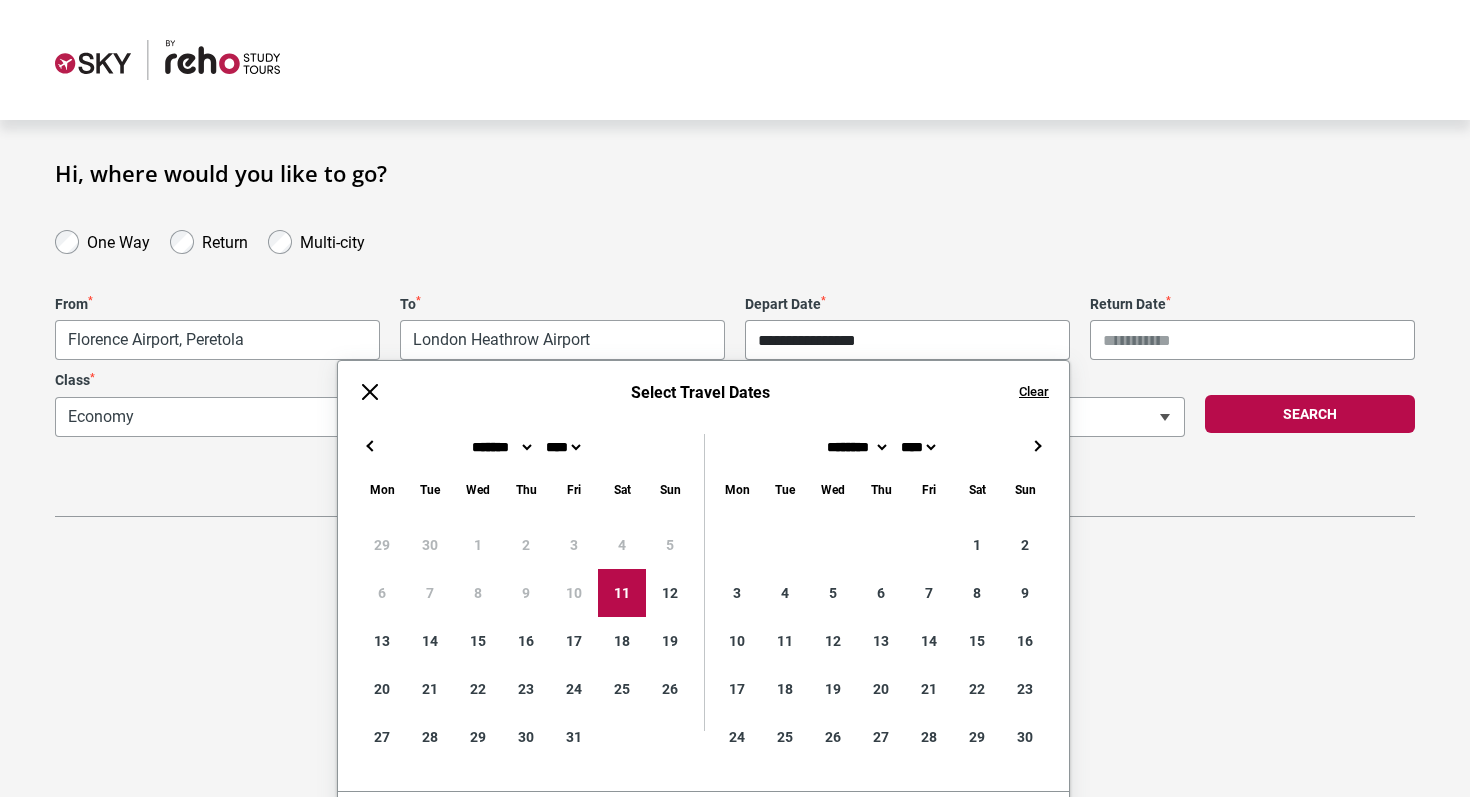 click on "**********" at bounding box center [907, 340] 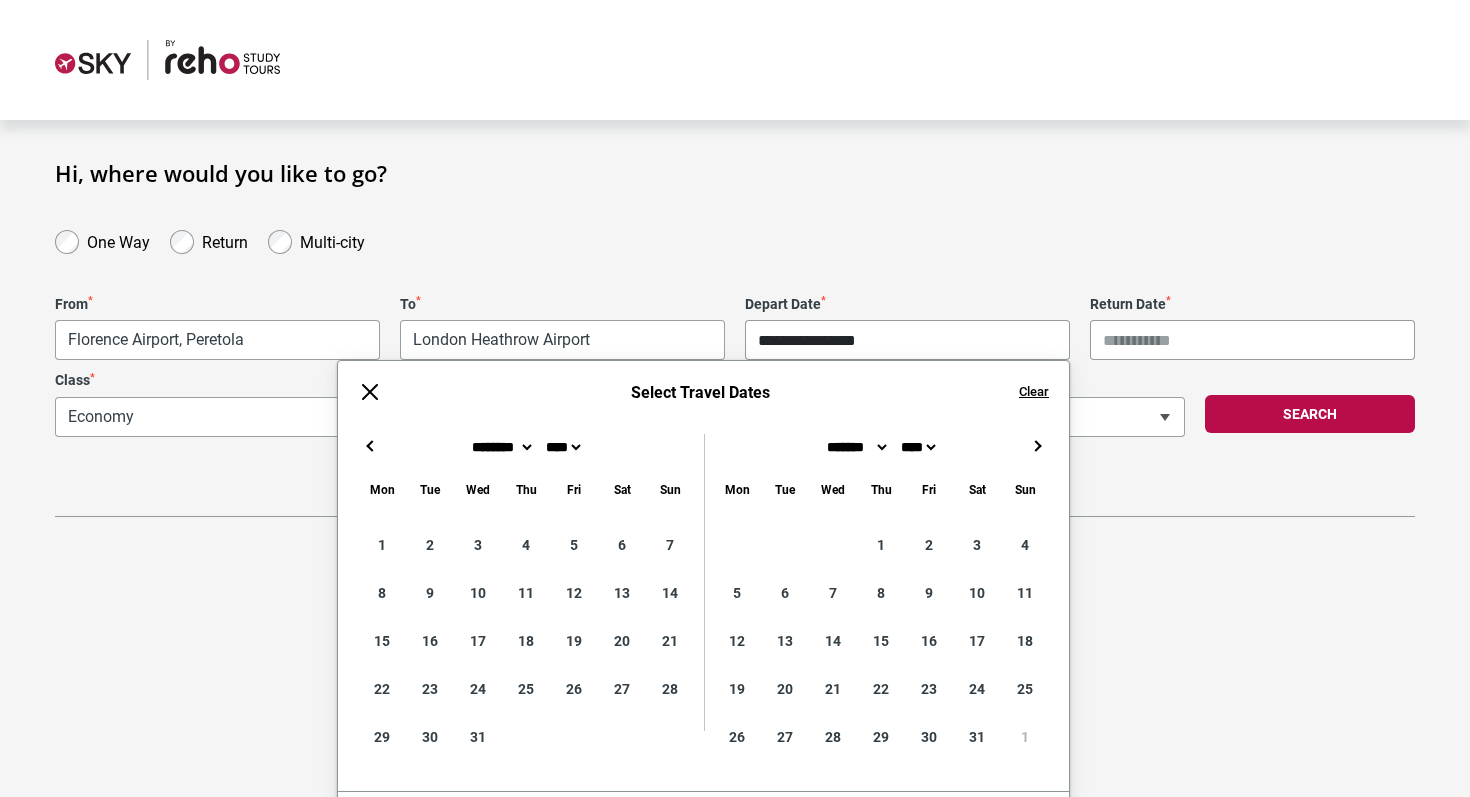 click on "→" at bounding box center (1037, 446) 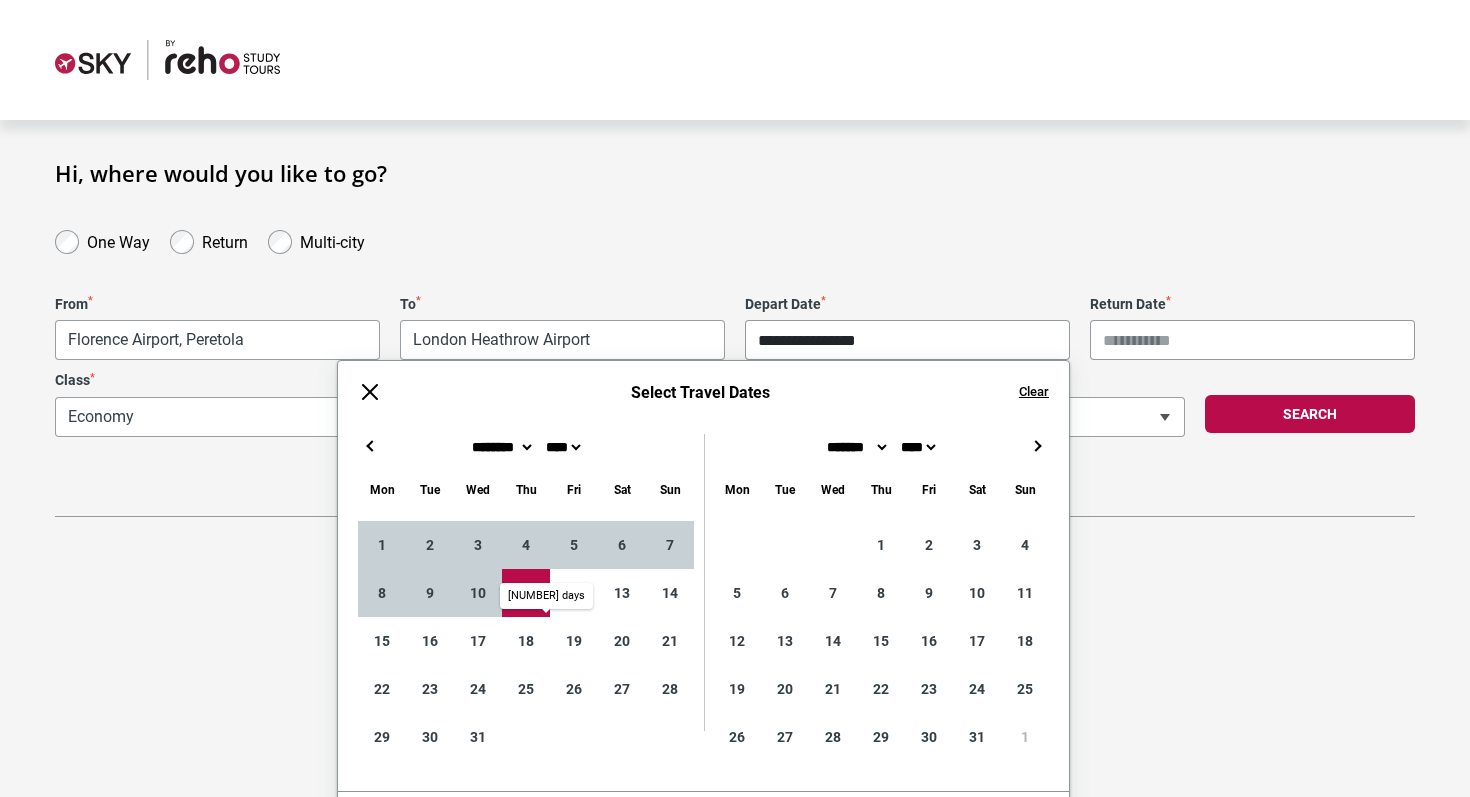 type on "**********" 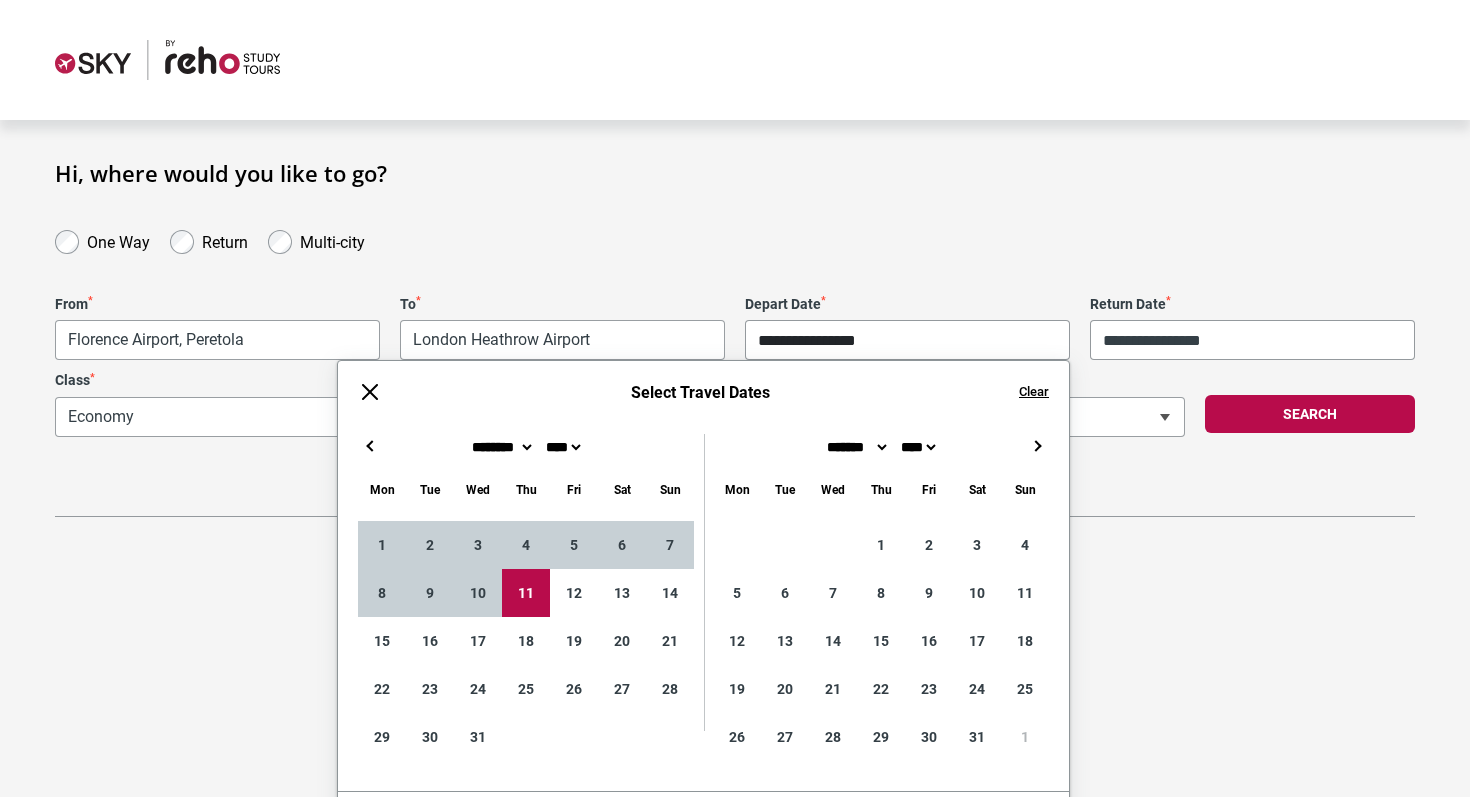 type on "**********" 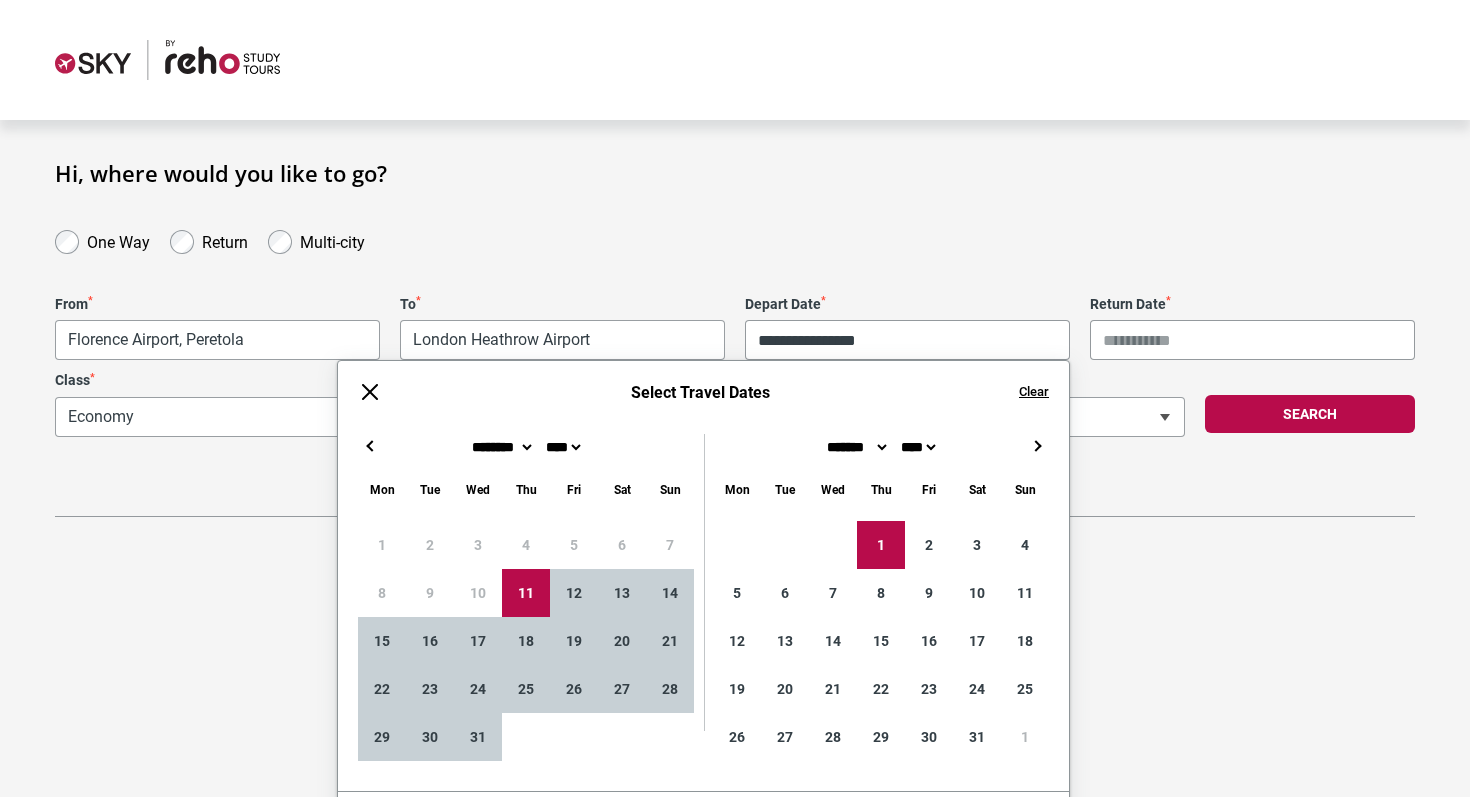 click on "Search" at bounding box center [1310, 417] 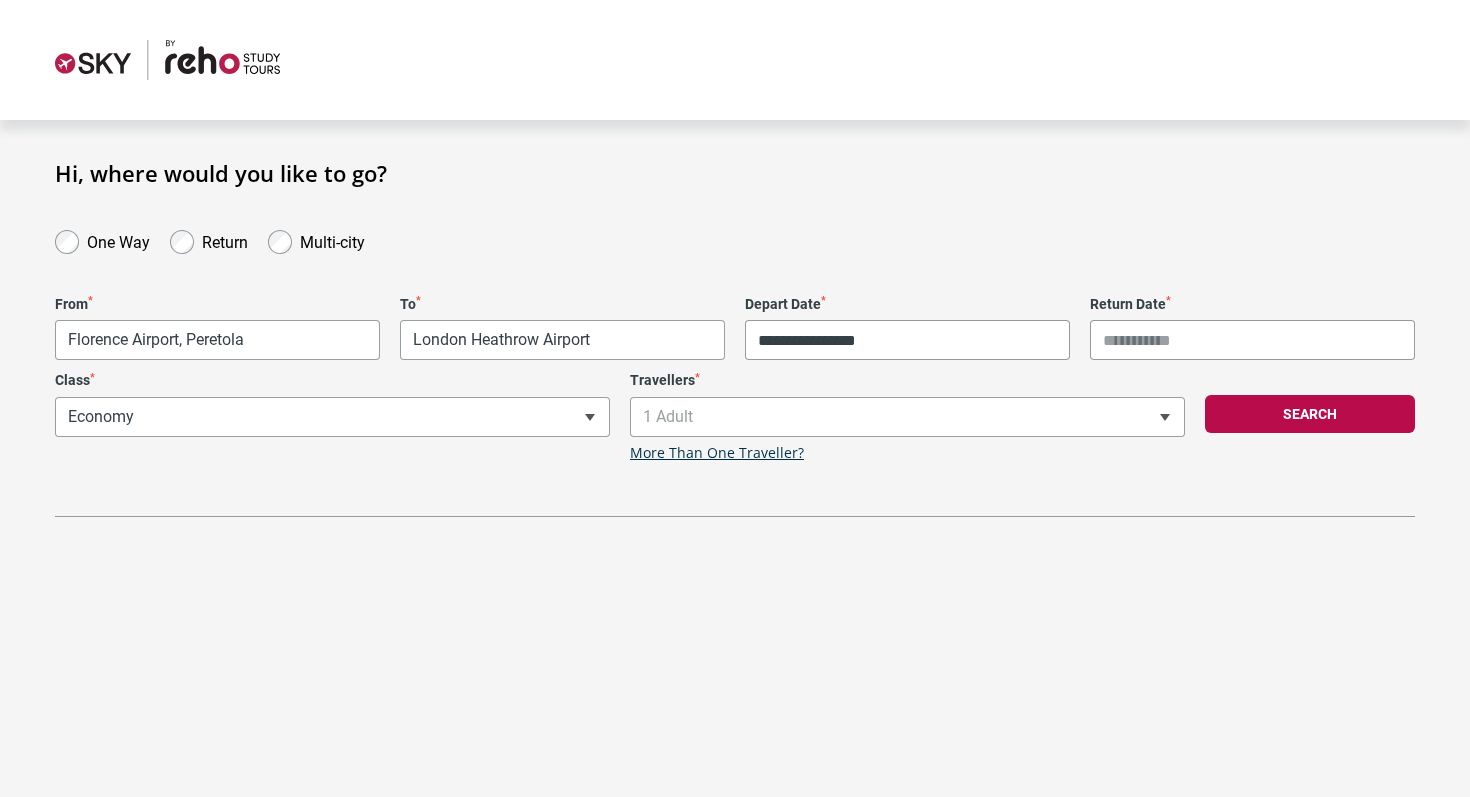 click on "One Way" at bounding box center (118, 240) 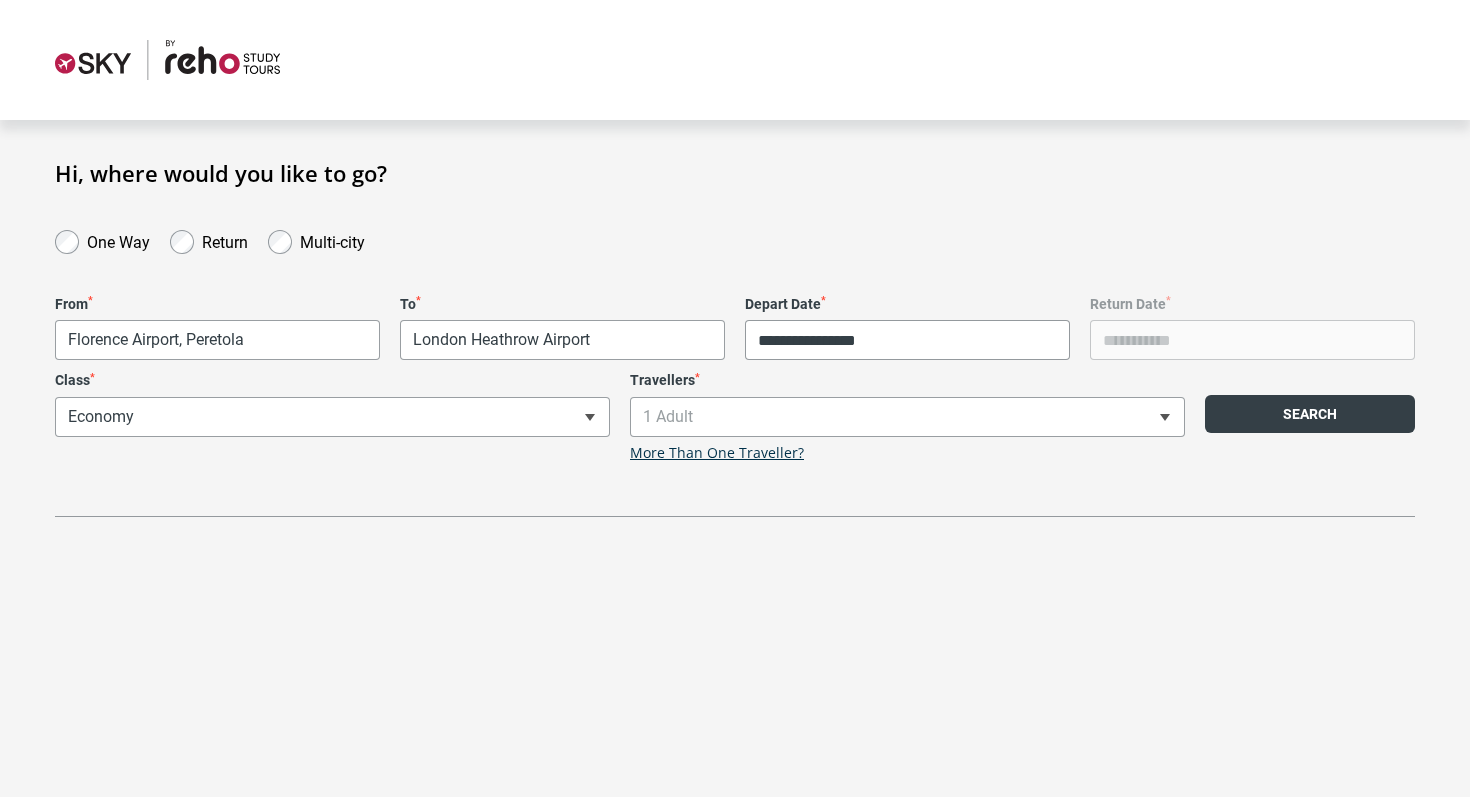 click on "Search" at bounding box center (1310, 414) 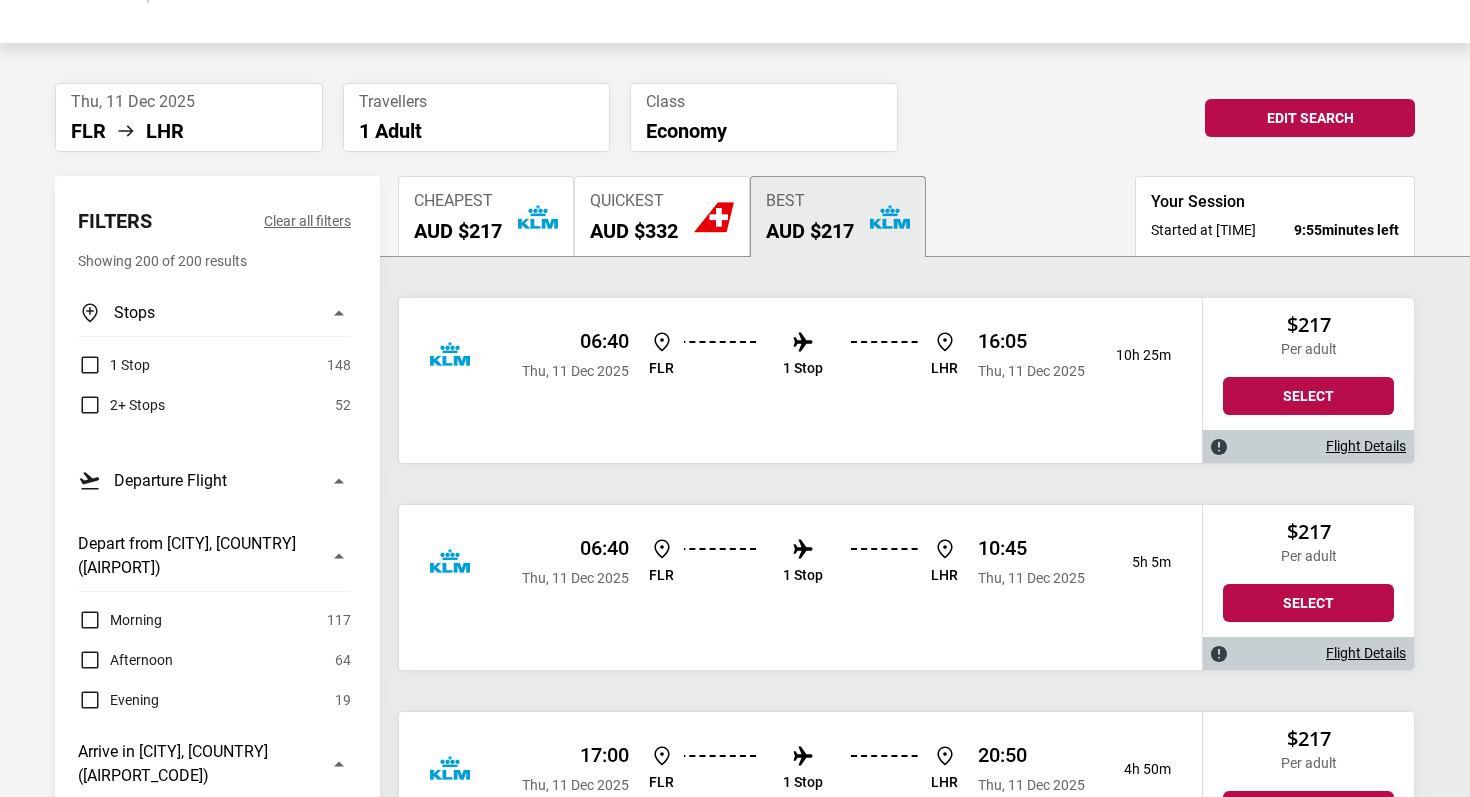 scroll, scrollTop: 0, scrollLeft: 0, axis: both 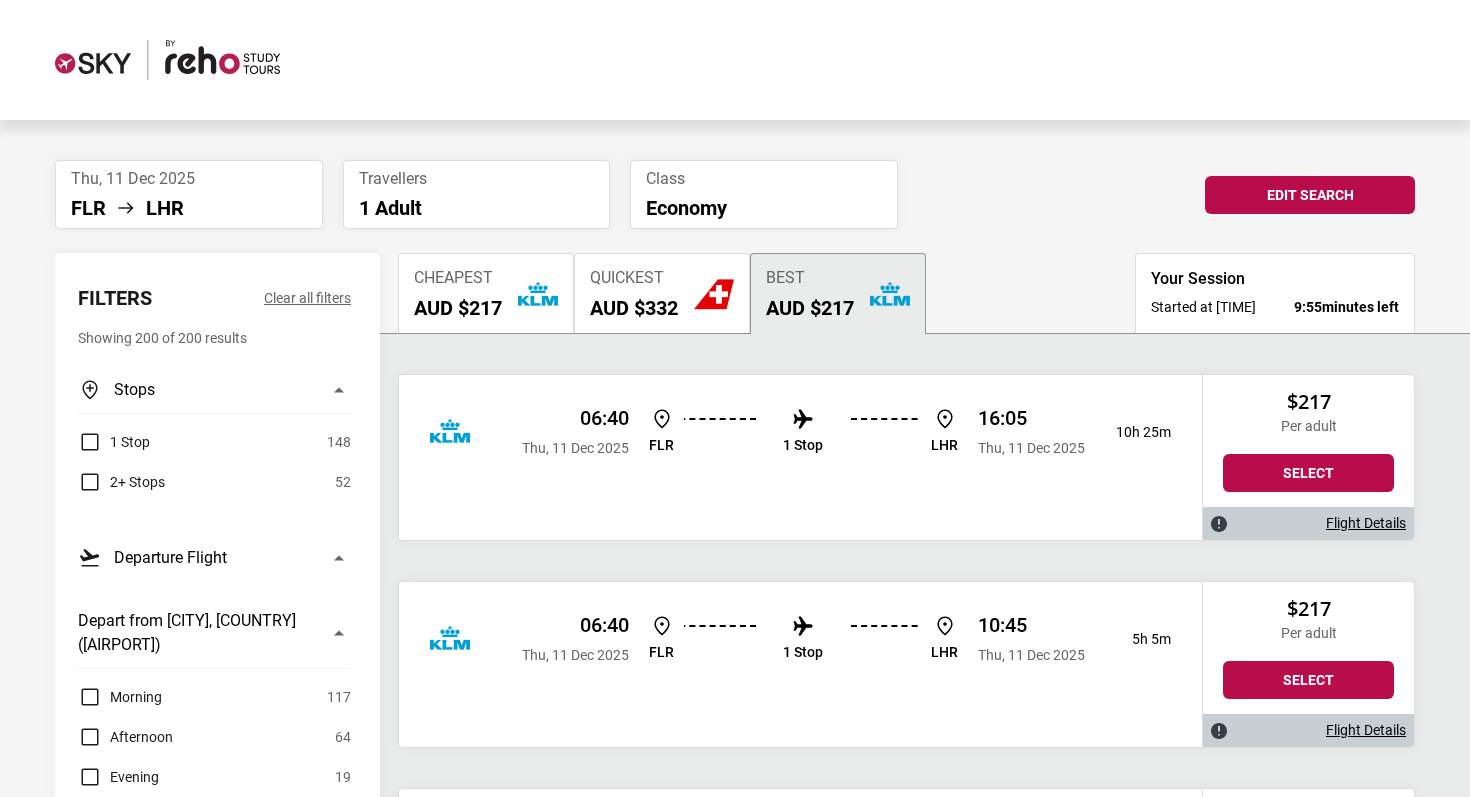 click on "[CODE]     [CODE]" at bounding box center [189, 208] 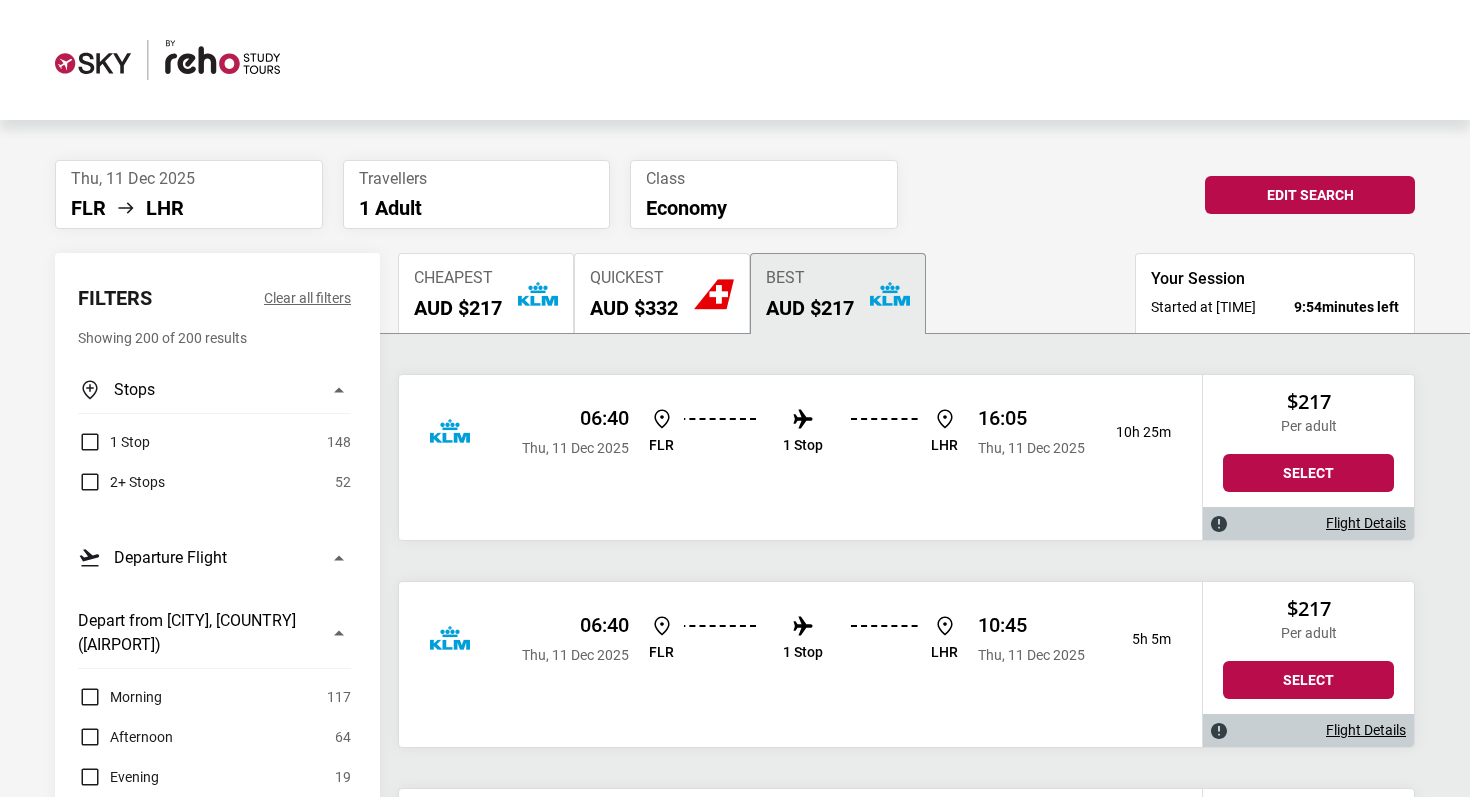 click on "LHR" at bounding box center [165, 208] 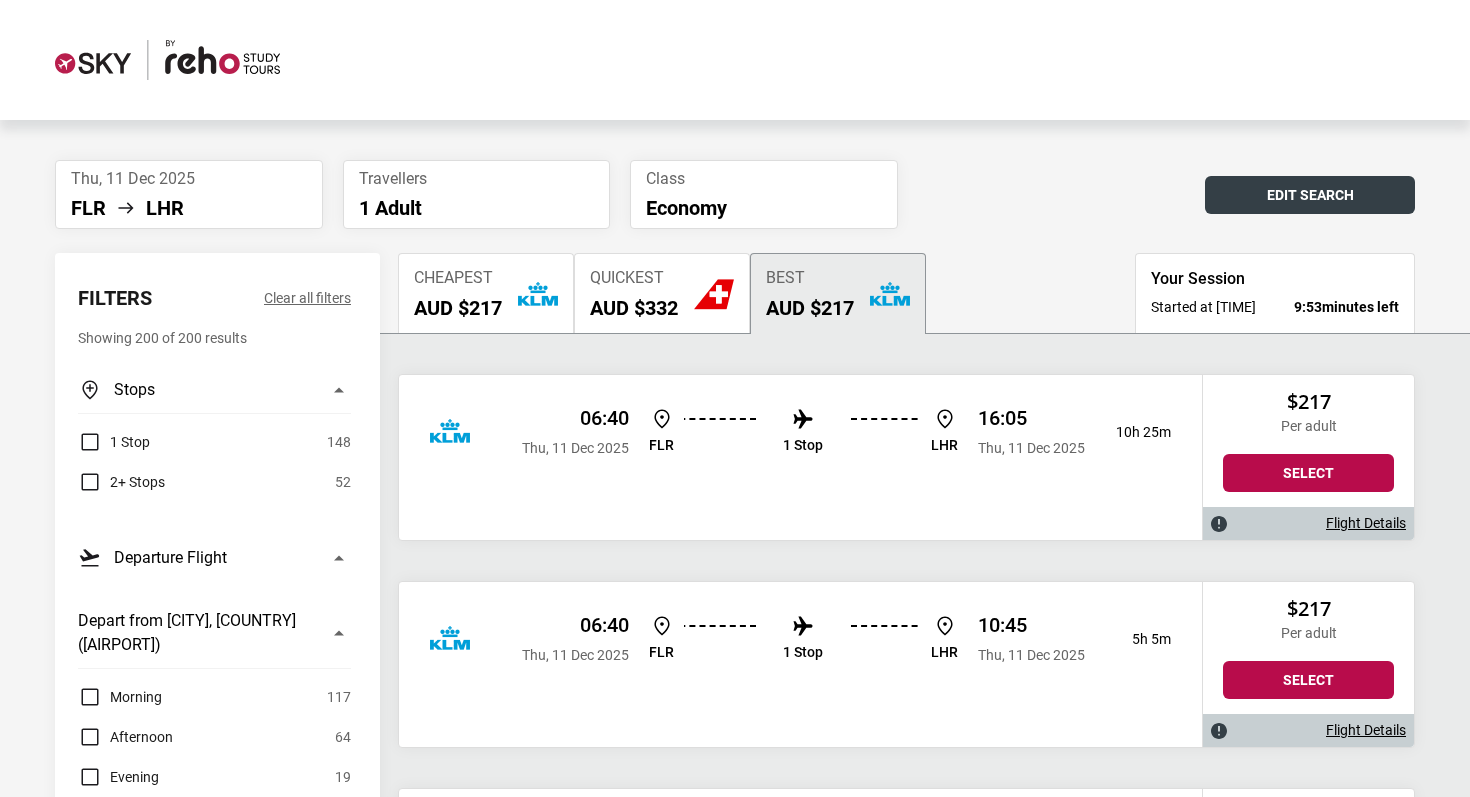 click on "Edit Search" at bounding box center [1310, 195] 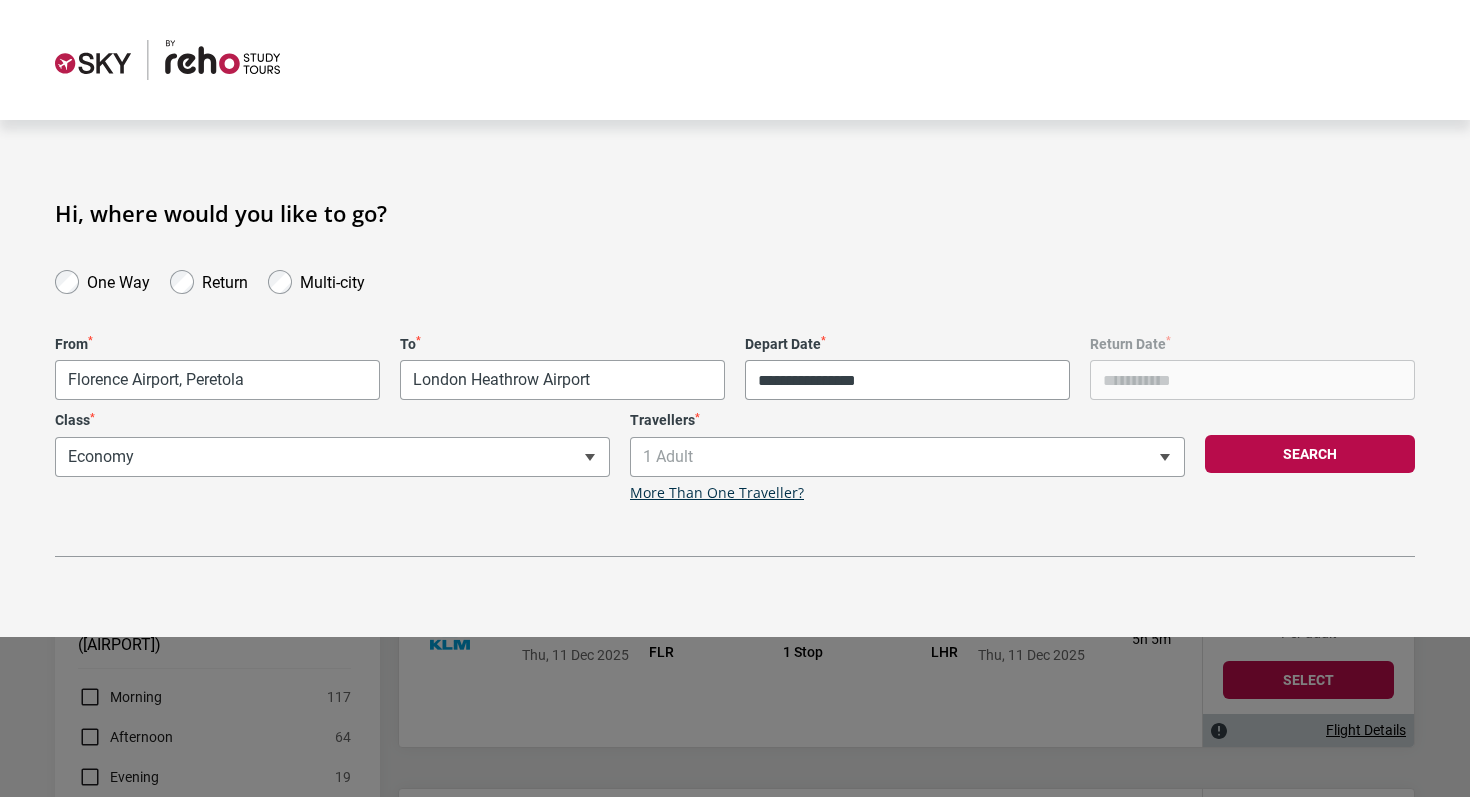 click on "Multi-city" at bounding box center [332, 280] 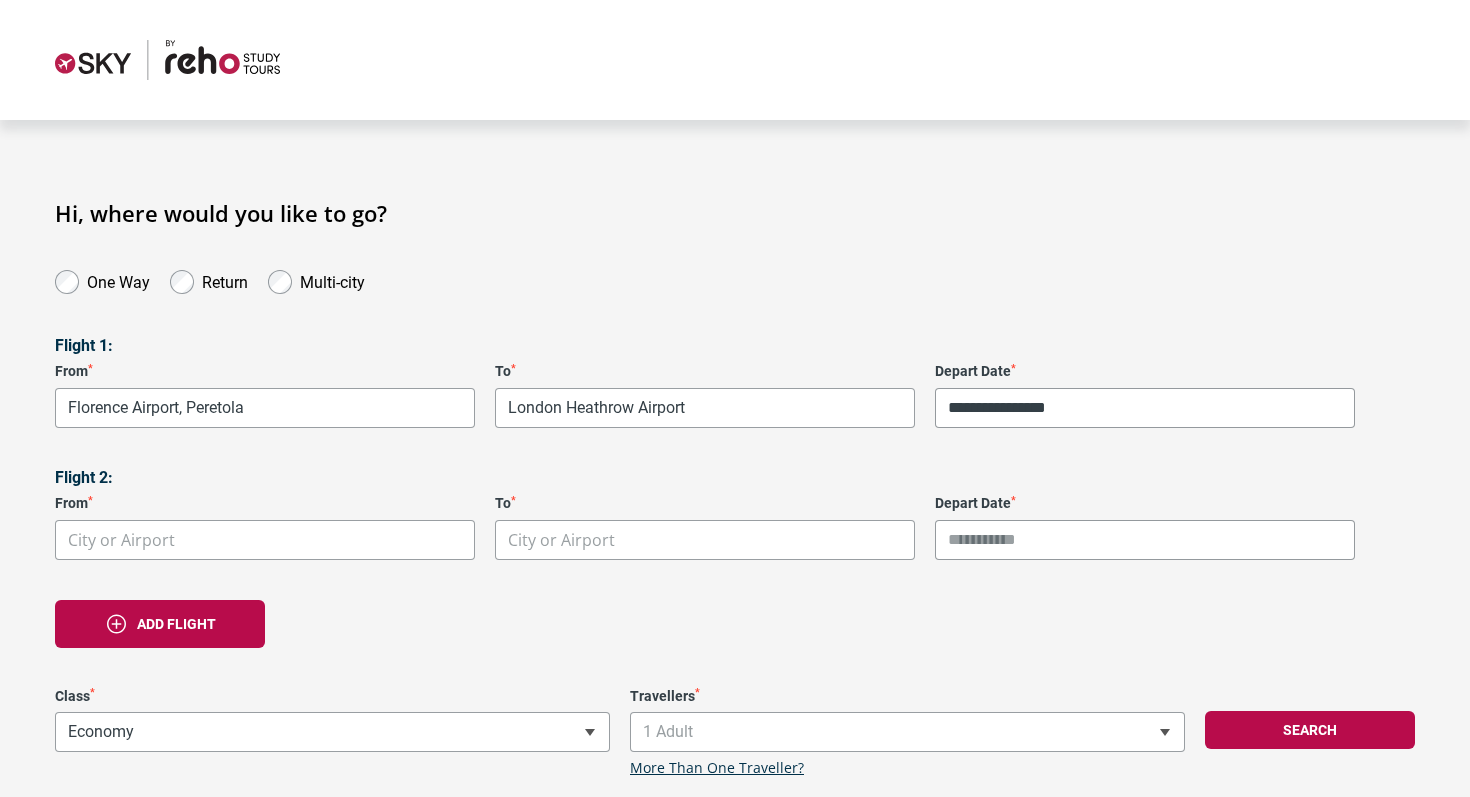 click on "**********" at bounding box center [735, 20896] 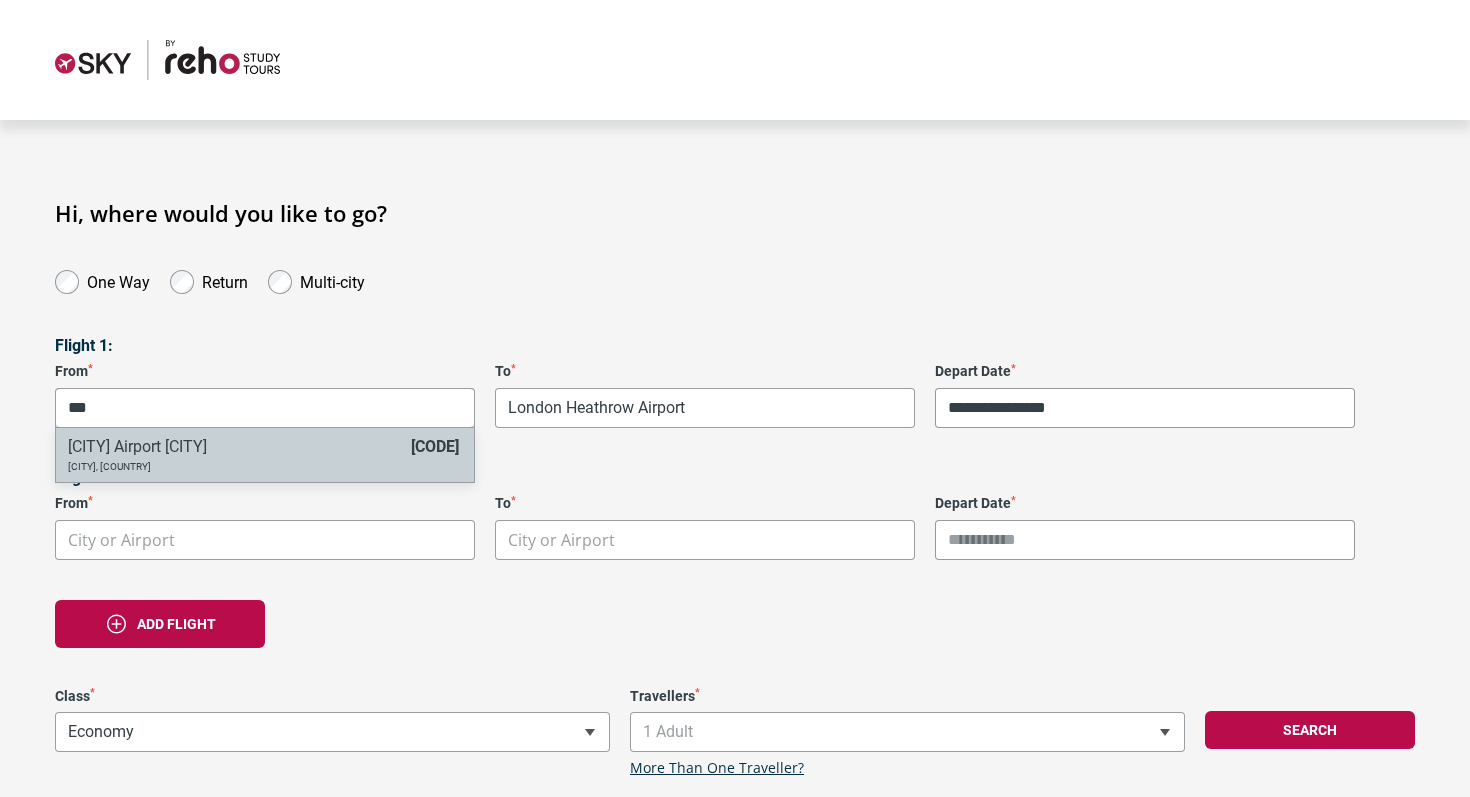 type on "***" 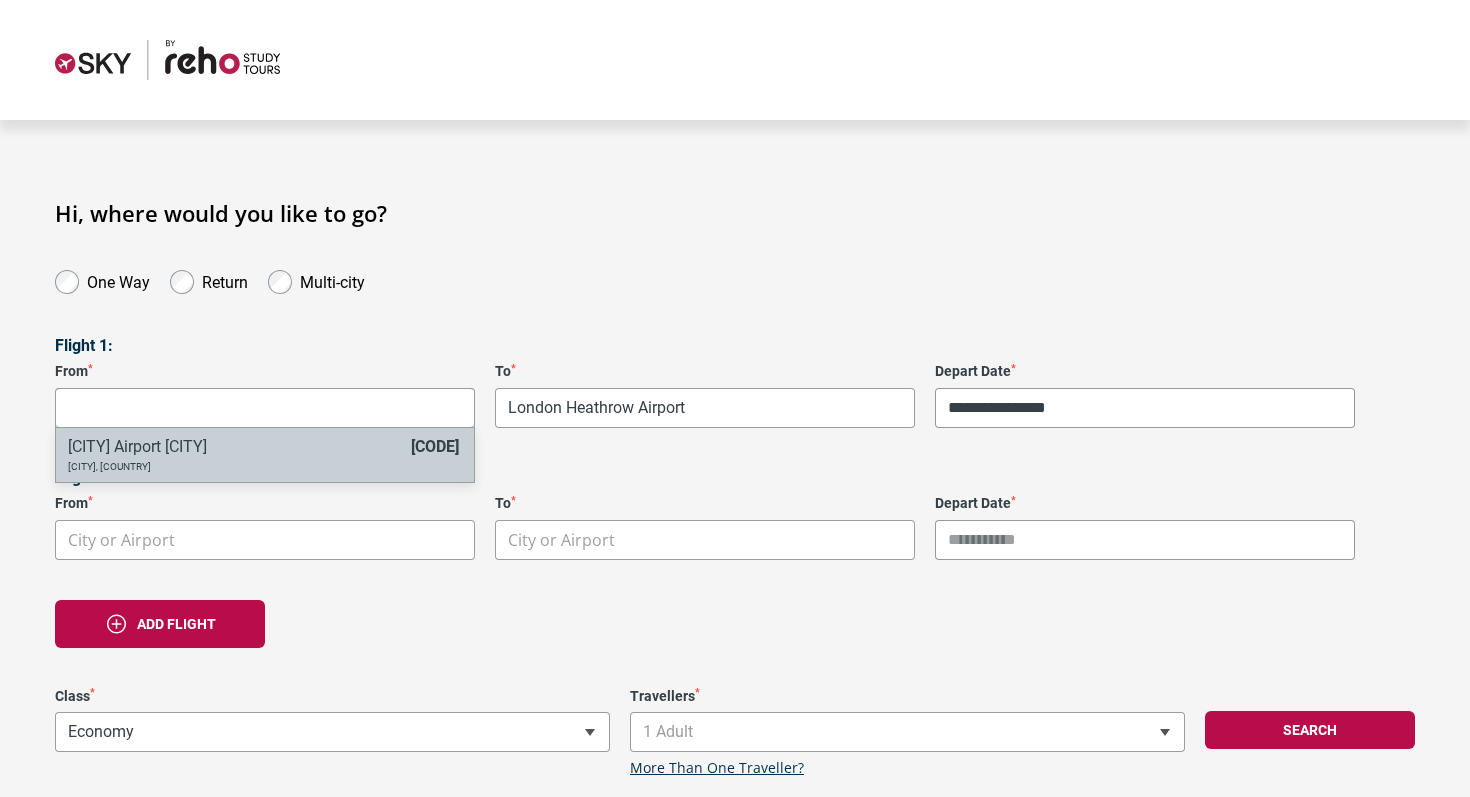 select on "AMSA" 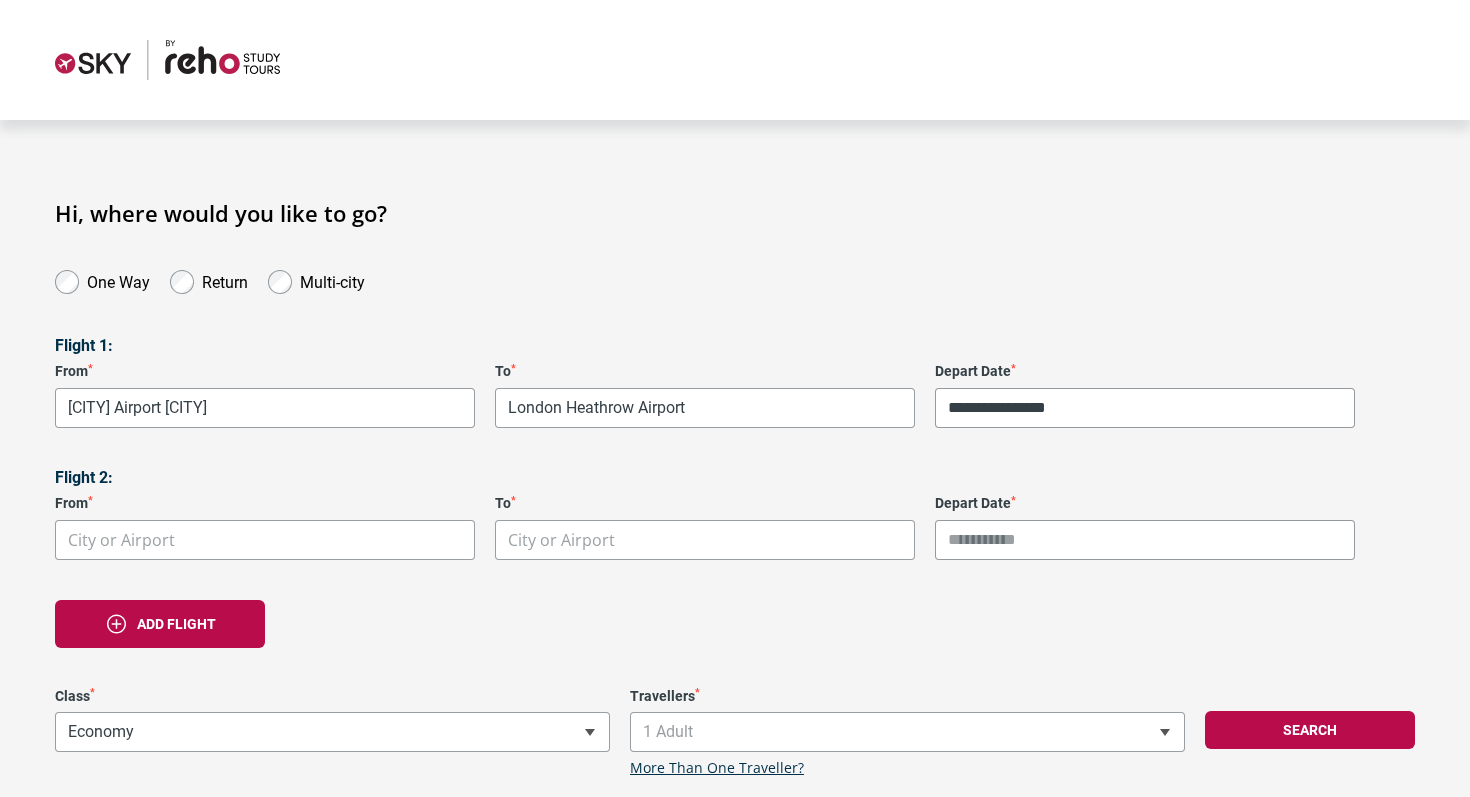 click on "**********" at bounding box center [735, 492] 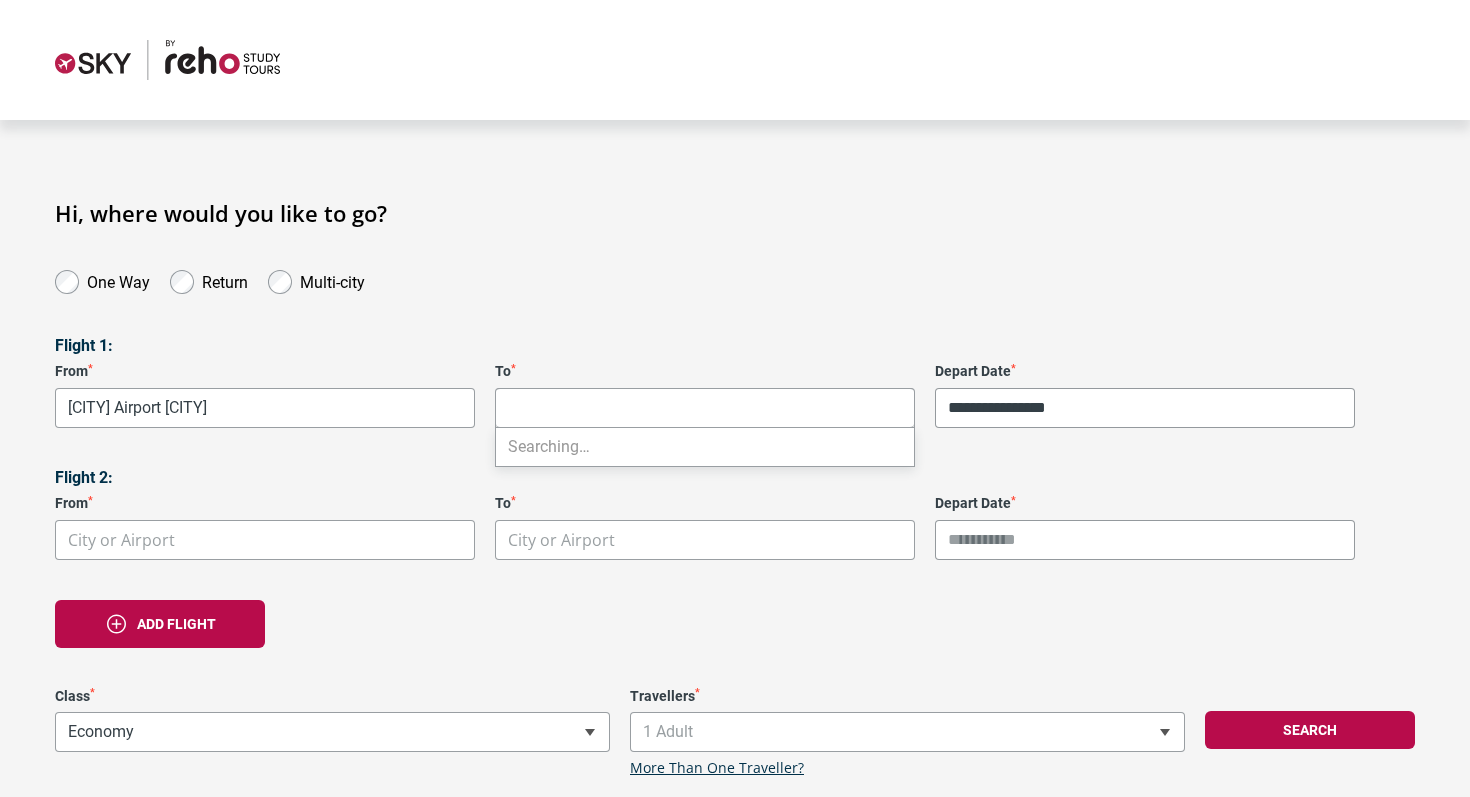 click on "**********" at bounding box center [735, 20896] 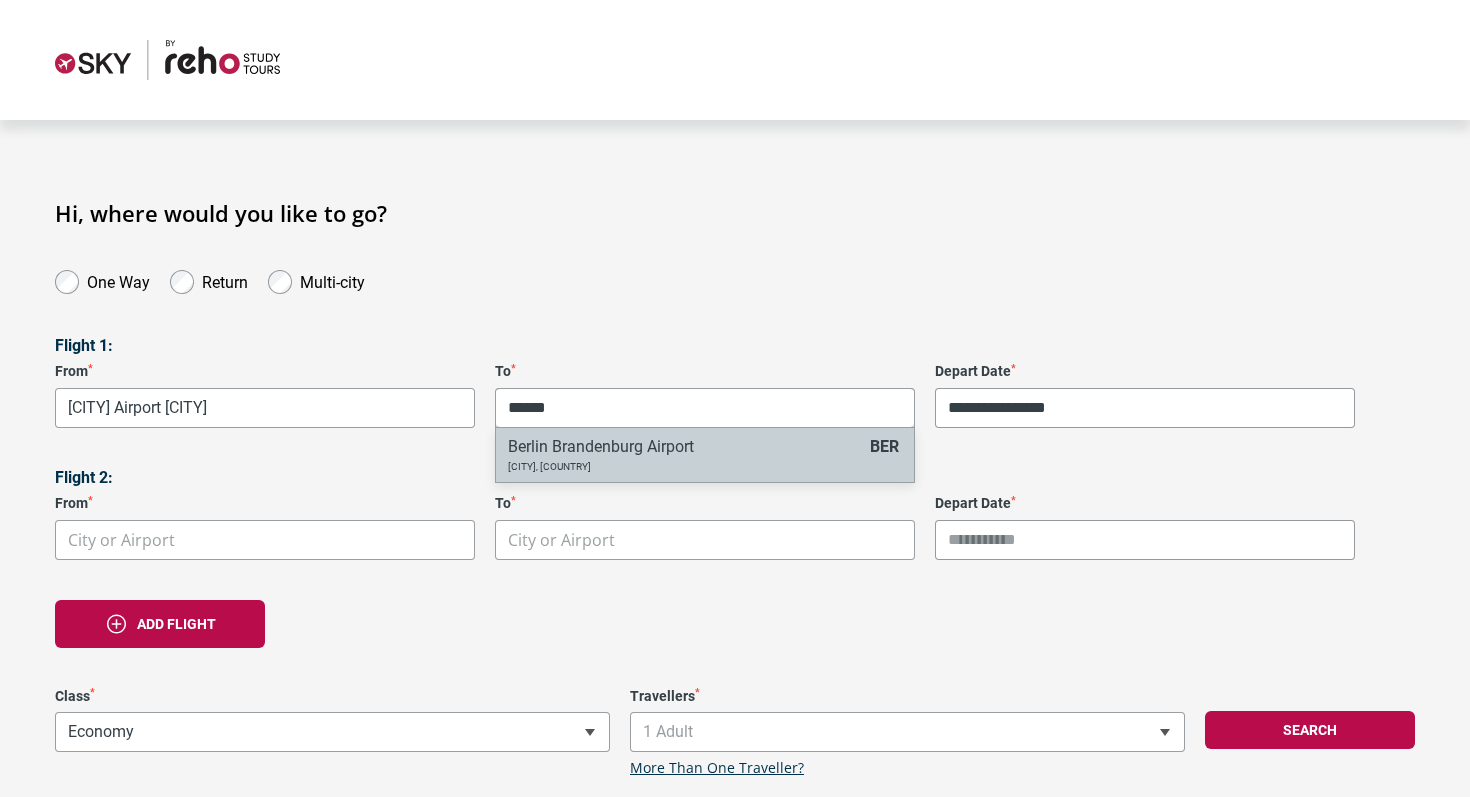 type on "******" 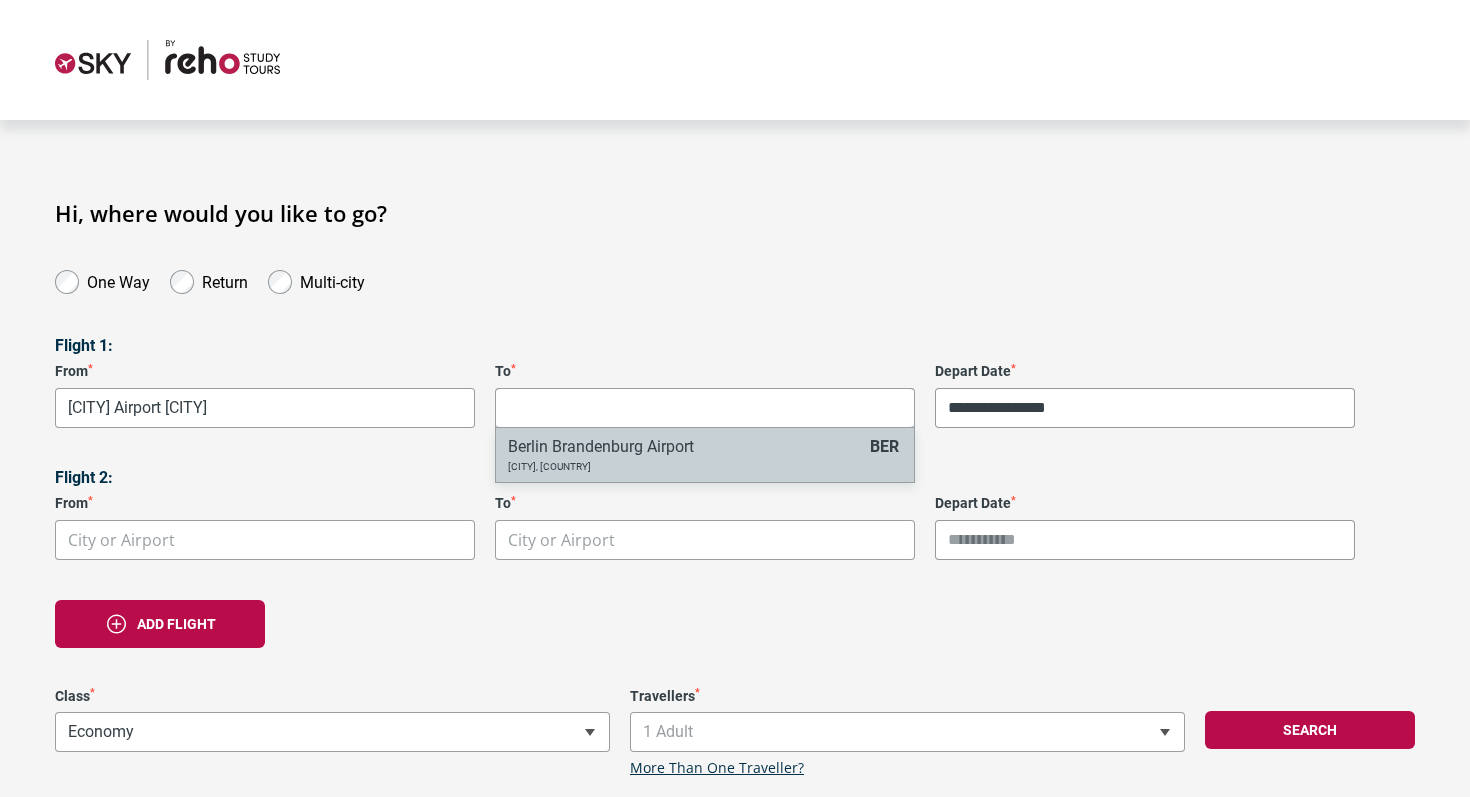 select on "BERA" 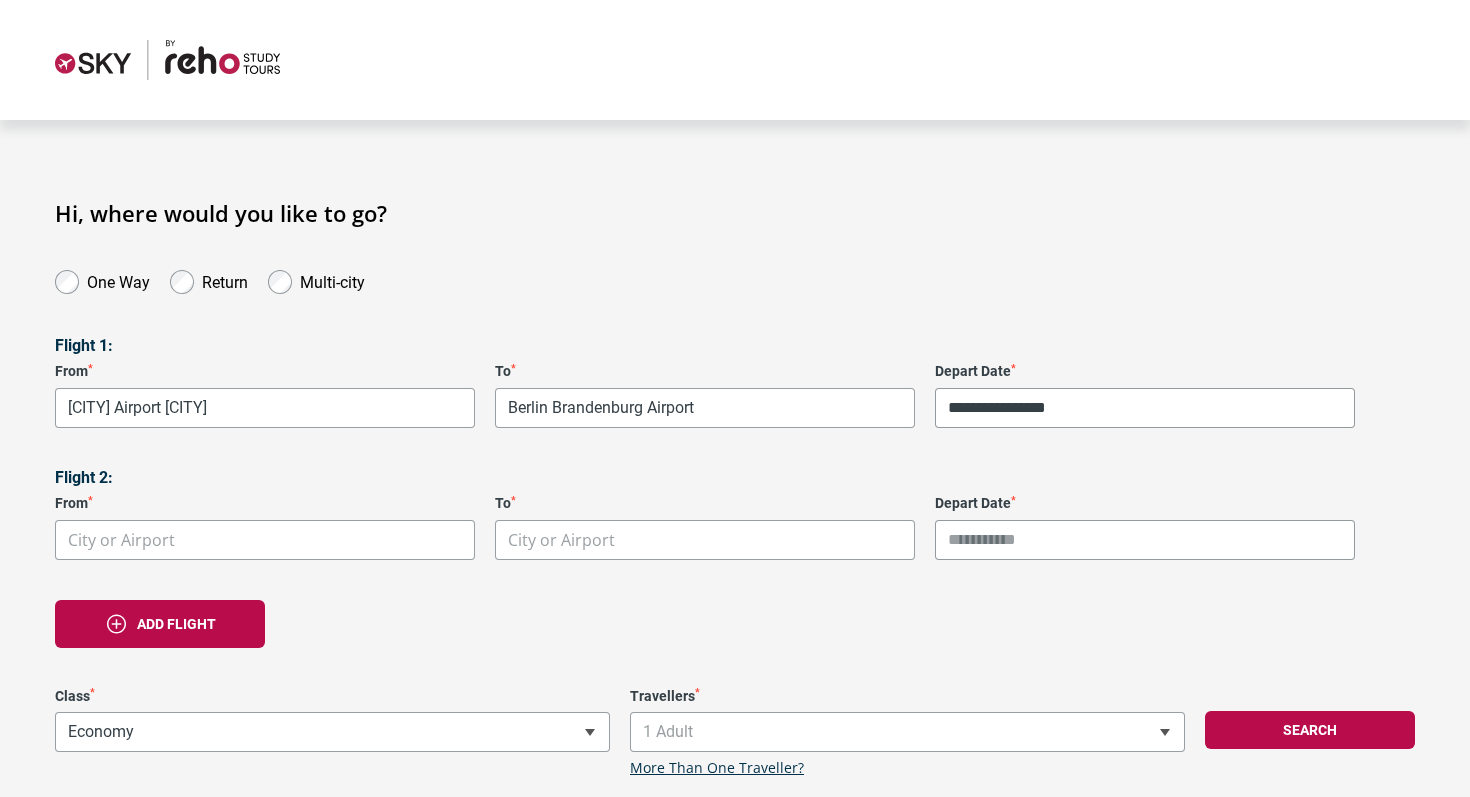 click on "**********" at bounding box center (735, 492) 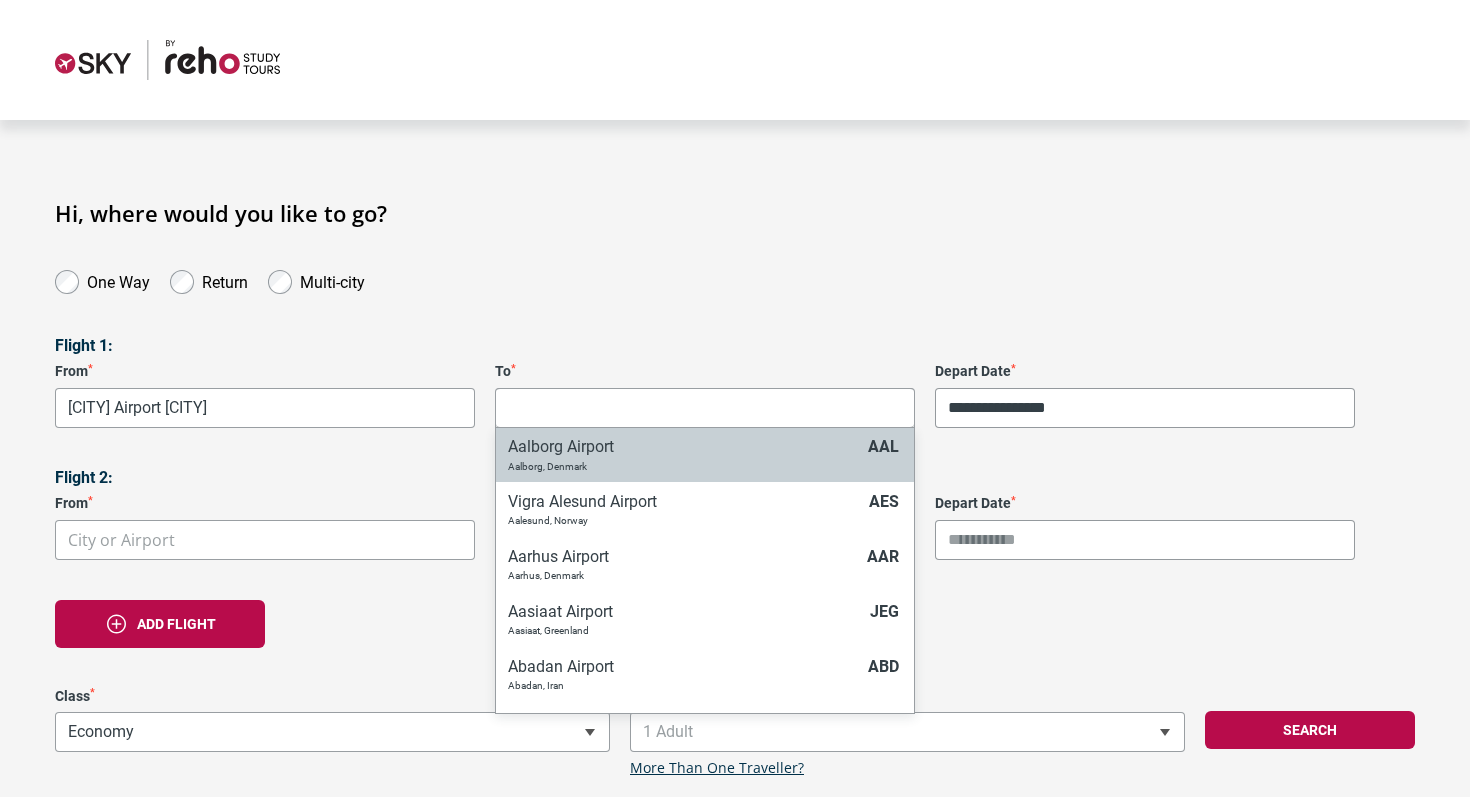 drag, startPoint x: 656, startPoint y: 478, endPoint x: 804, endPoint y: 151, distance: 358.93314 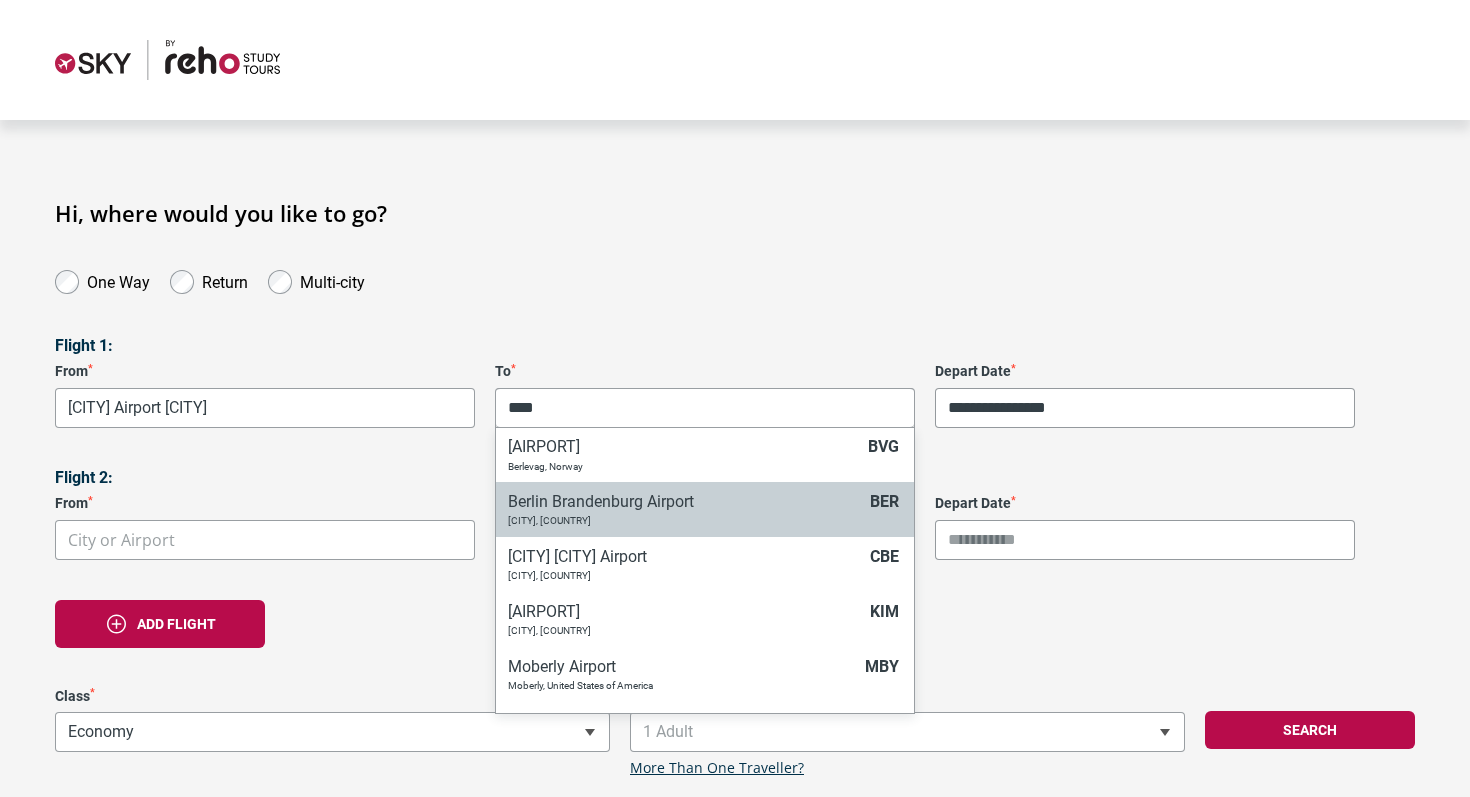 type on "****" 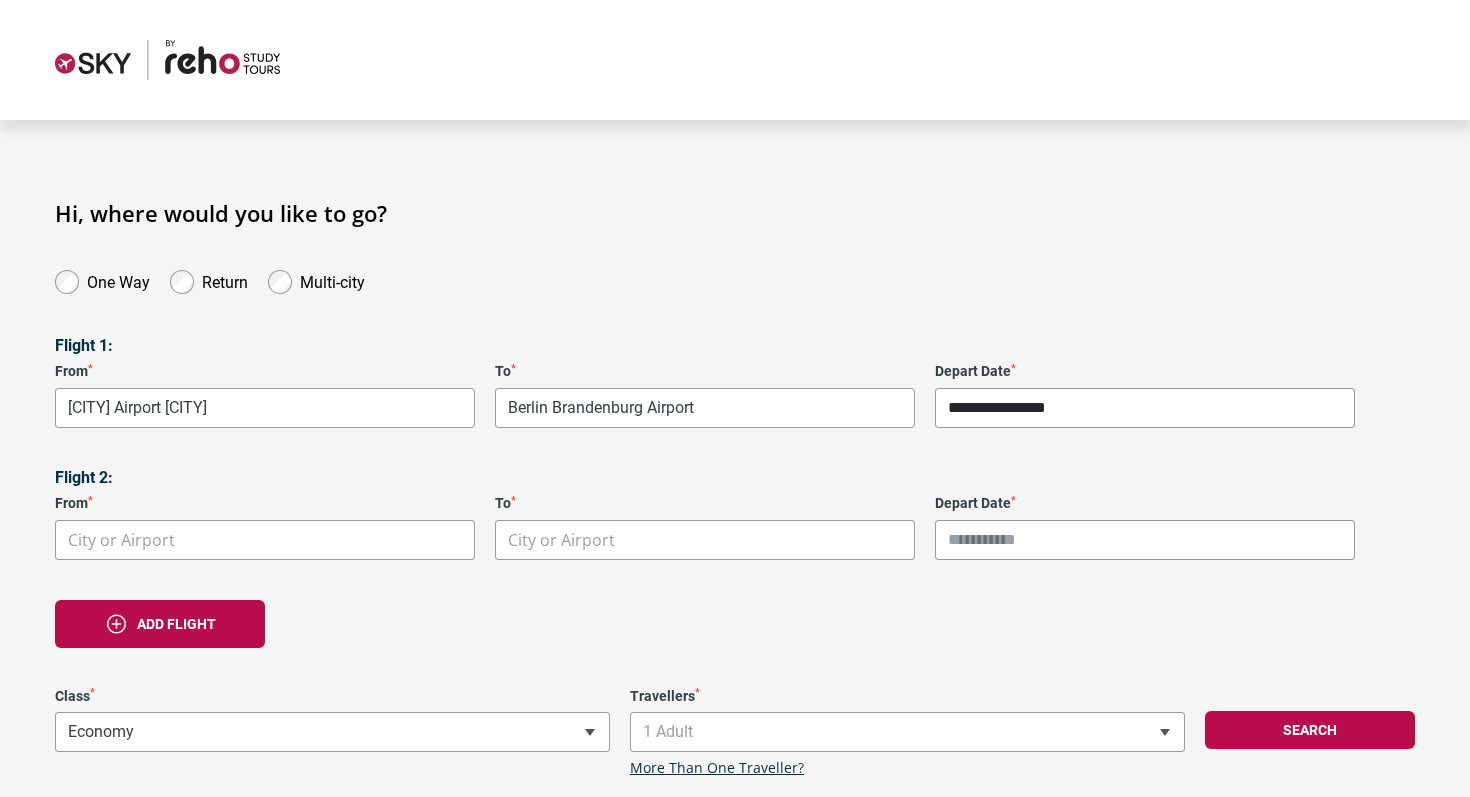click on "**********" at bounding box center (1145, 408) 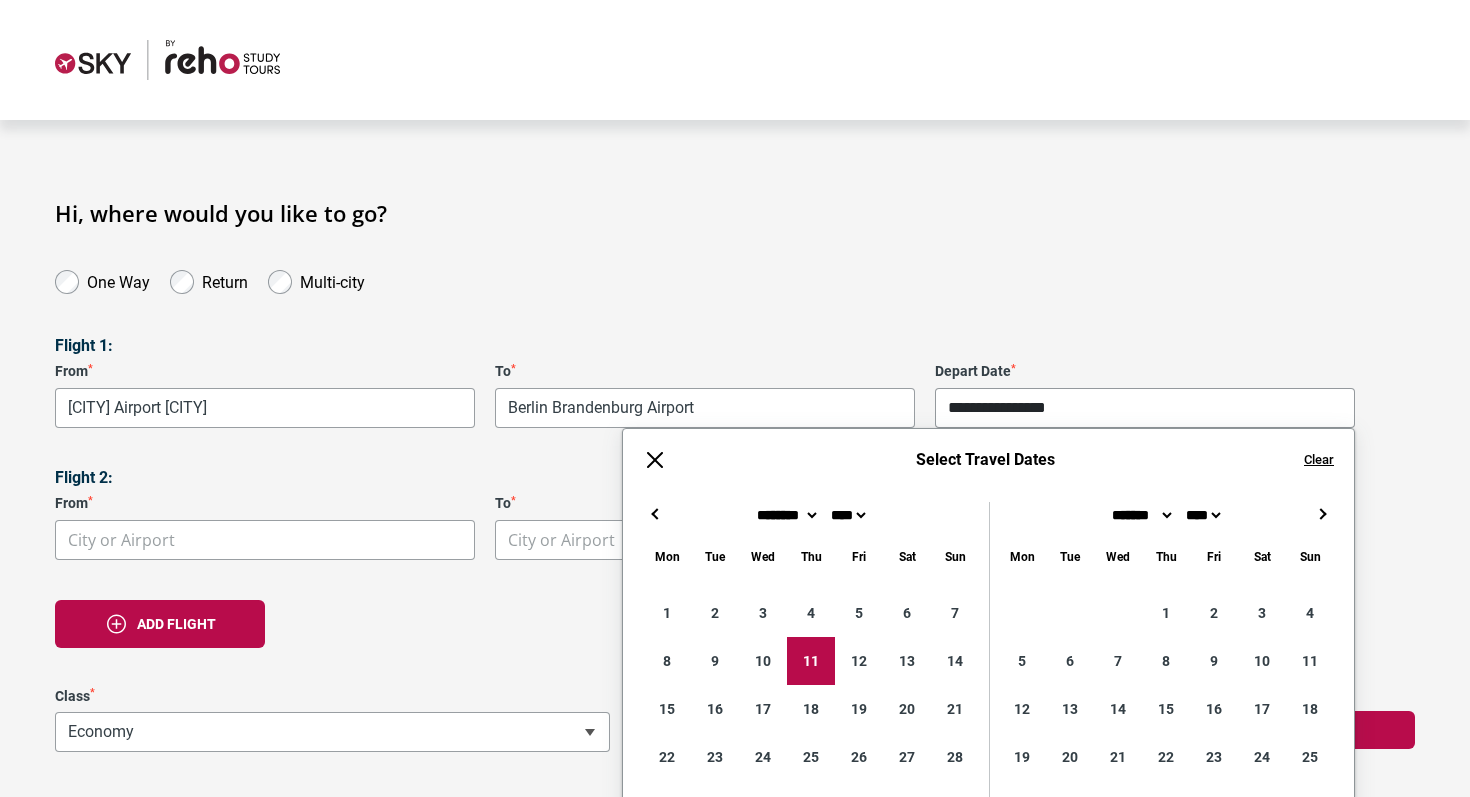 click on "←" at bounding box center [655, 514] 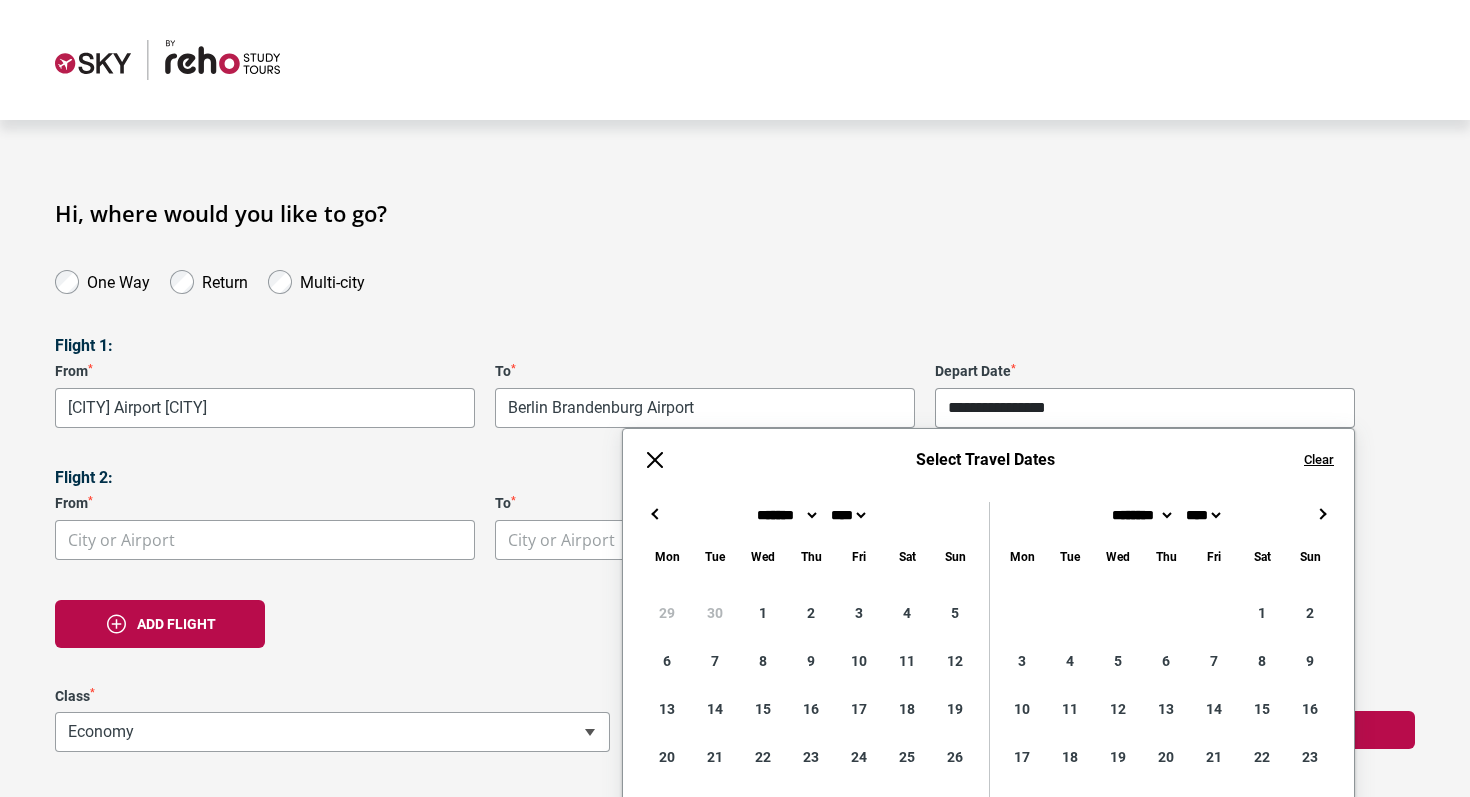 type on "**********" 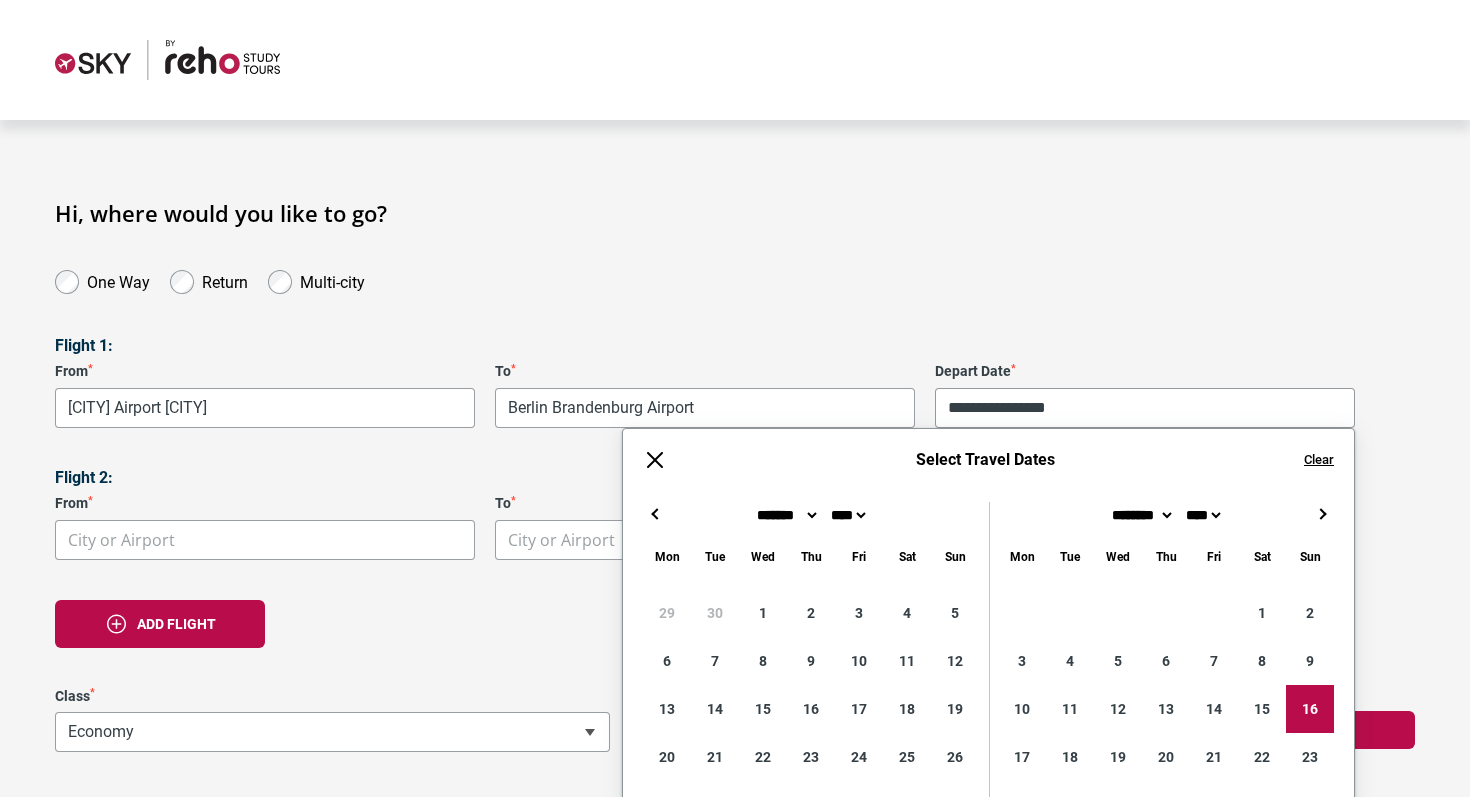 click on "**********" at bounding box center [735, 20896] 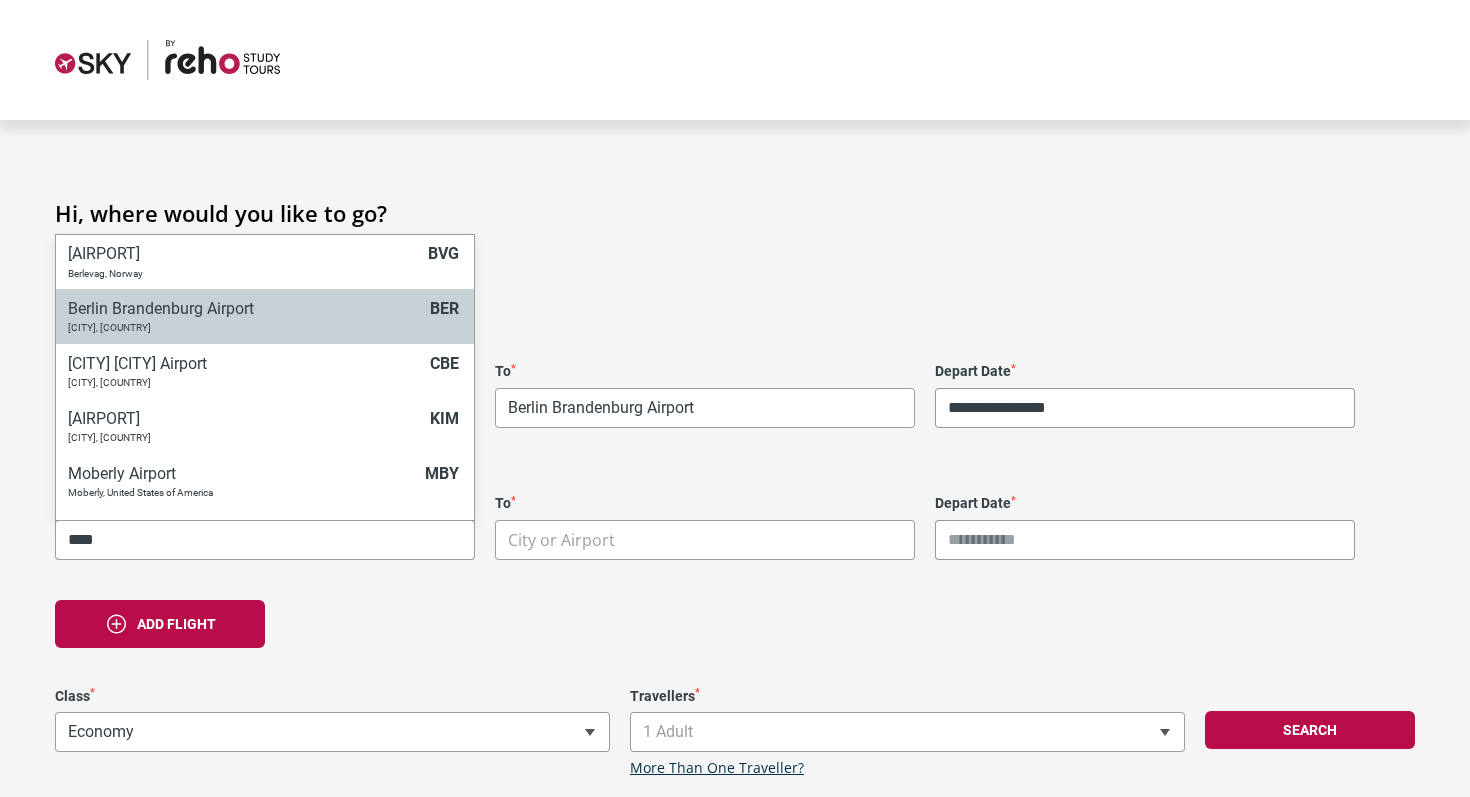 type on "****" 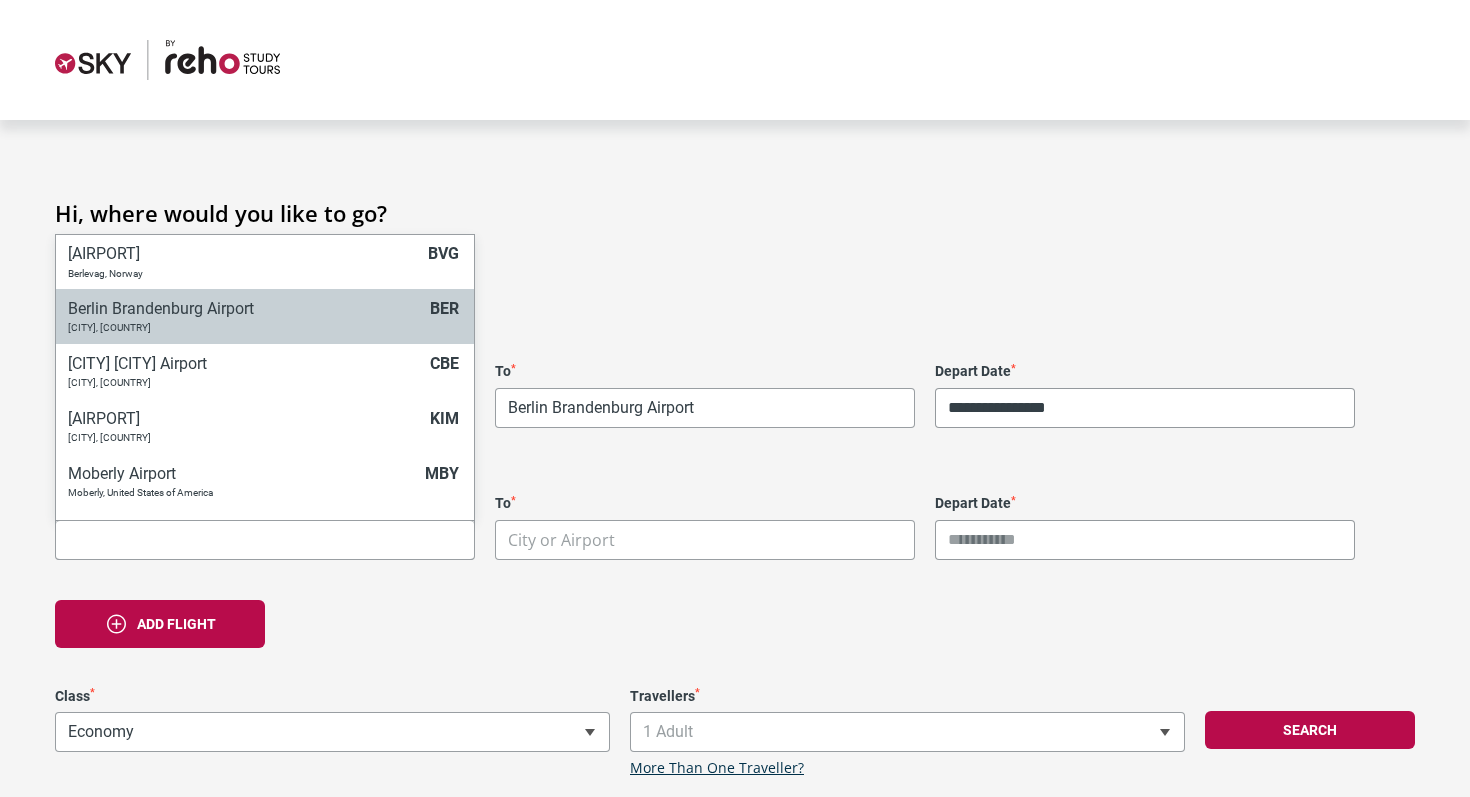 select on "BERA" 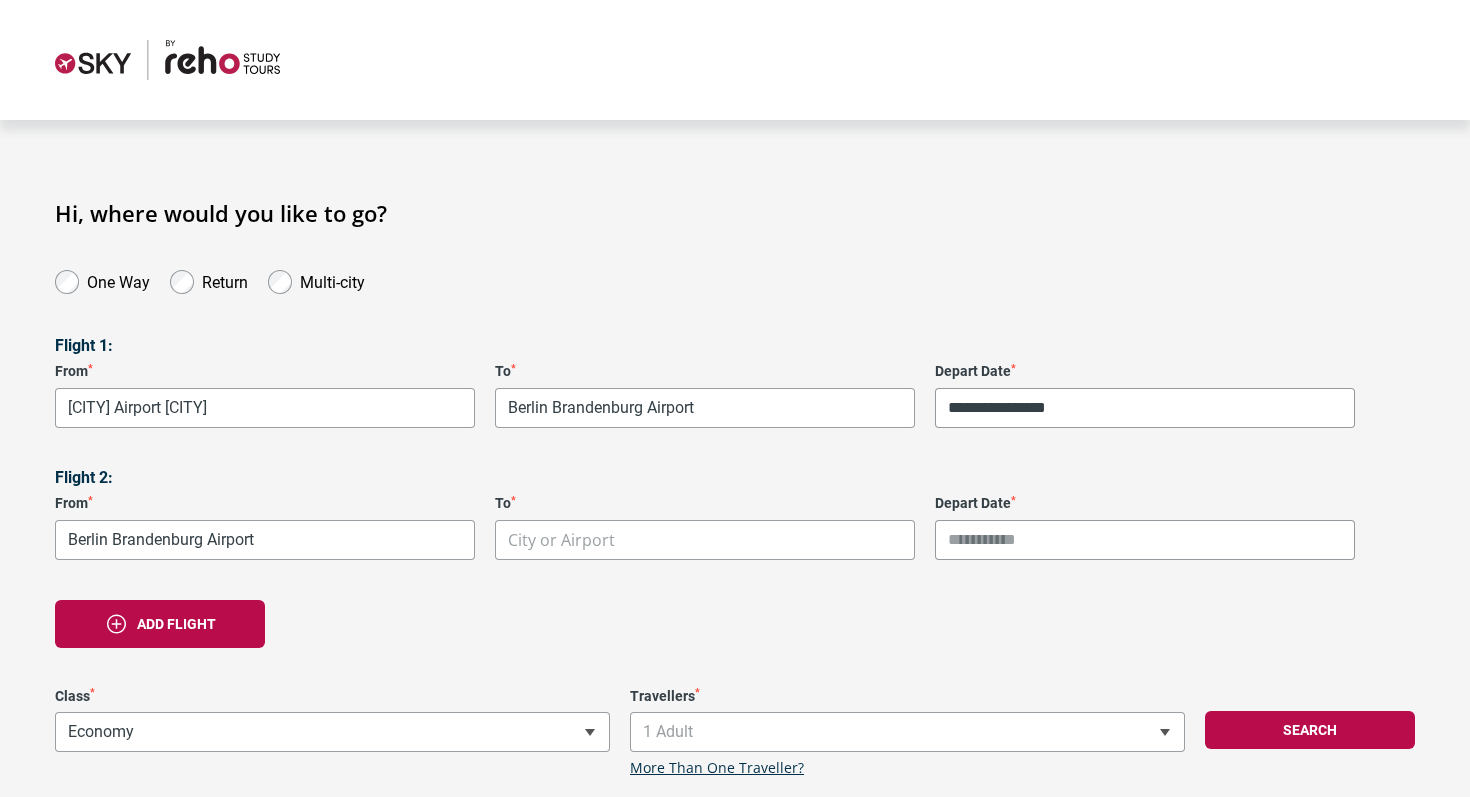 click on "**********" at bounding box center [735, 20896] 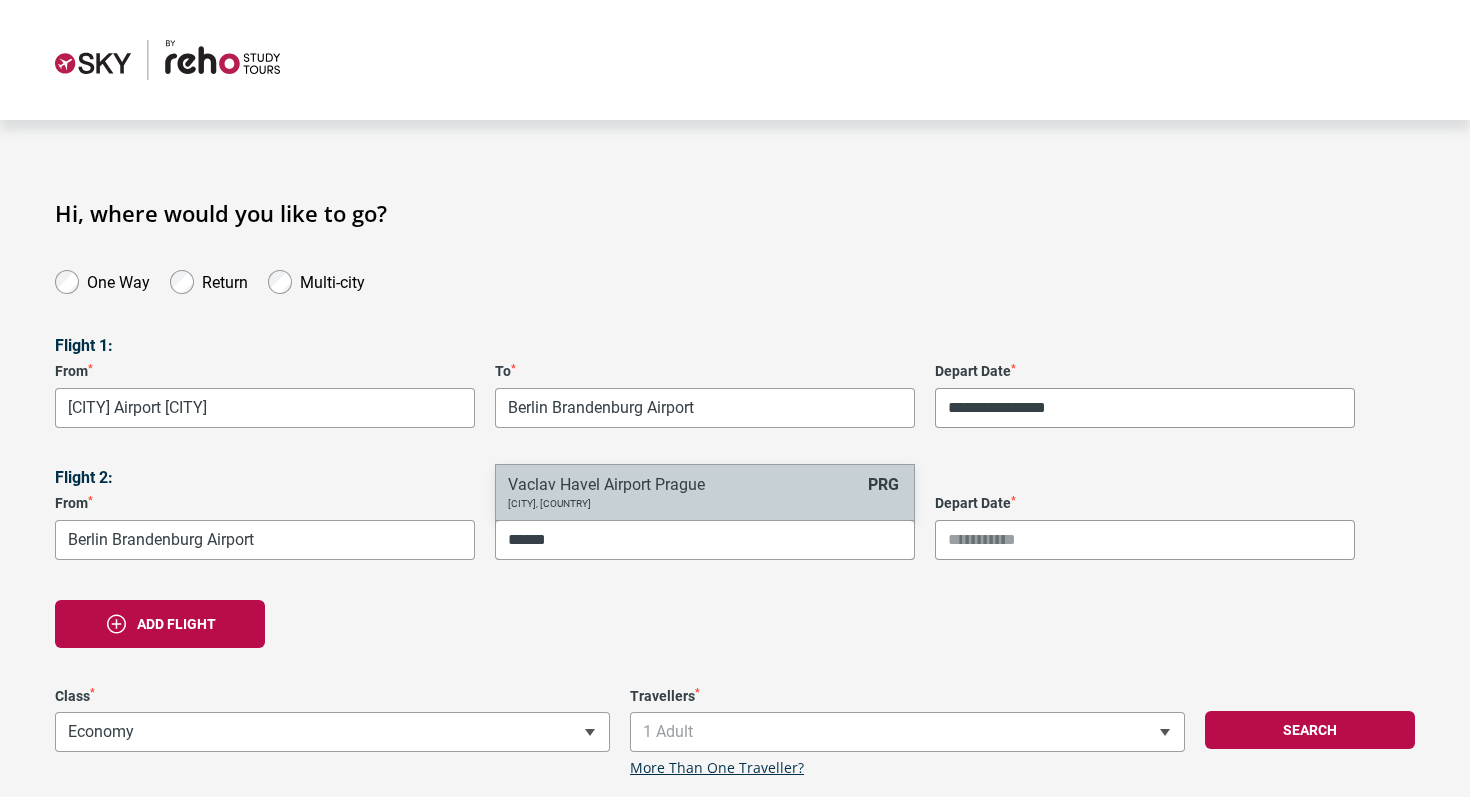 click on "******" at bounding box center [705, 540] 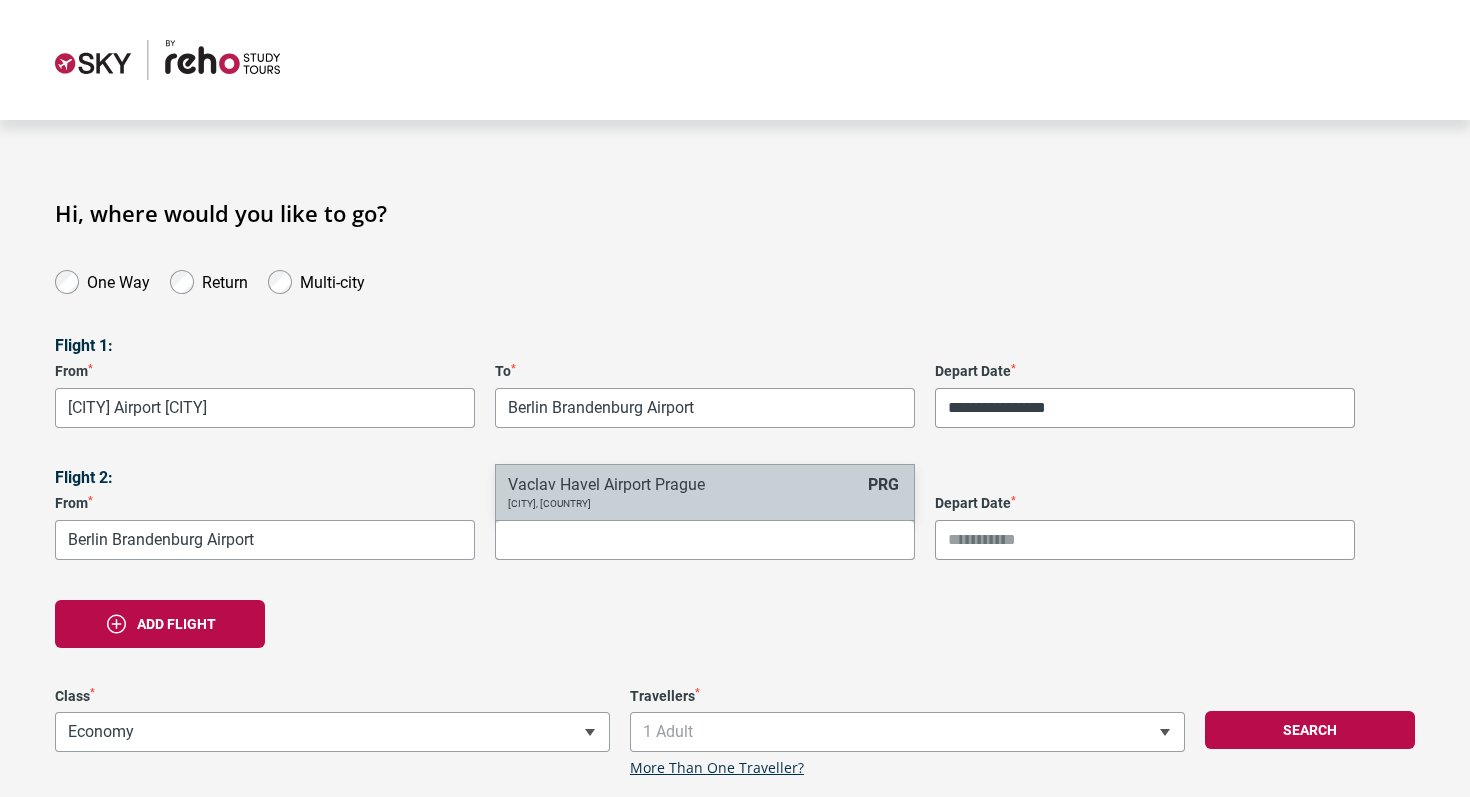select on "[AIRPORT_CODE]" 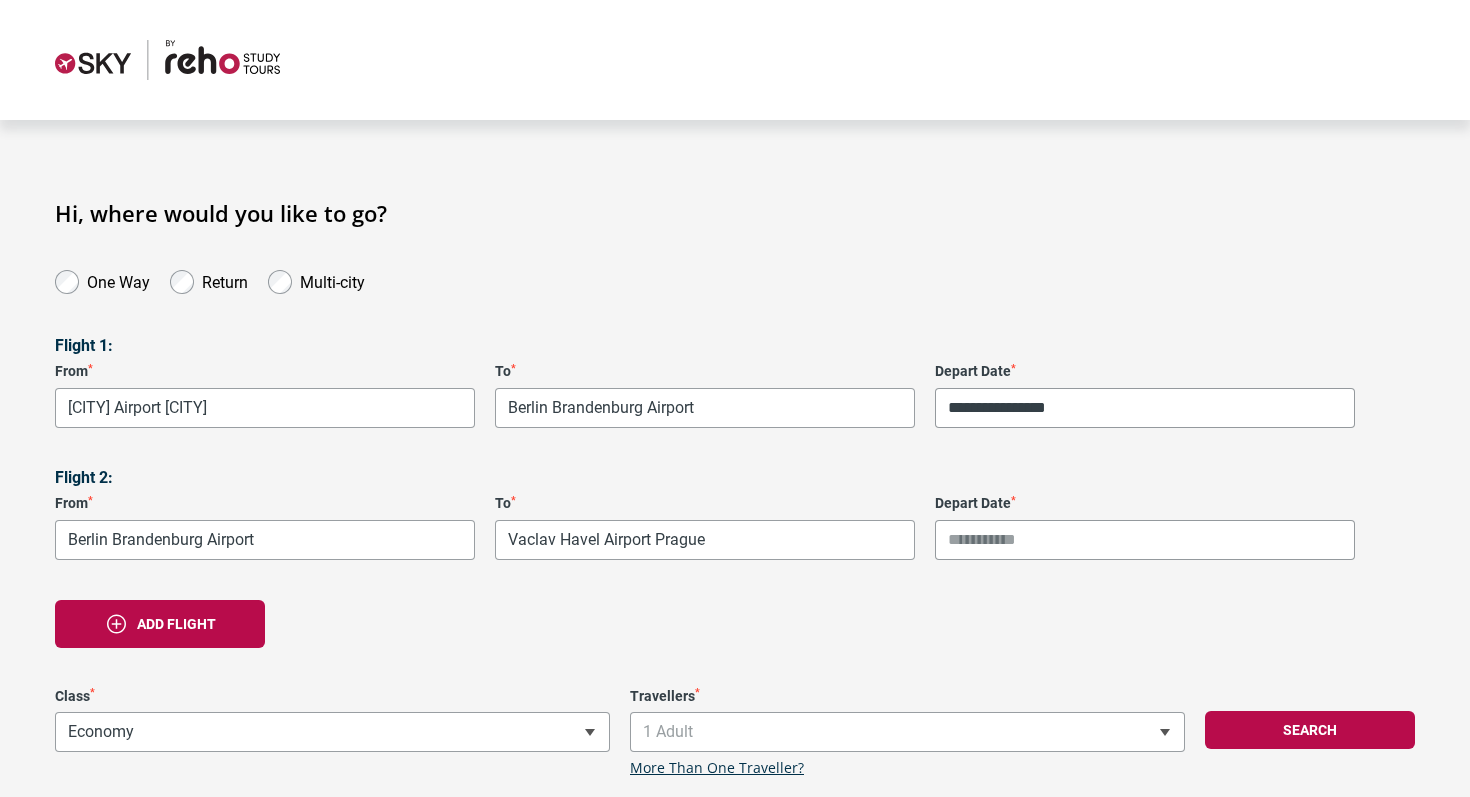 click on "Depart Date  *" at bounding box center [1145, 540] 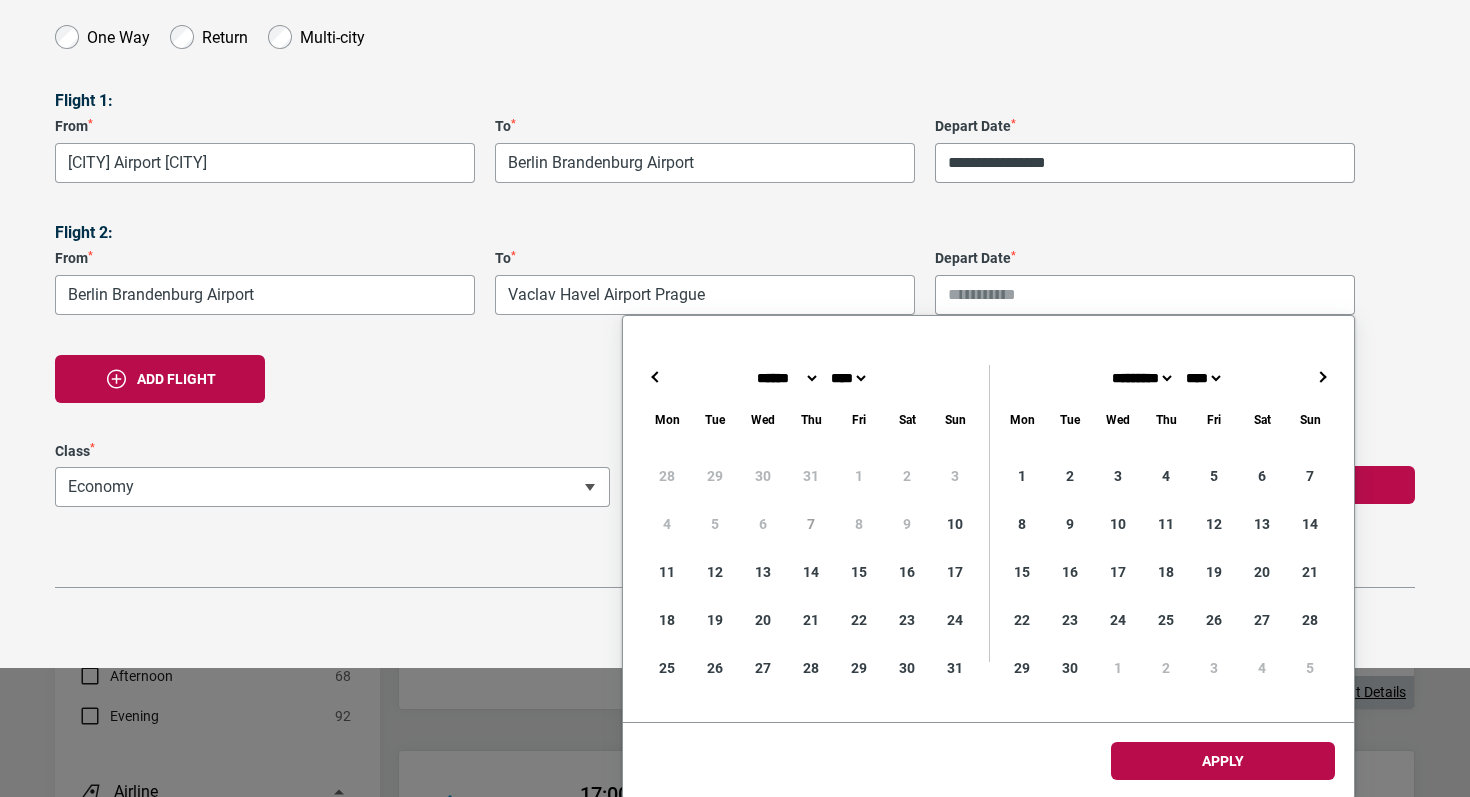 scroll, scrollTop: 251, scrollLeft: 0, axis: vertical 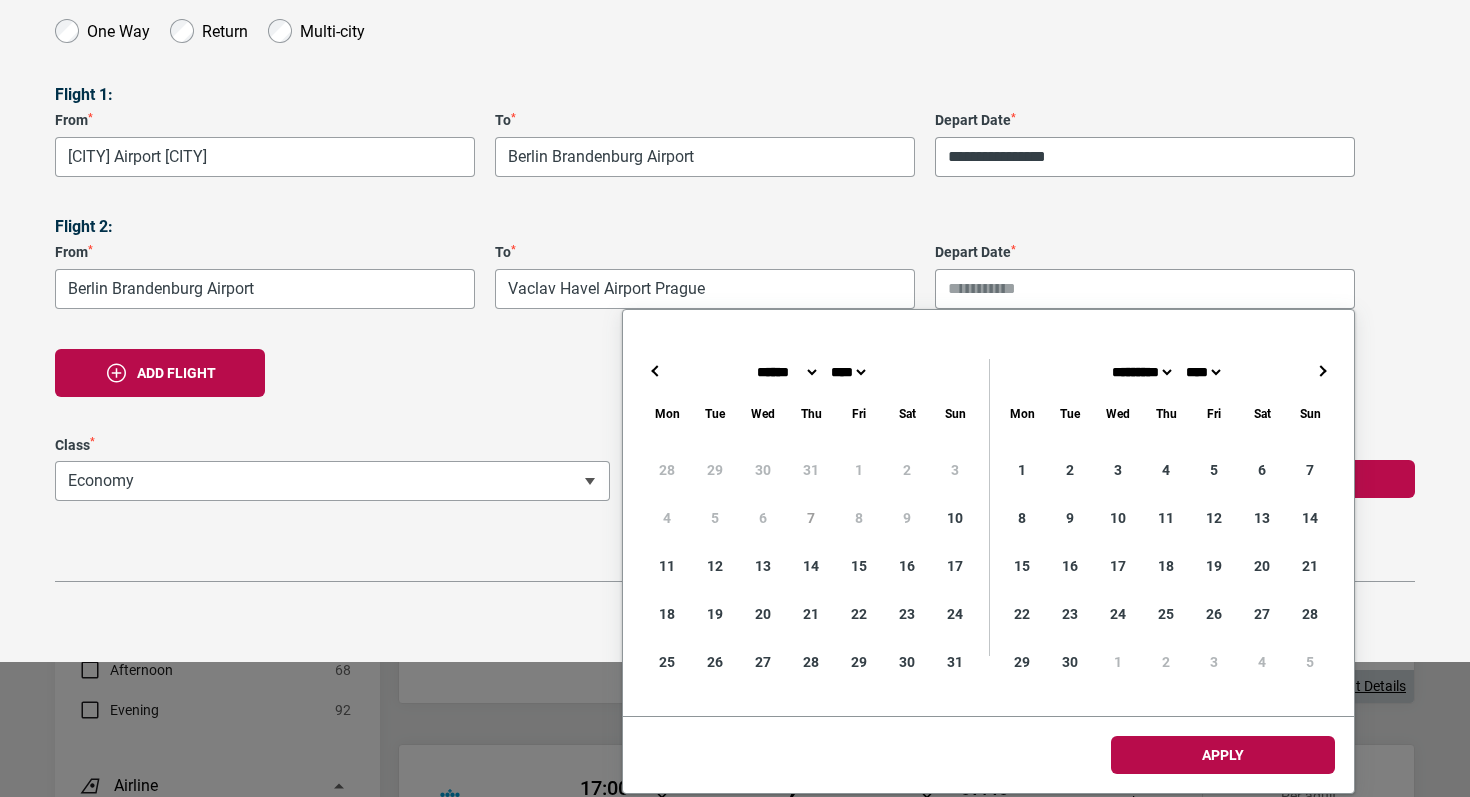 click on "← → ×" at bounding box center (988, 371) 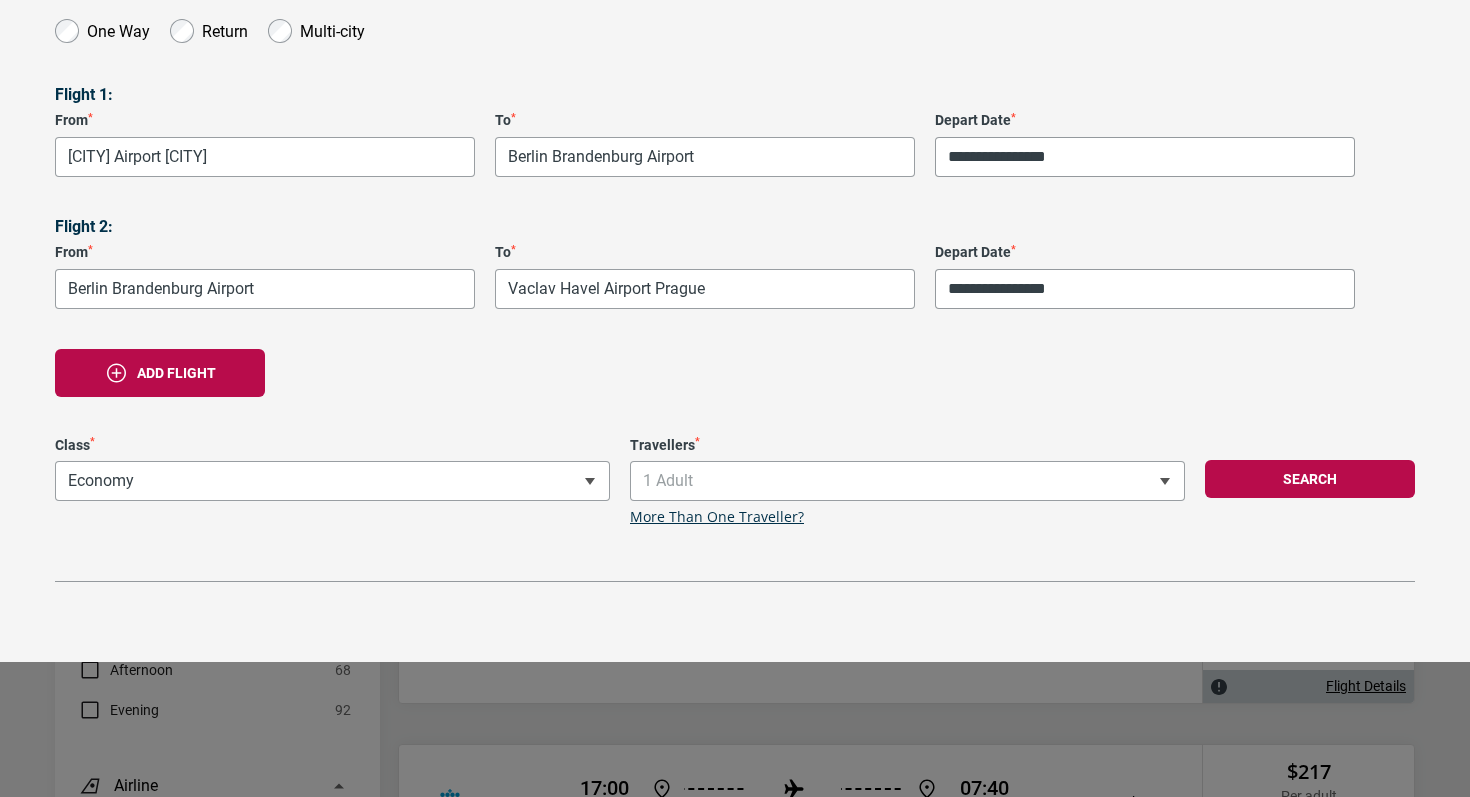 click on "Flight 2:" at bounding box center [735, 226] 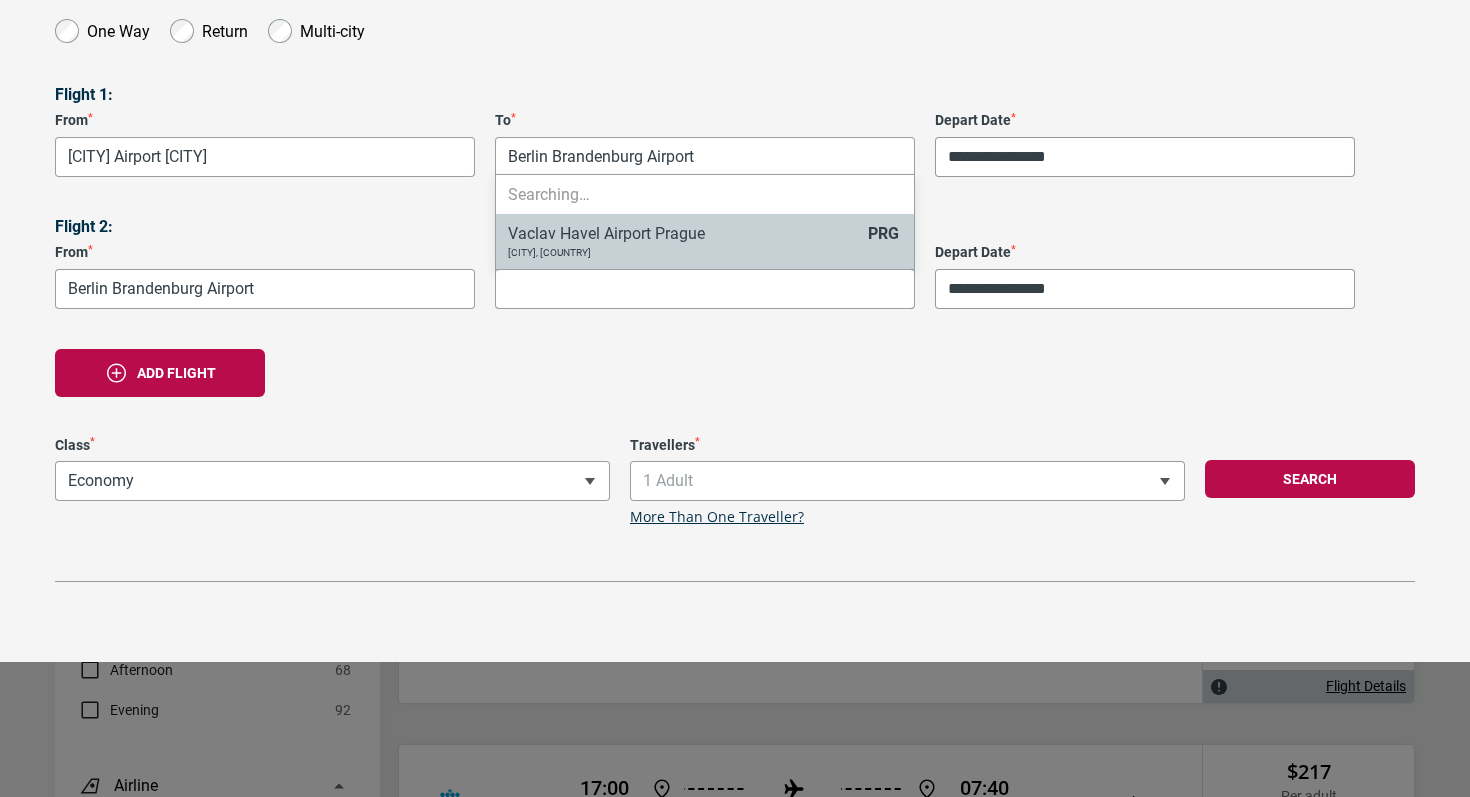 click on "**********" at bounding box center (735, 20645) 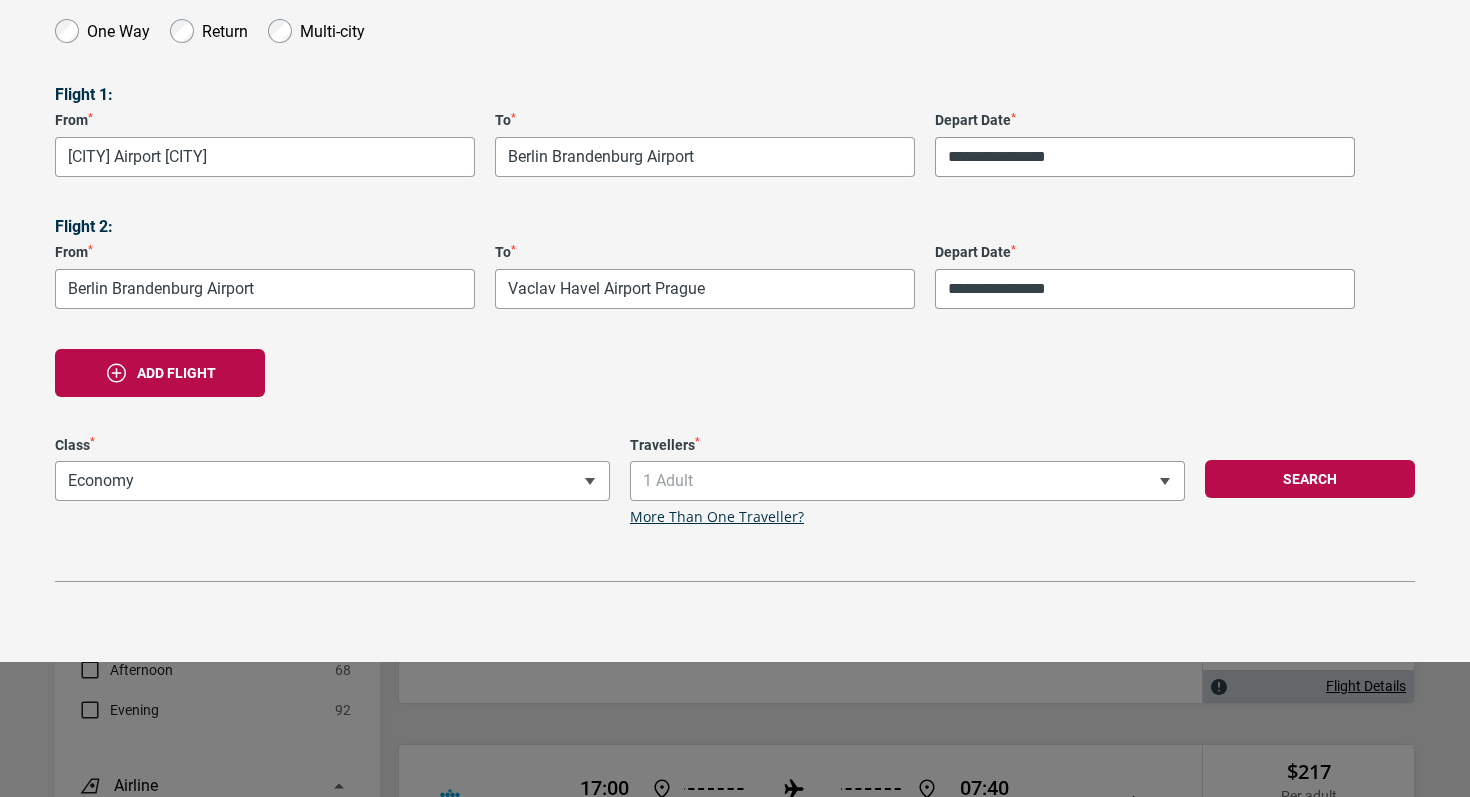 click on "To  *" at bounding box center (705, 252) 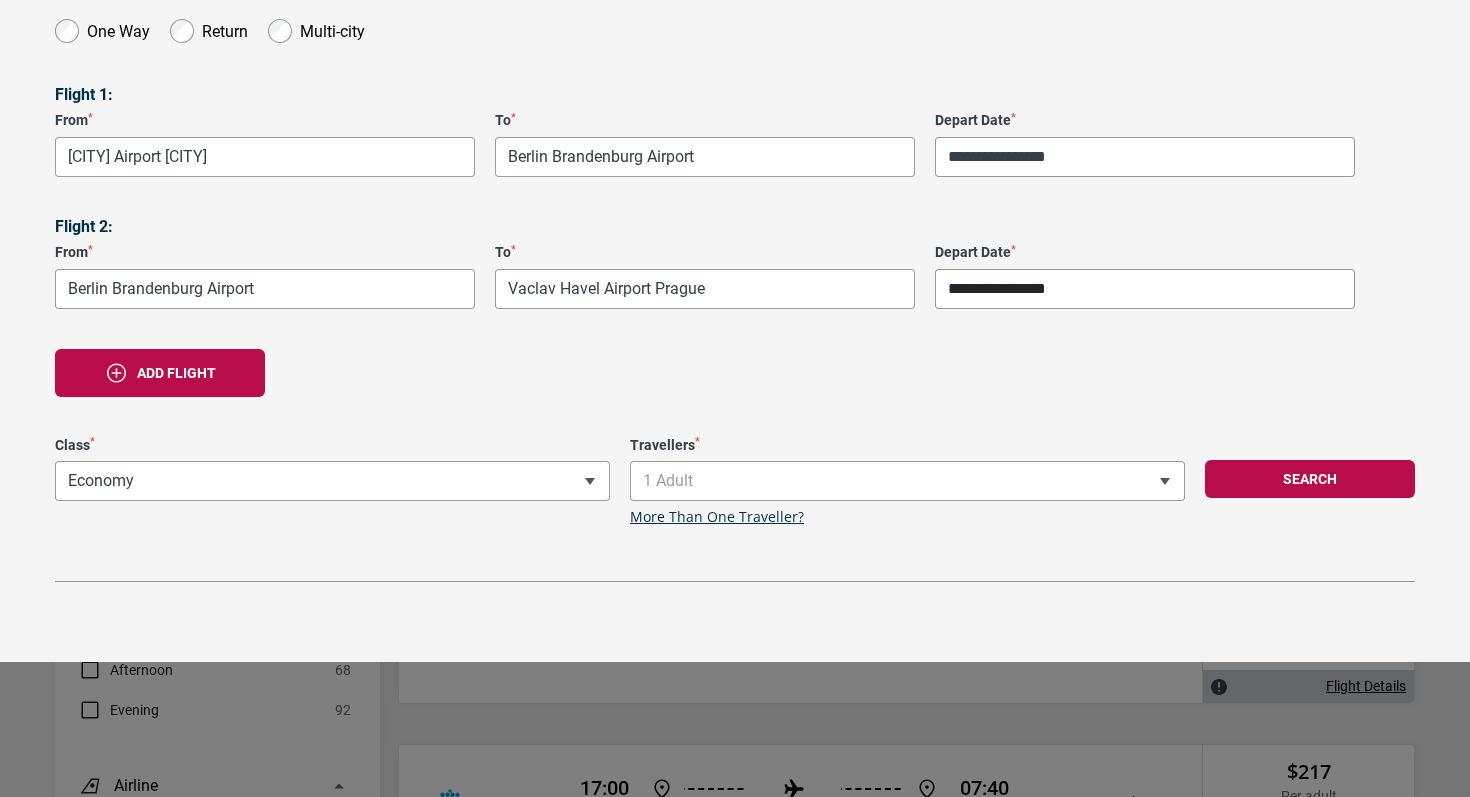 click on "**********" at bounding box center (1145, 289) 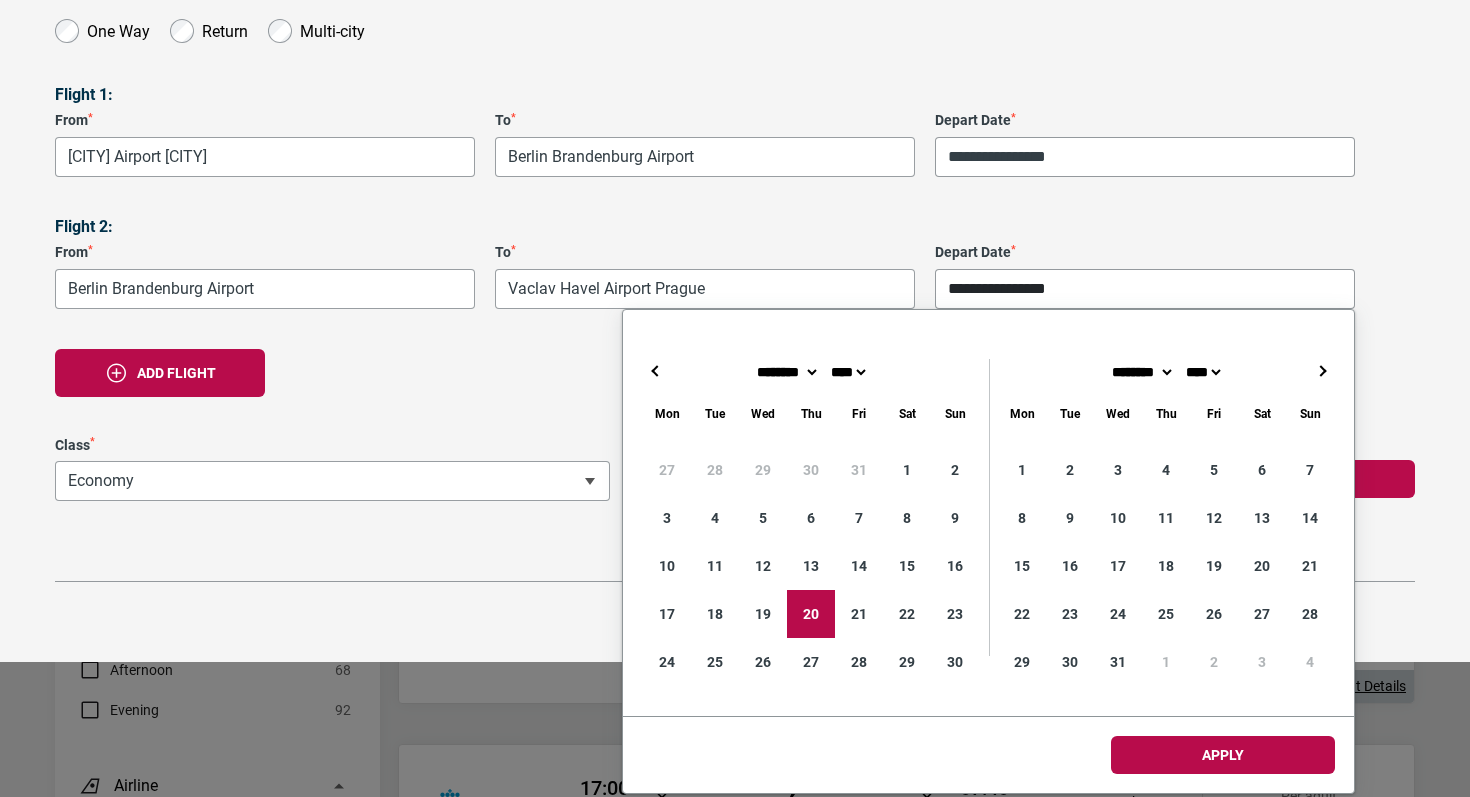 type on "**********" 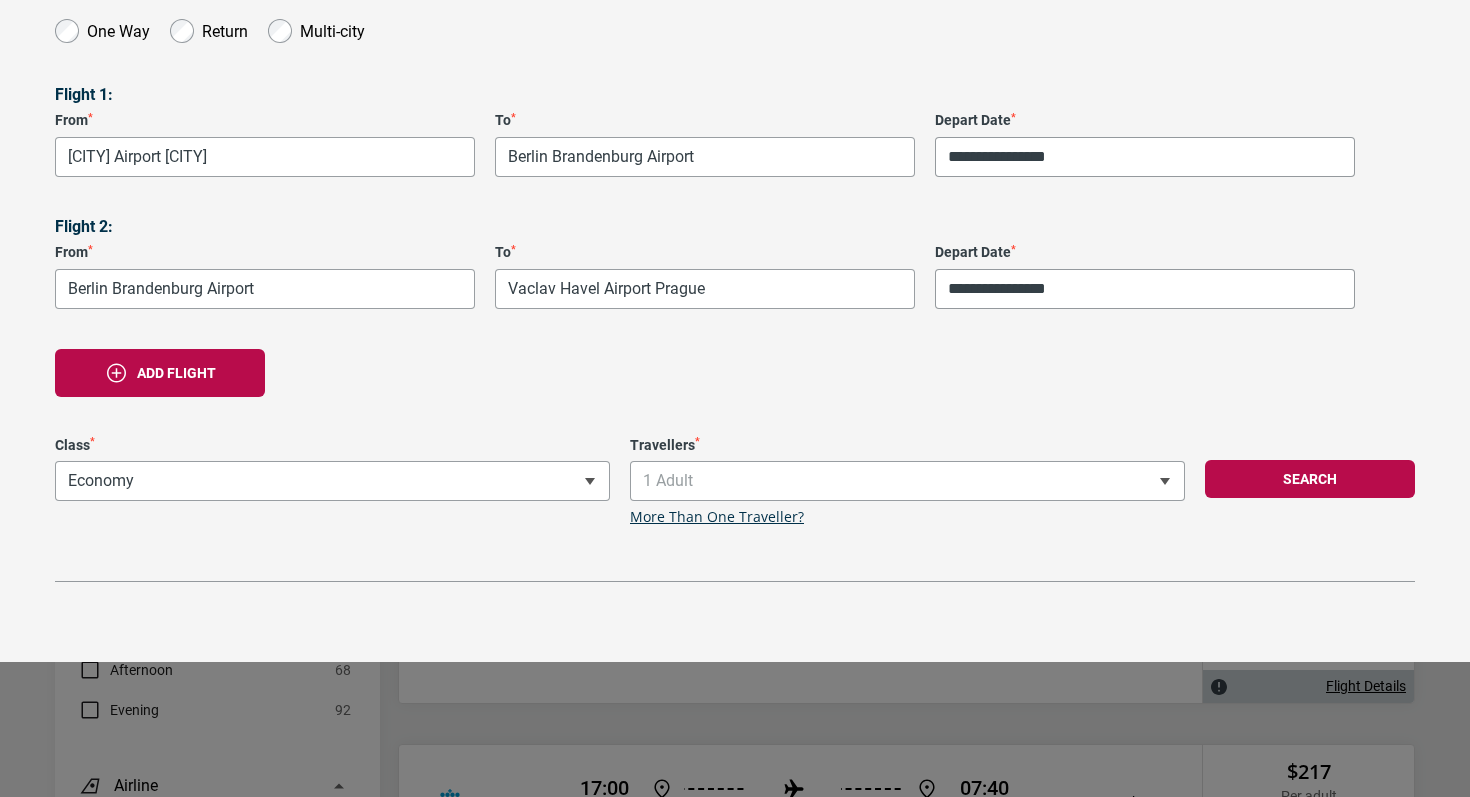 click on "Class  *" at bounding box center (332, 445) 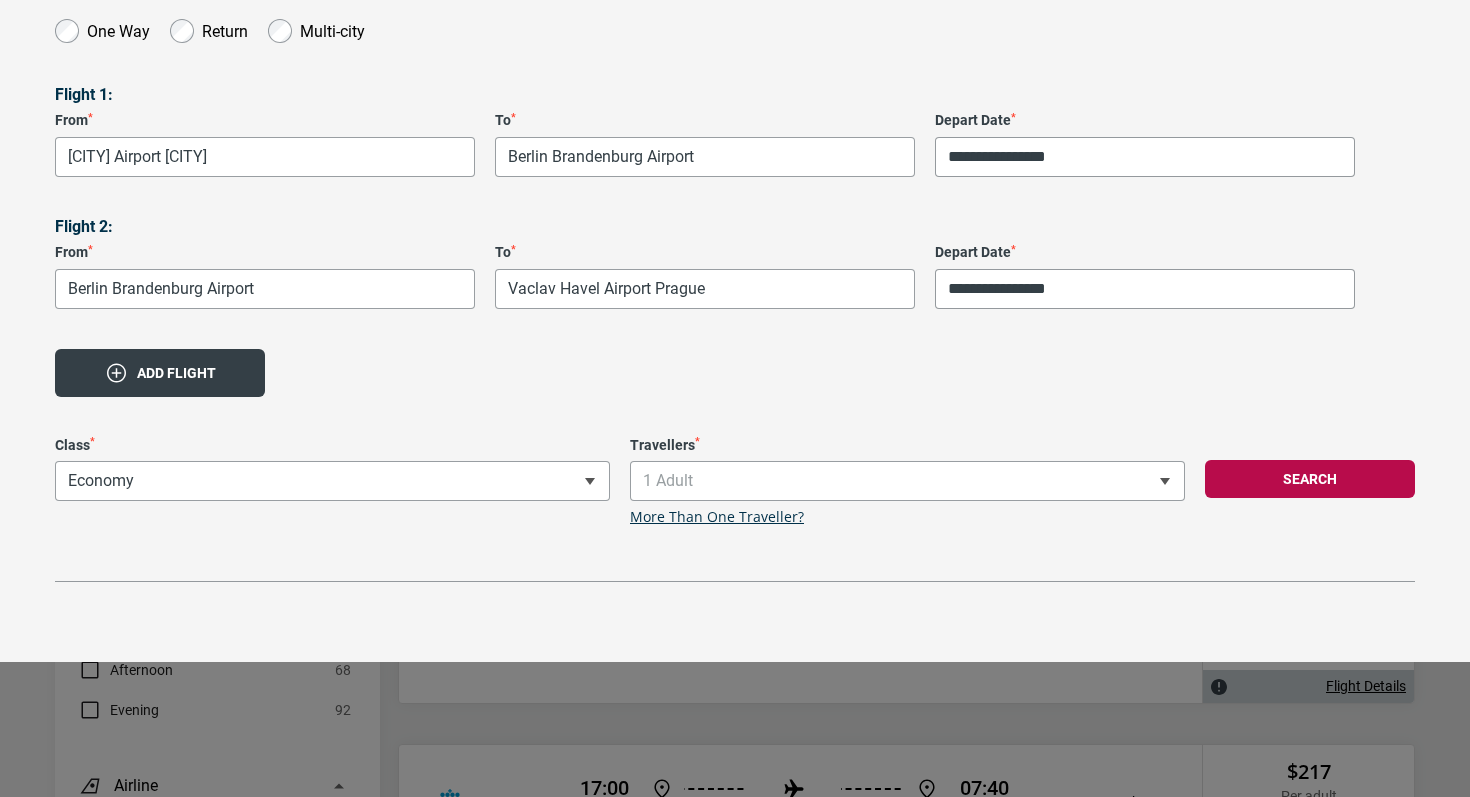 click on "Add flight" at bounding box center [160, 373] 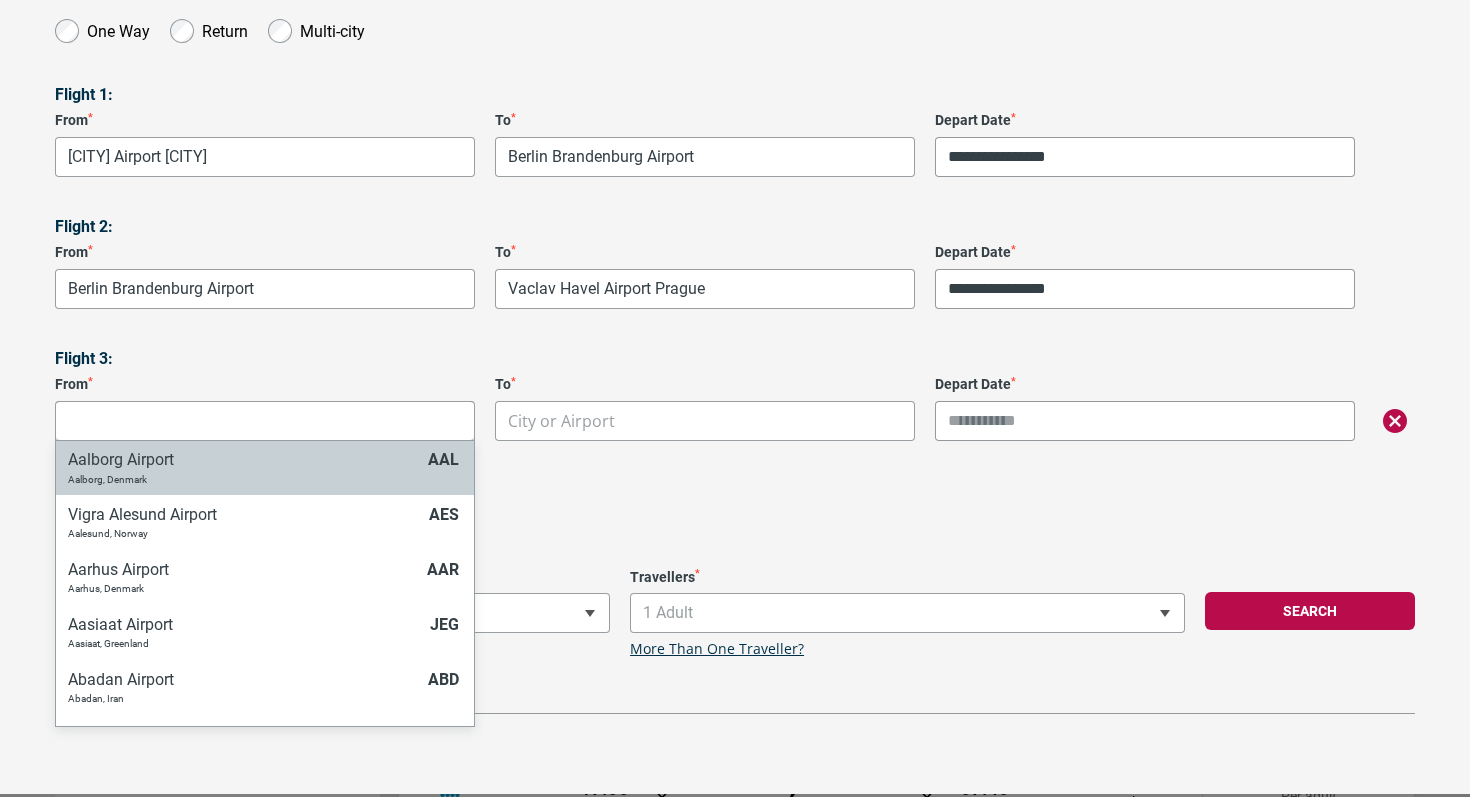 click on "**********" at bounding box center [735, 20645] 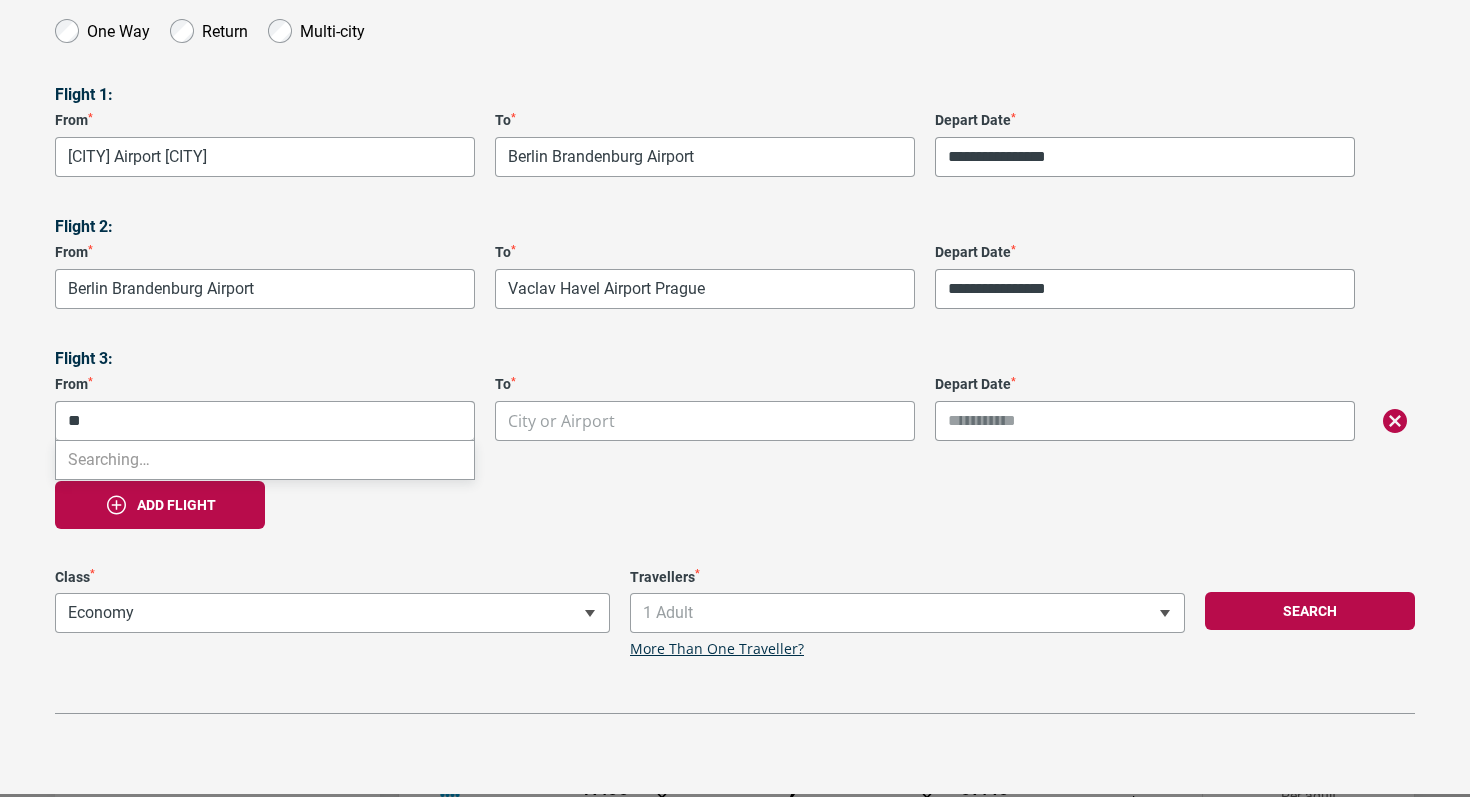 type on "*" 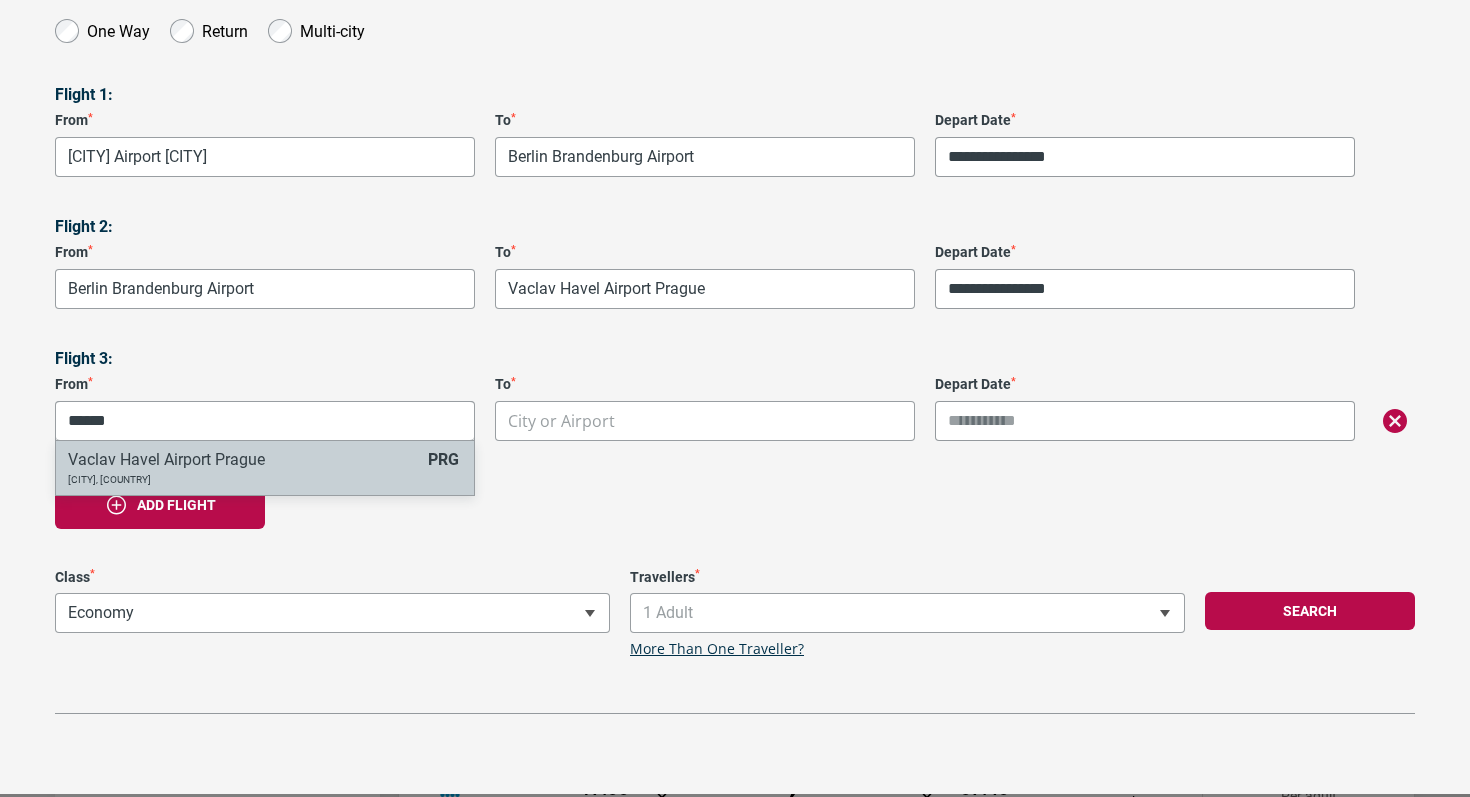type on "******" 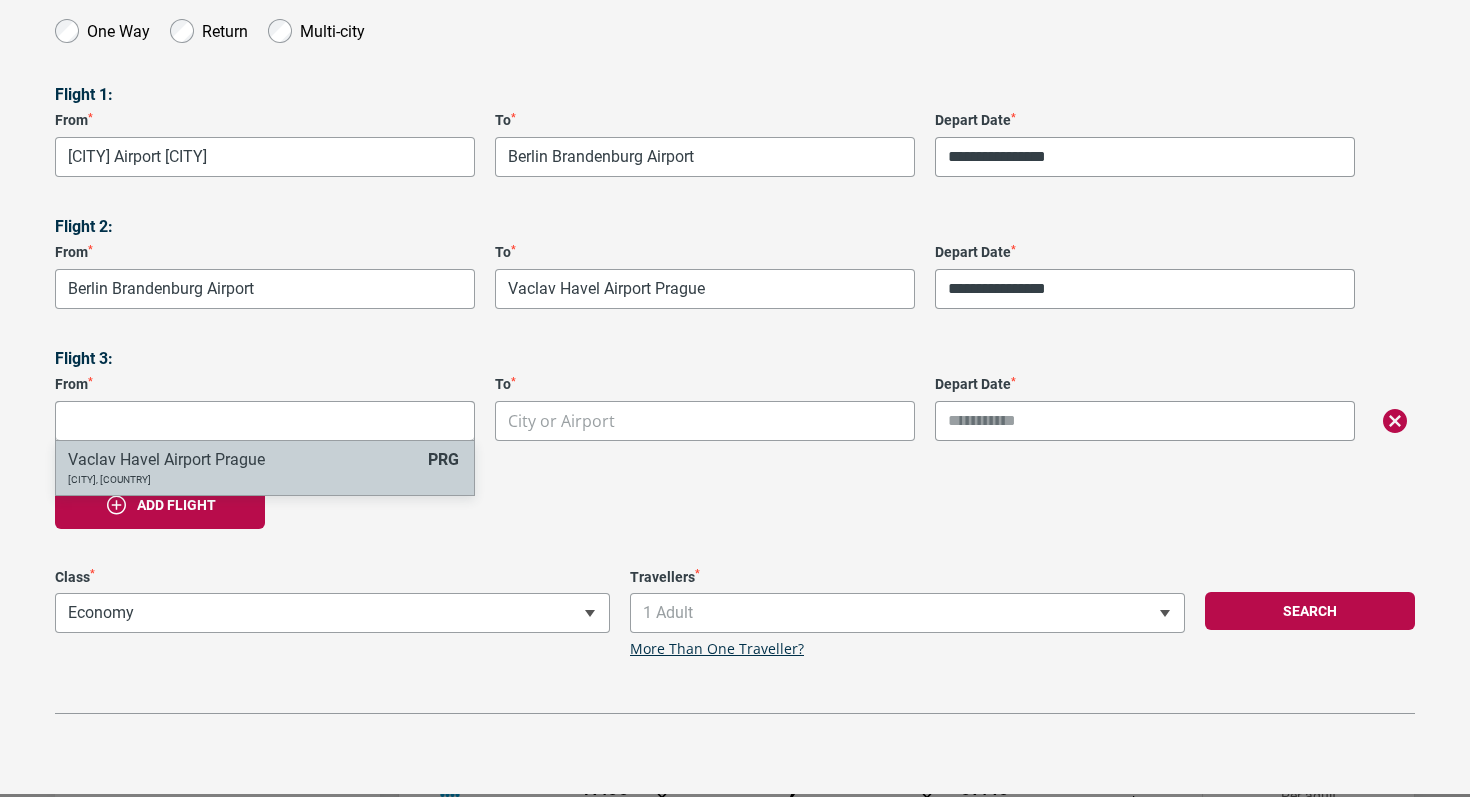 select on "[AIRPORT_CODE]" 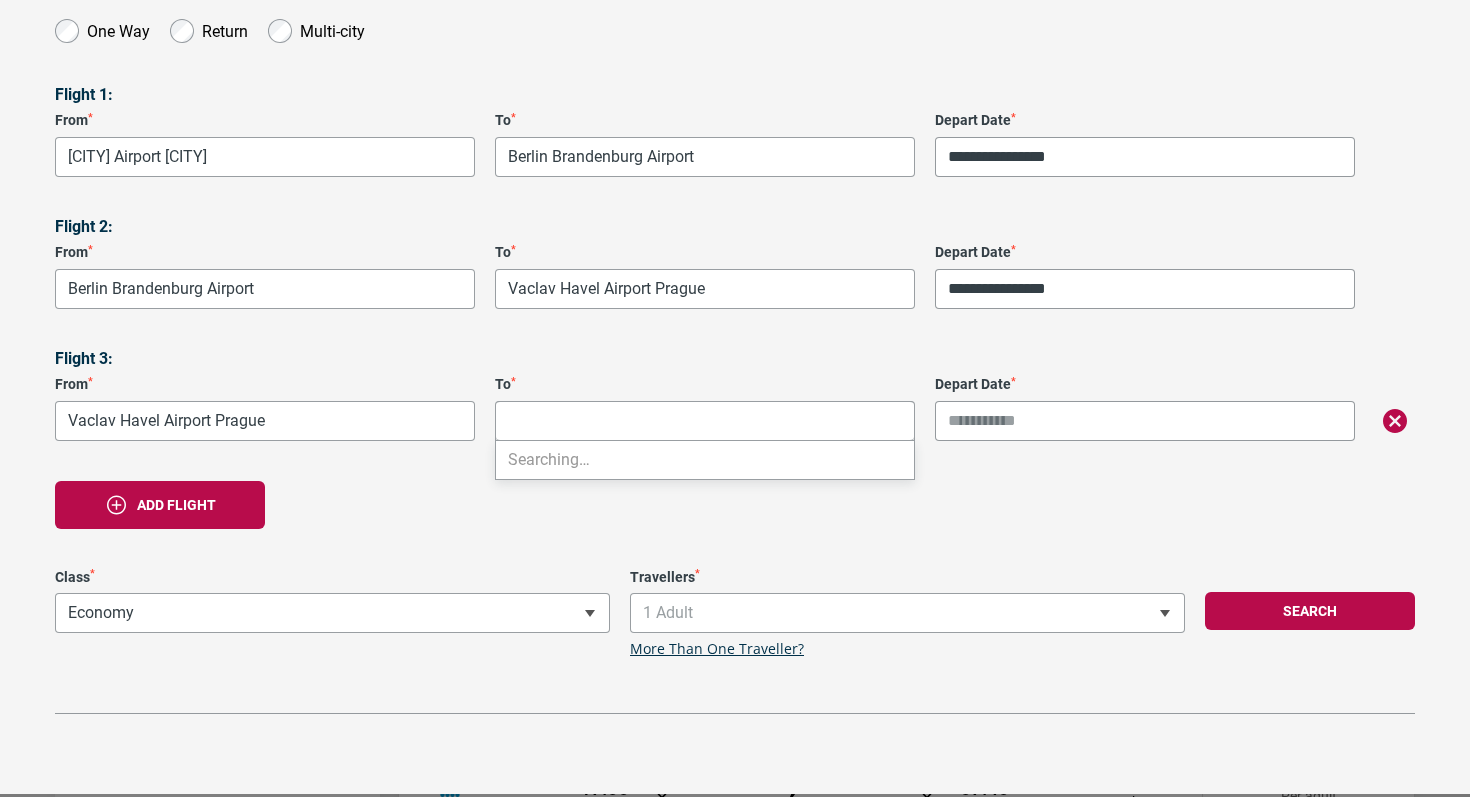 click on "**********" at bounding box center [735, 20645] 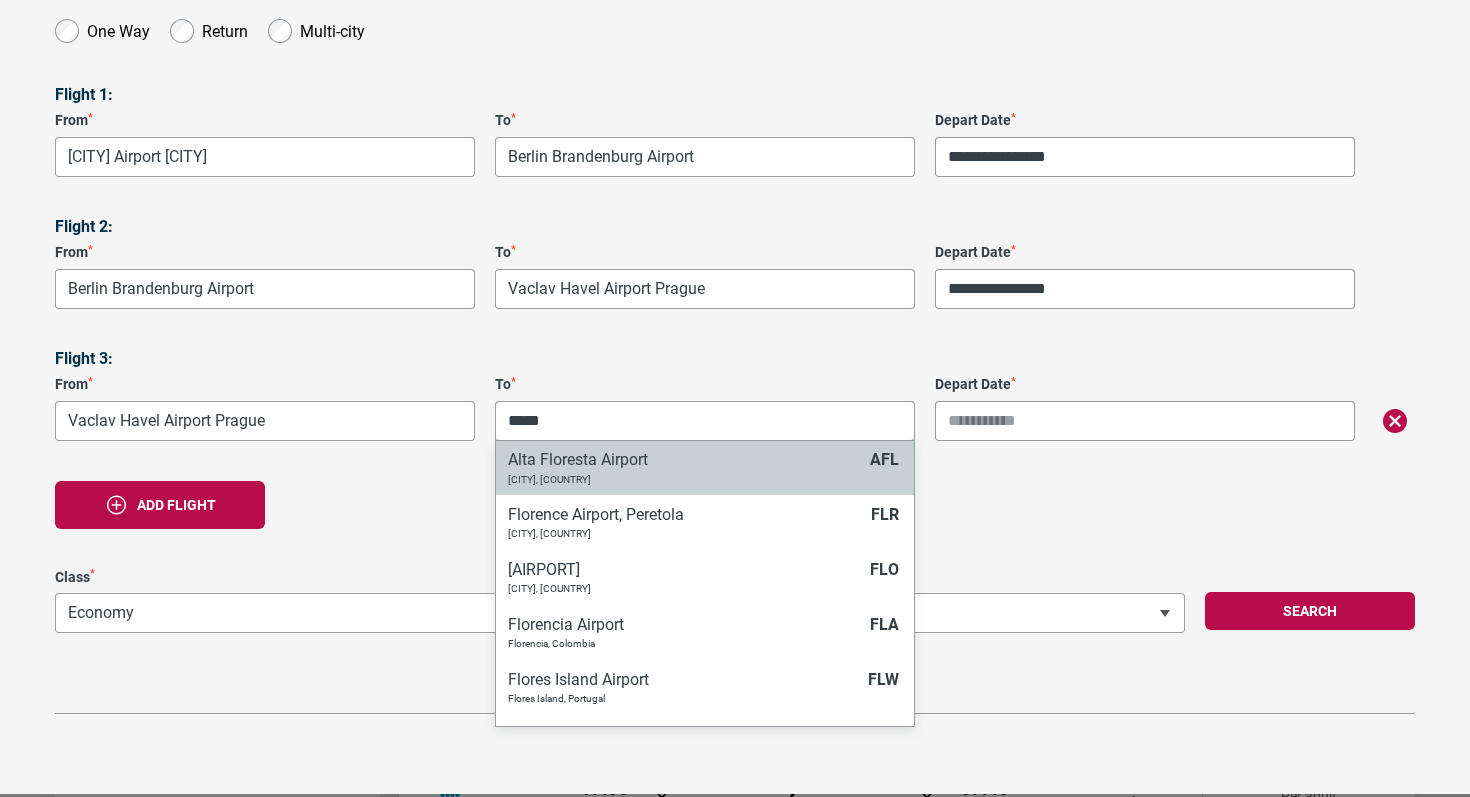 type on "*****" 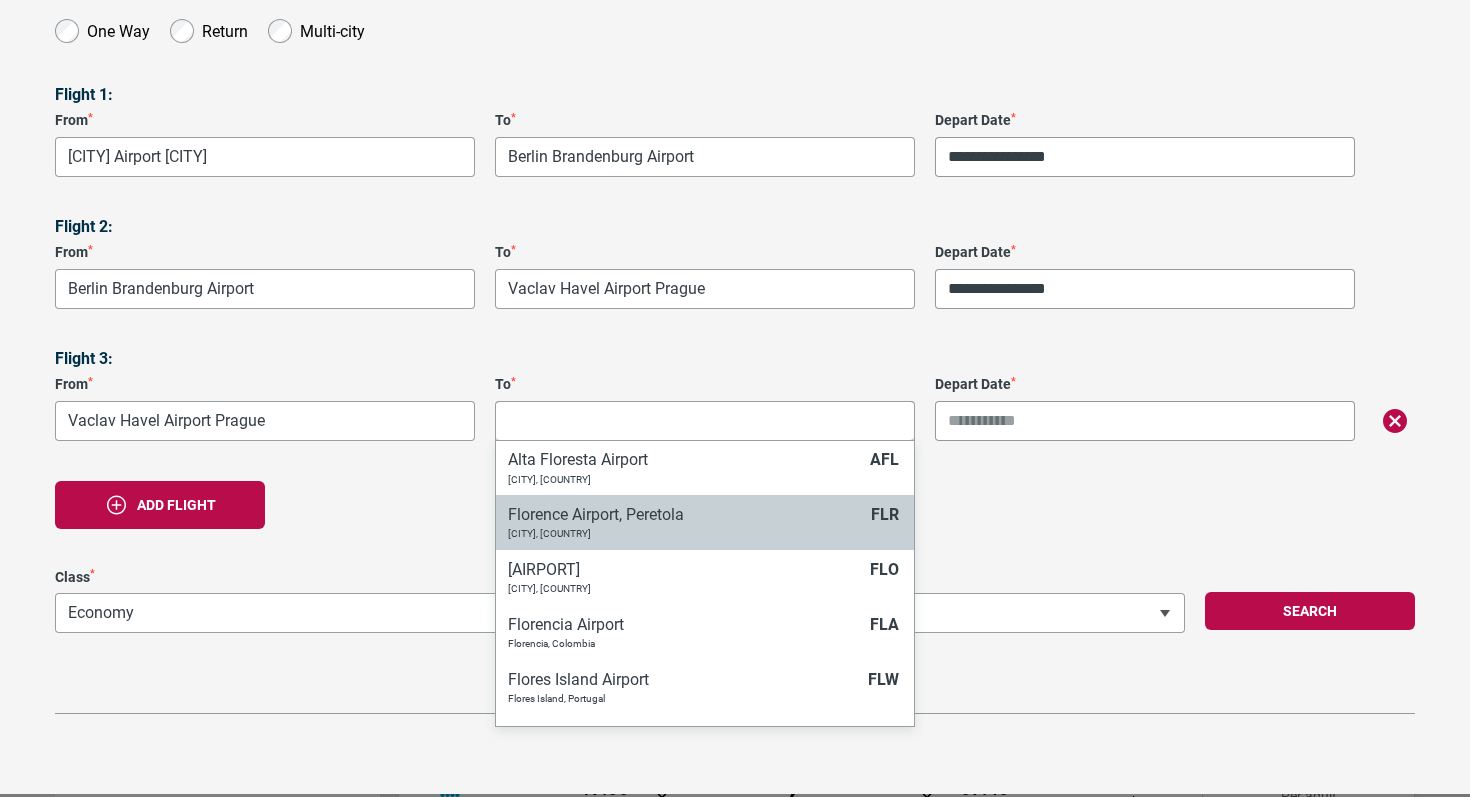 select on "FLRA" 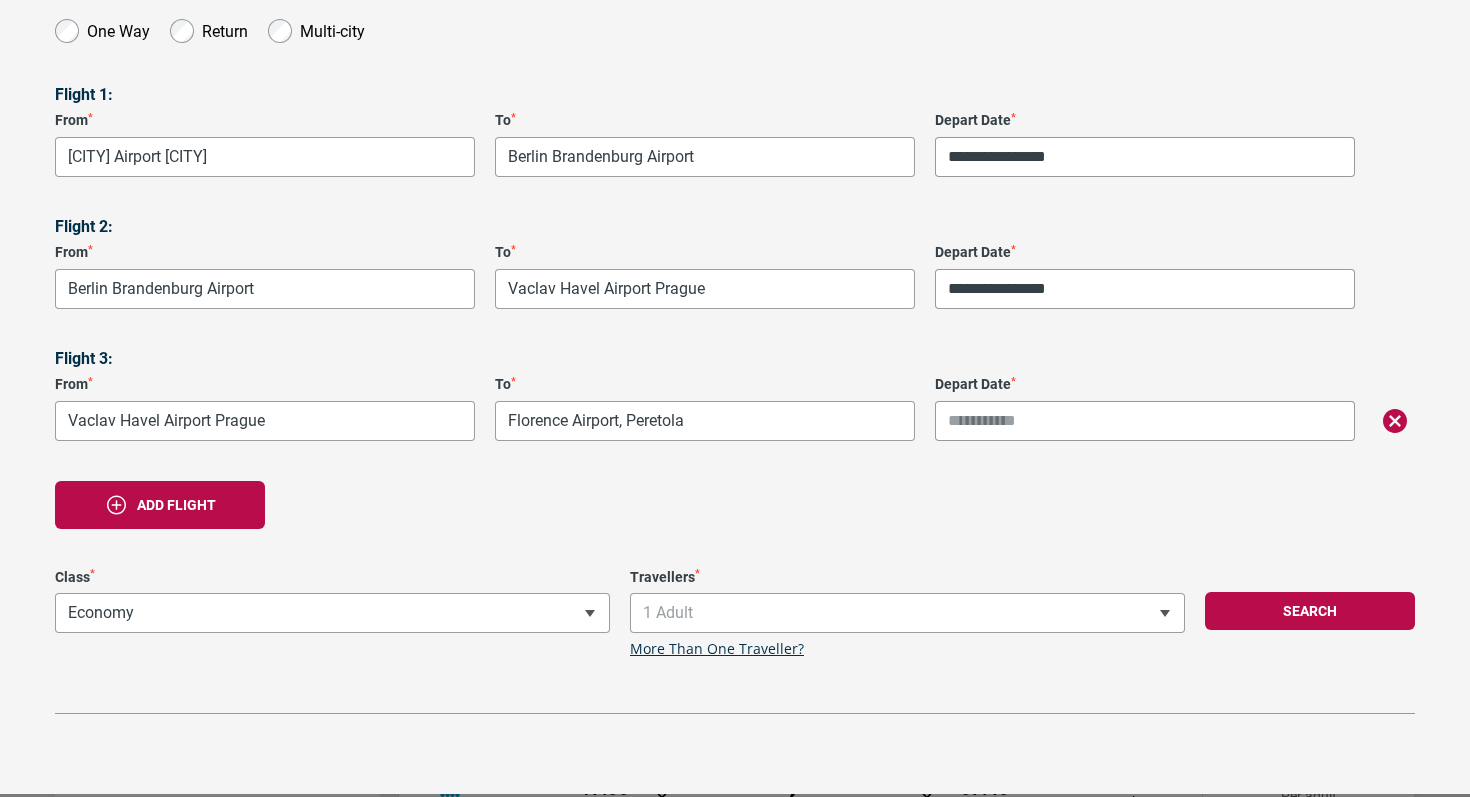 click on "Depart Date  *" at bounding box center (1145, 421) 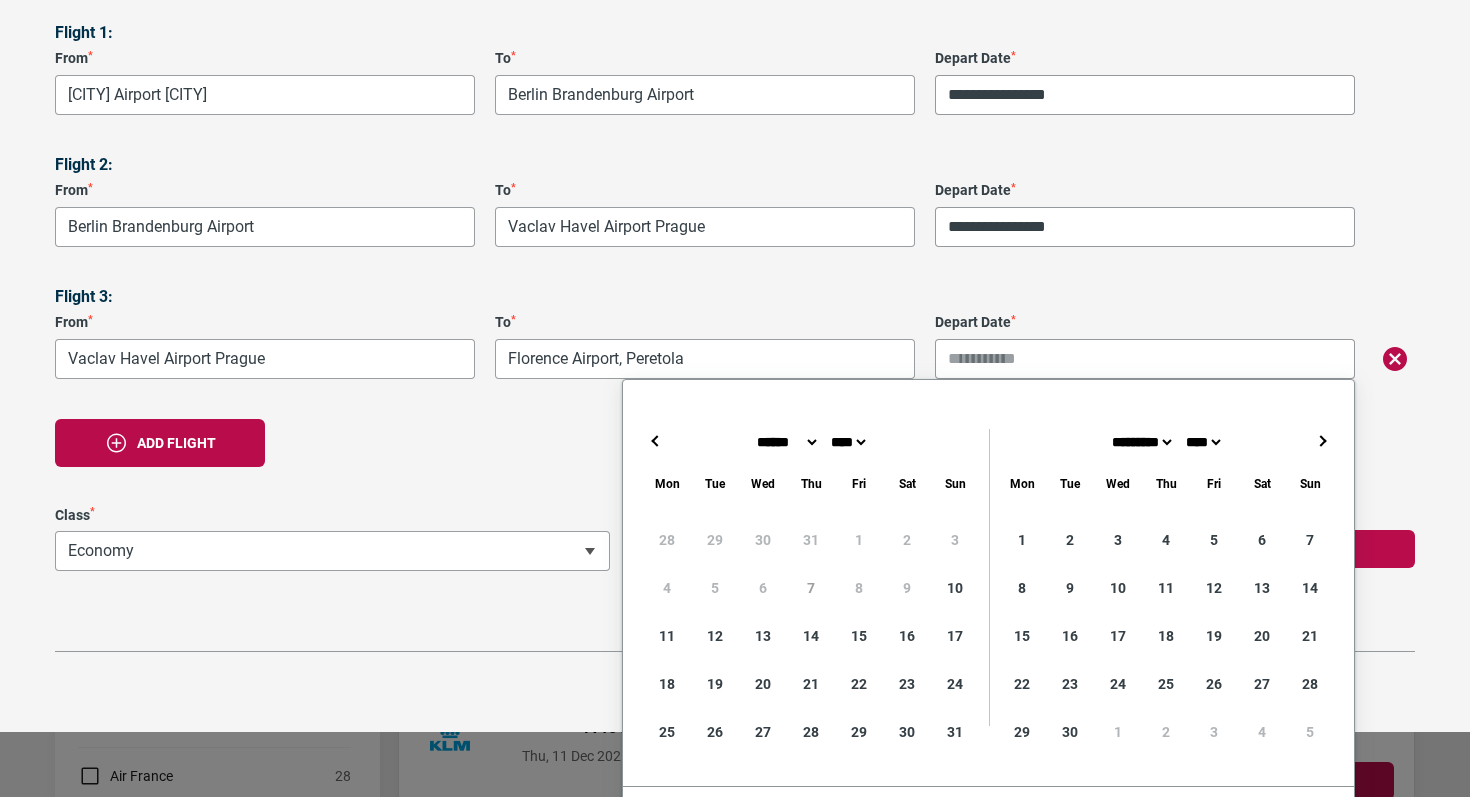 scroll, scrollTop: 346, scrollLeft: 0, axis: vertical 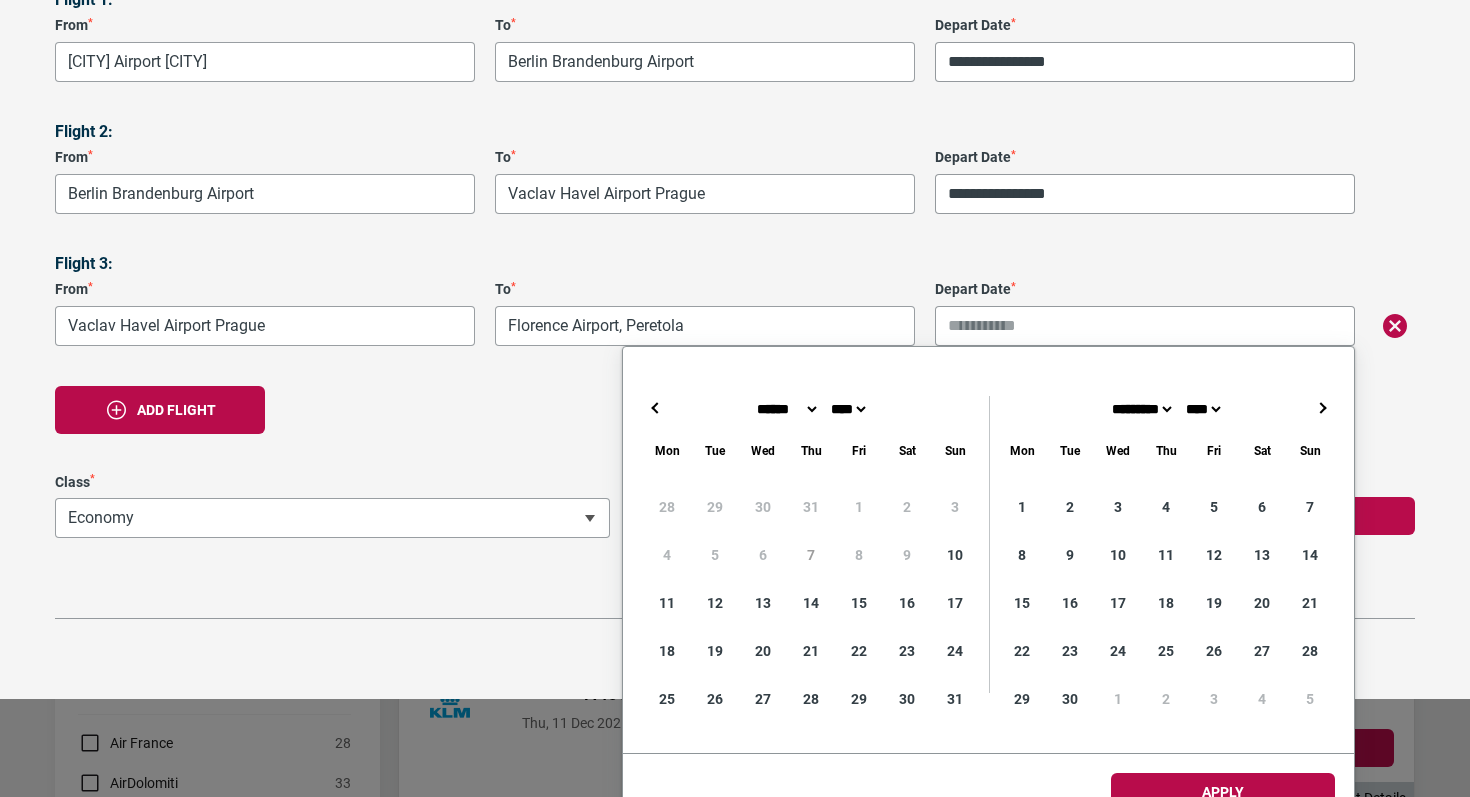 click on "→" at bounding box center (1322, 408) 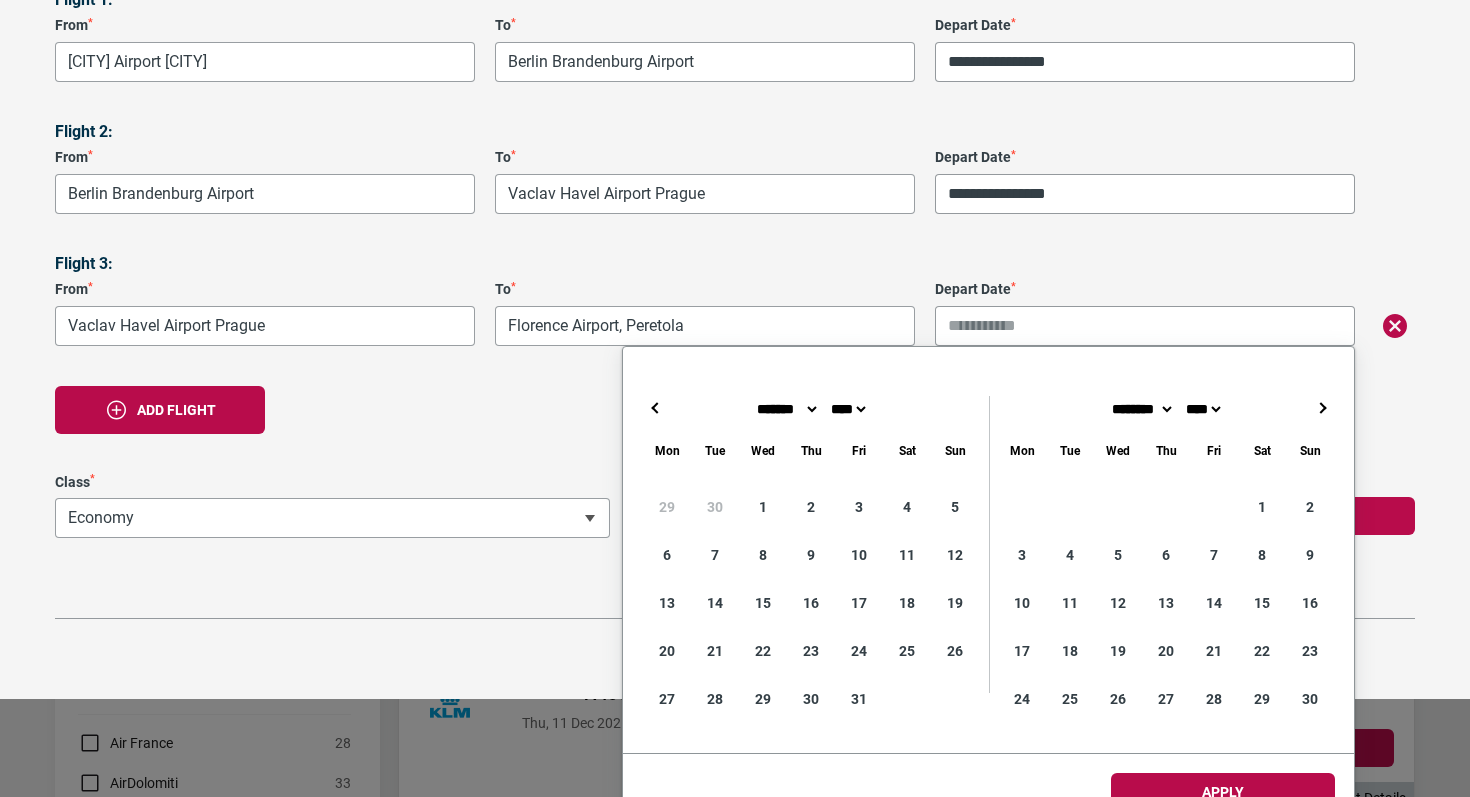 click on "→" at bounding box center (1322, 408) 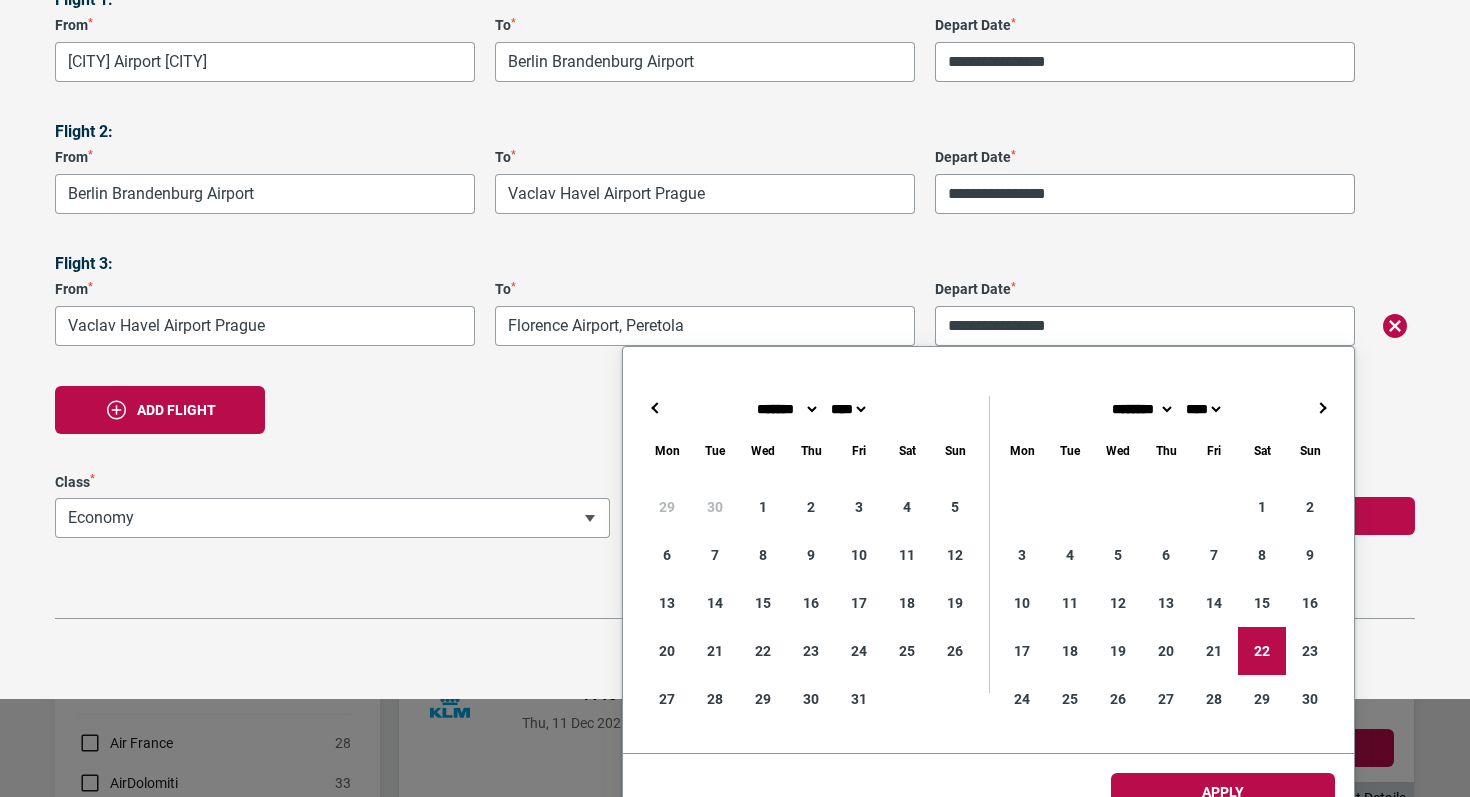 click on "Add flight" at bounding box center [735, 410] 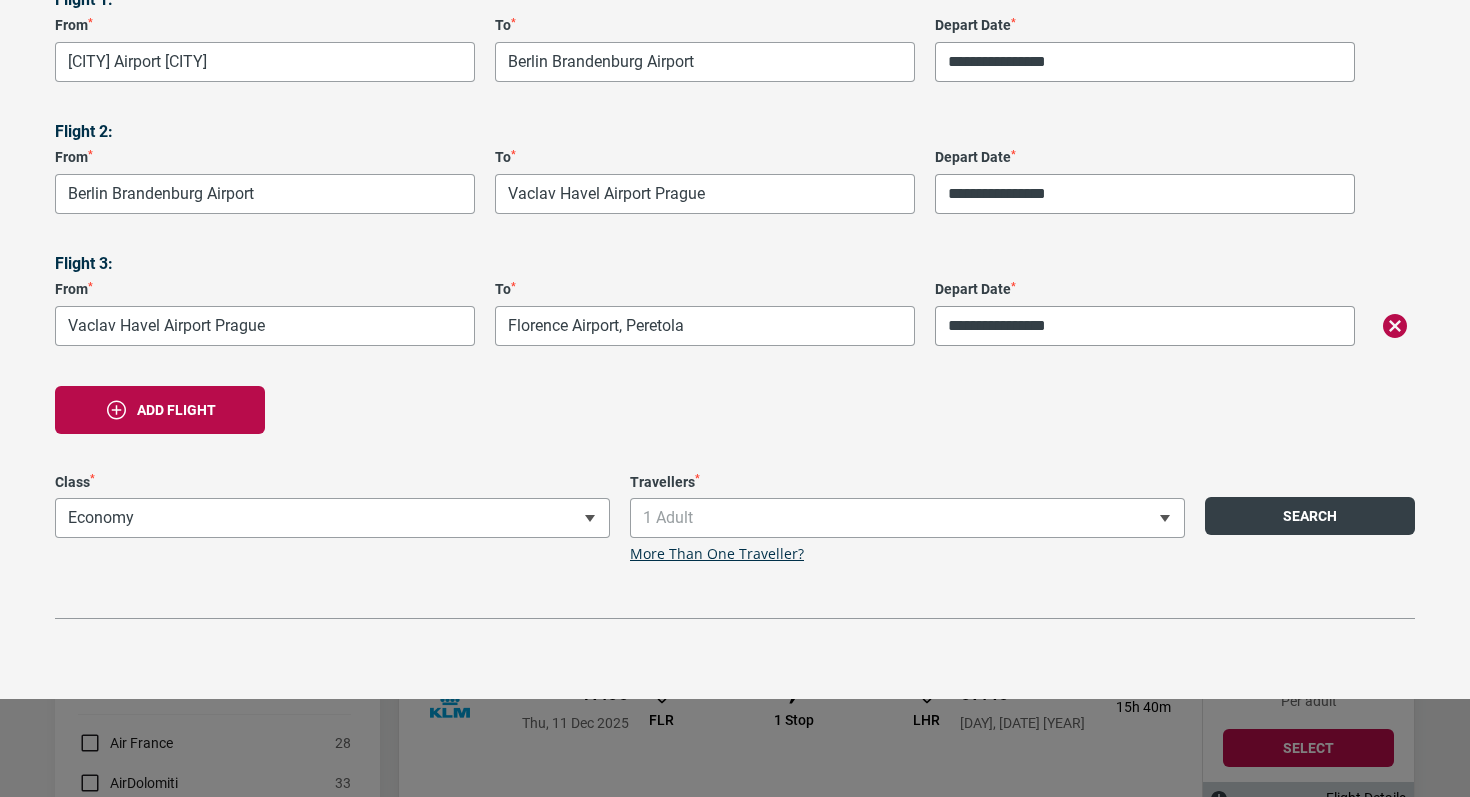 click on "Search" at bounding box center [1310, 516] 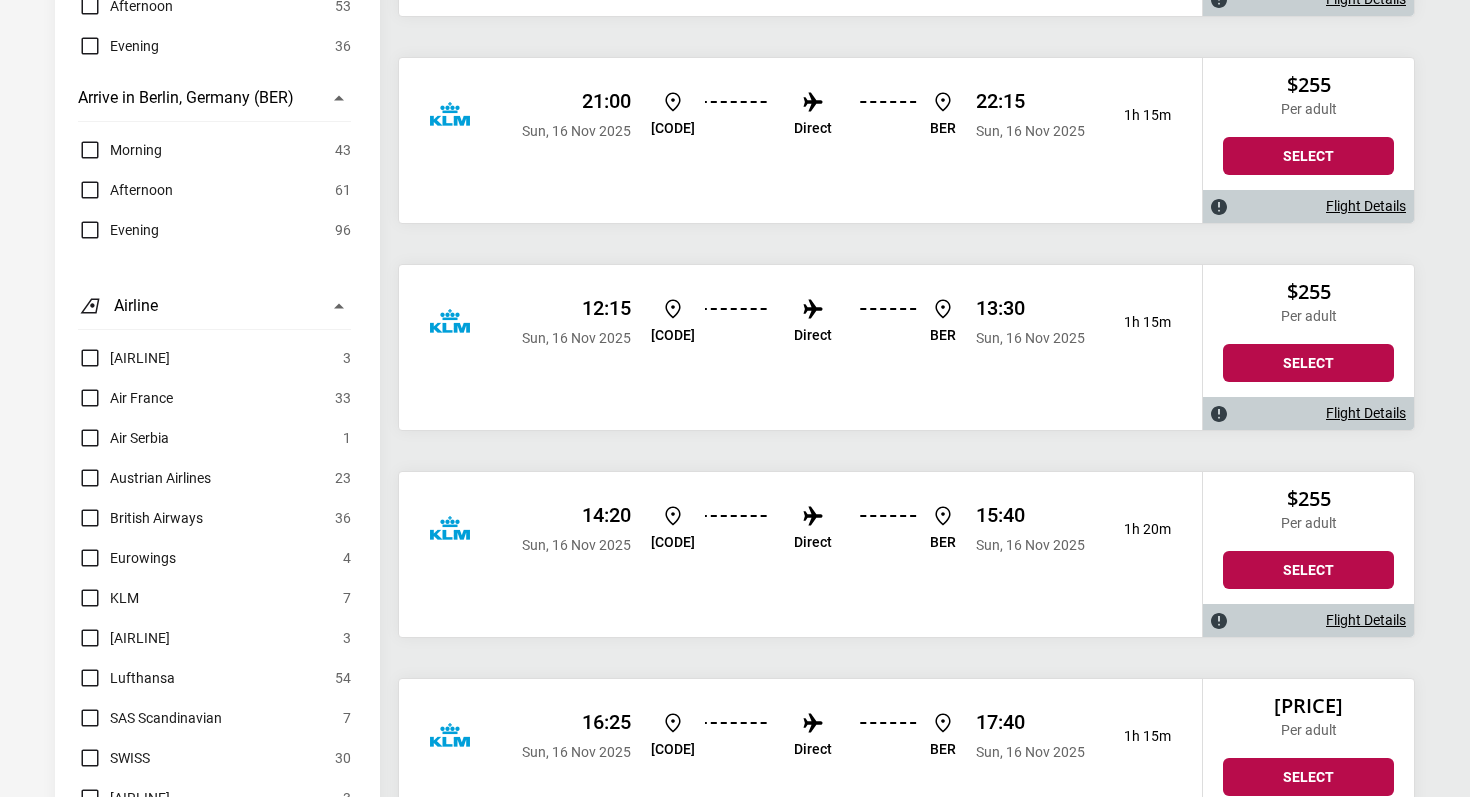 scroll, scrollTop: 0, scrollLeft: 0, axis: both 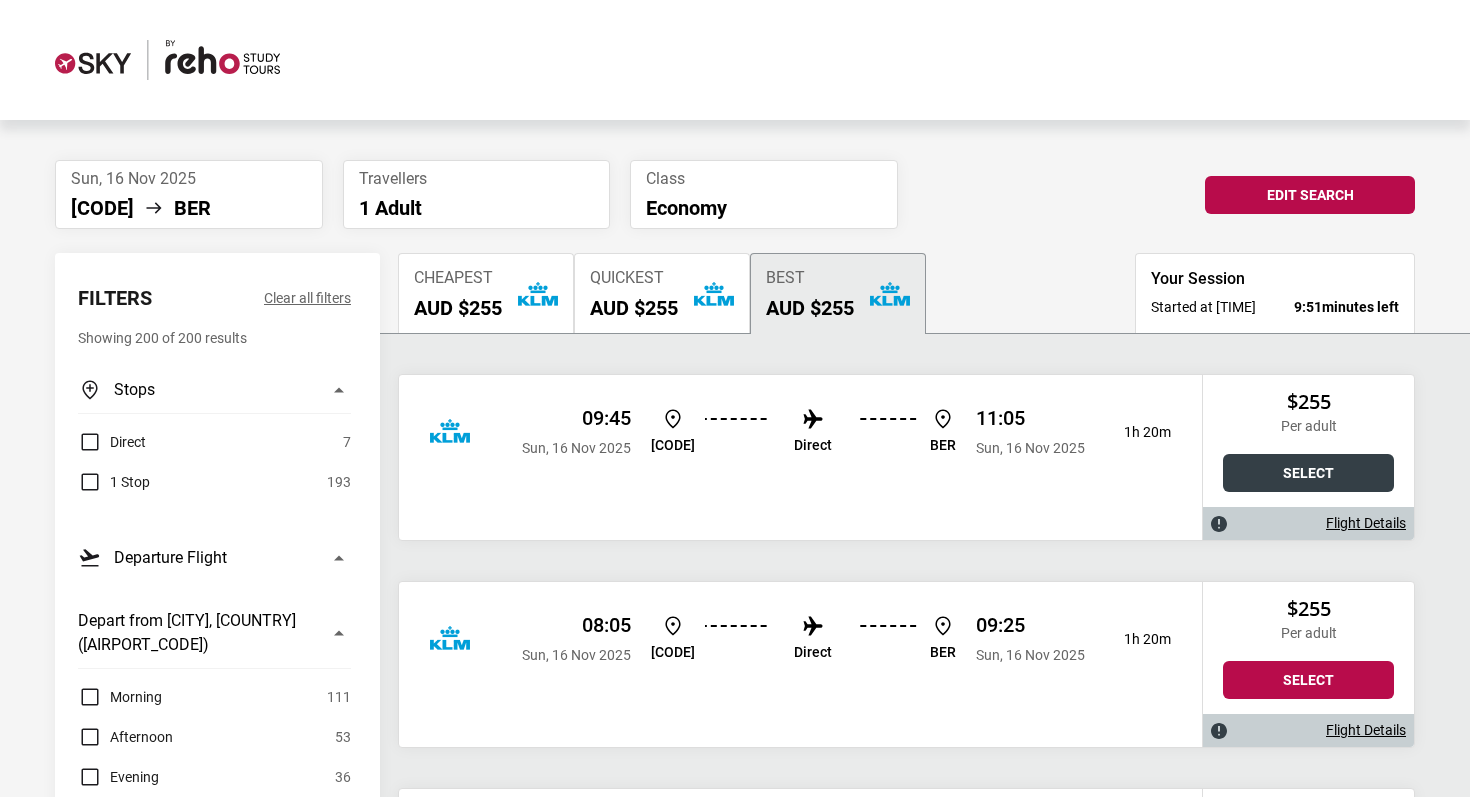 click on "Select" at bounding box center [1308, 473] 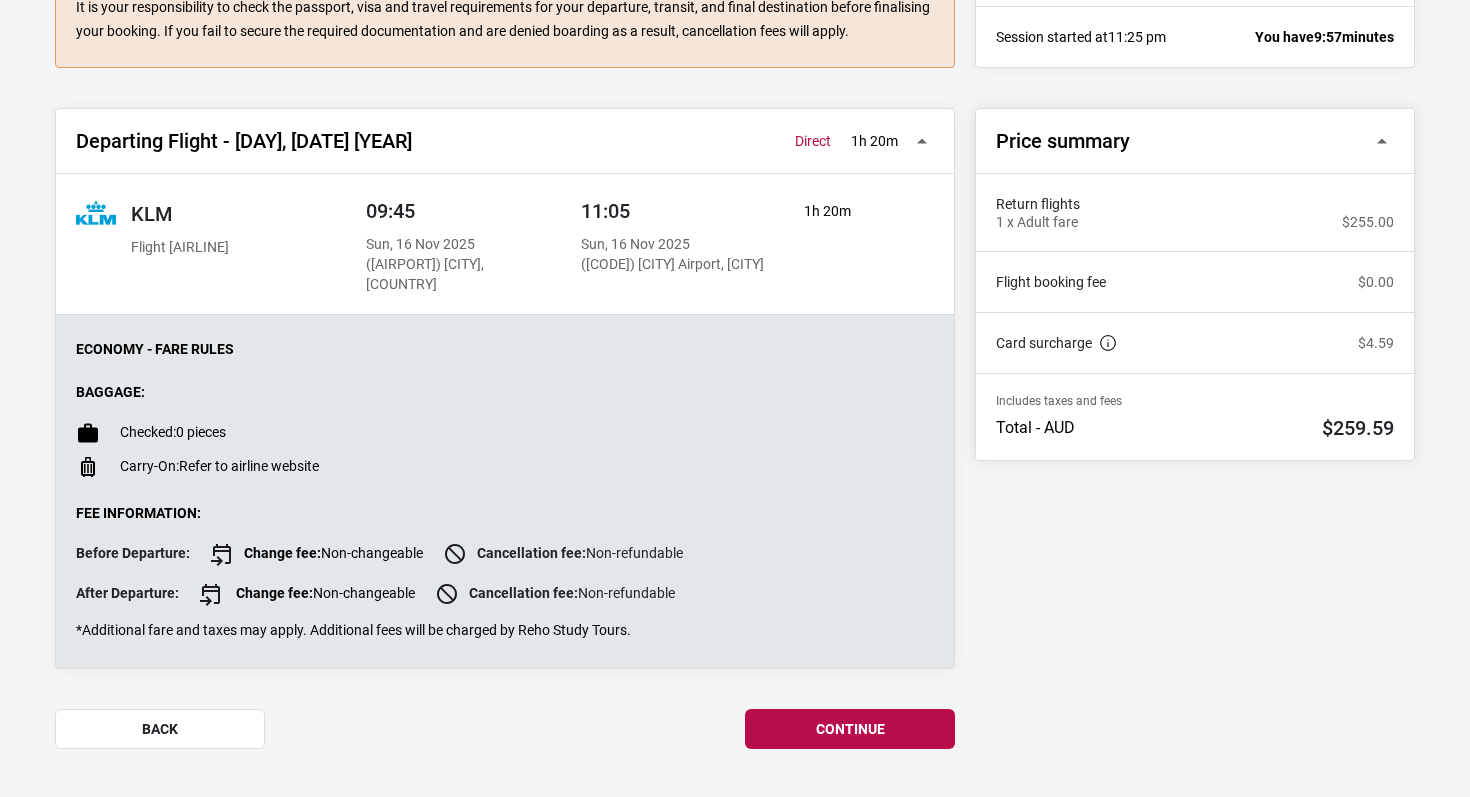scroll, scrollTop: 331, scrollLeft: 0, axis: vertical 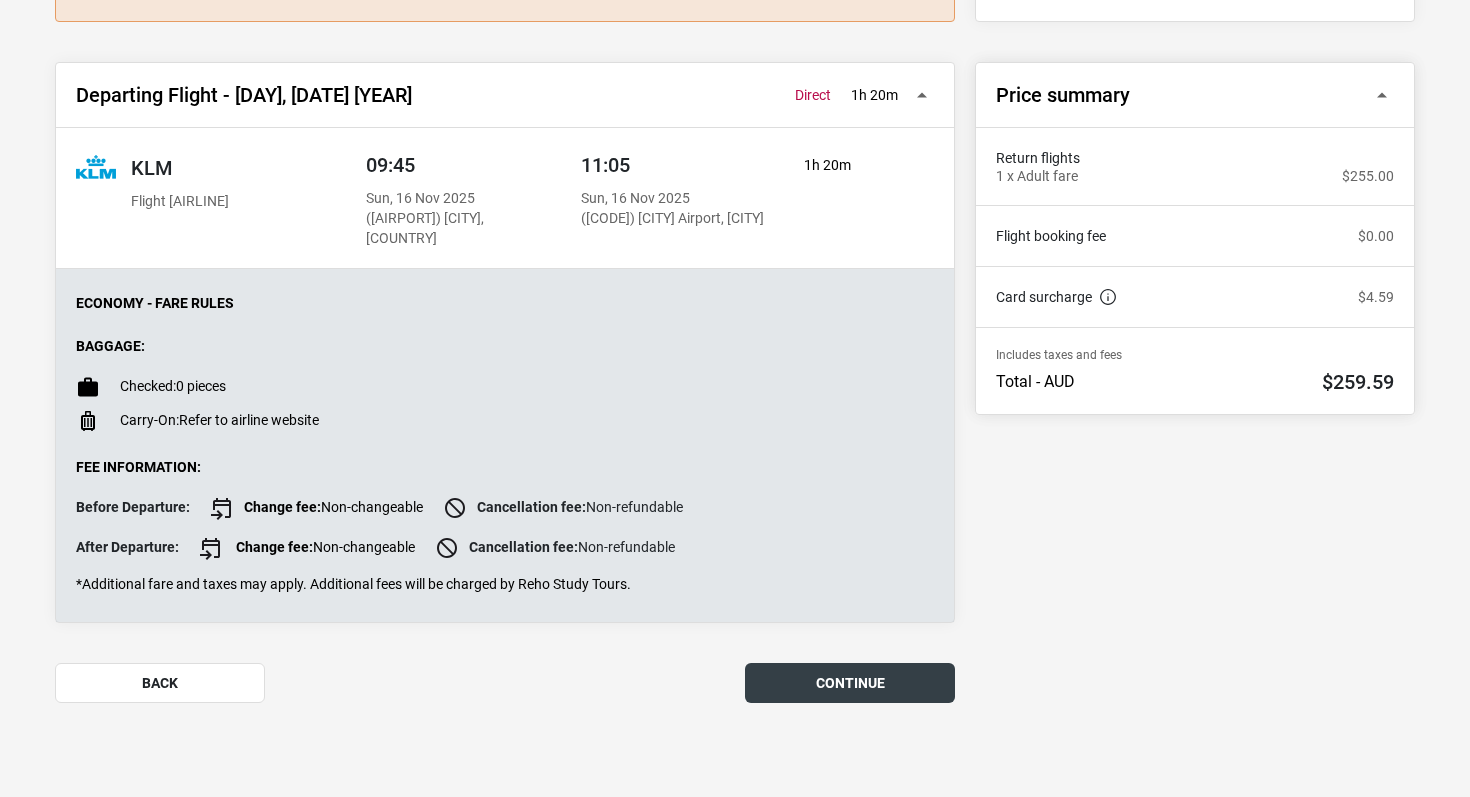 click on "continue" at bounding box center (850, 683) 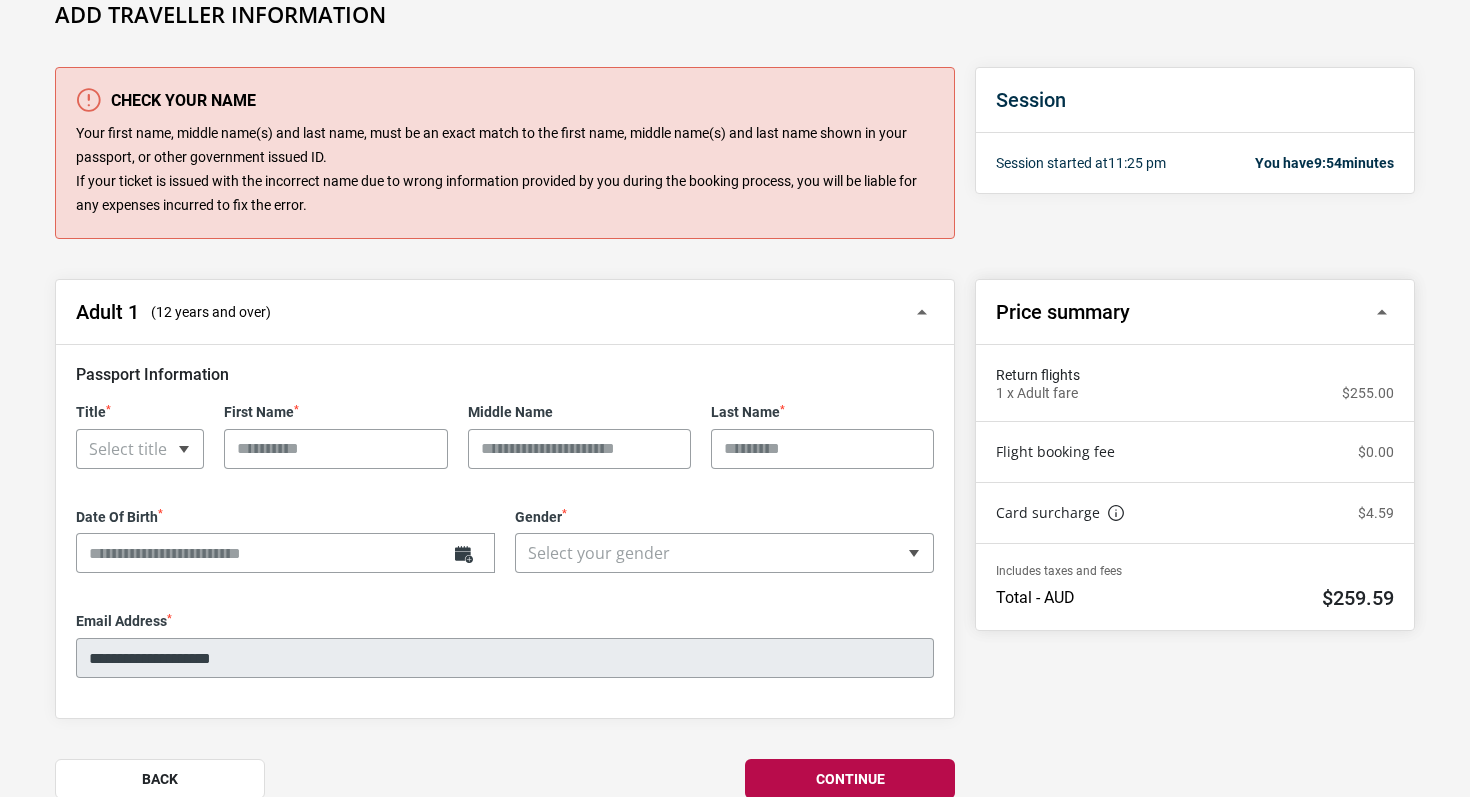 scroll, scrollTop: 255, scrollLeft: 0, axis: vertical 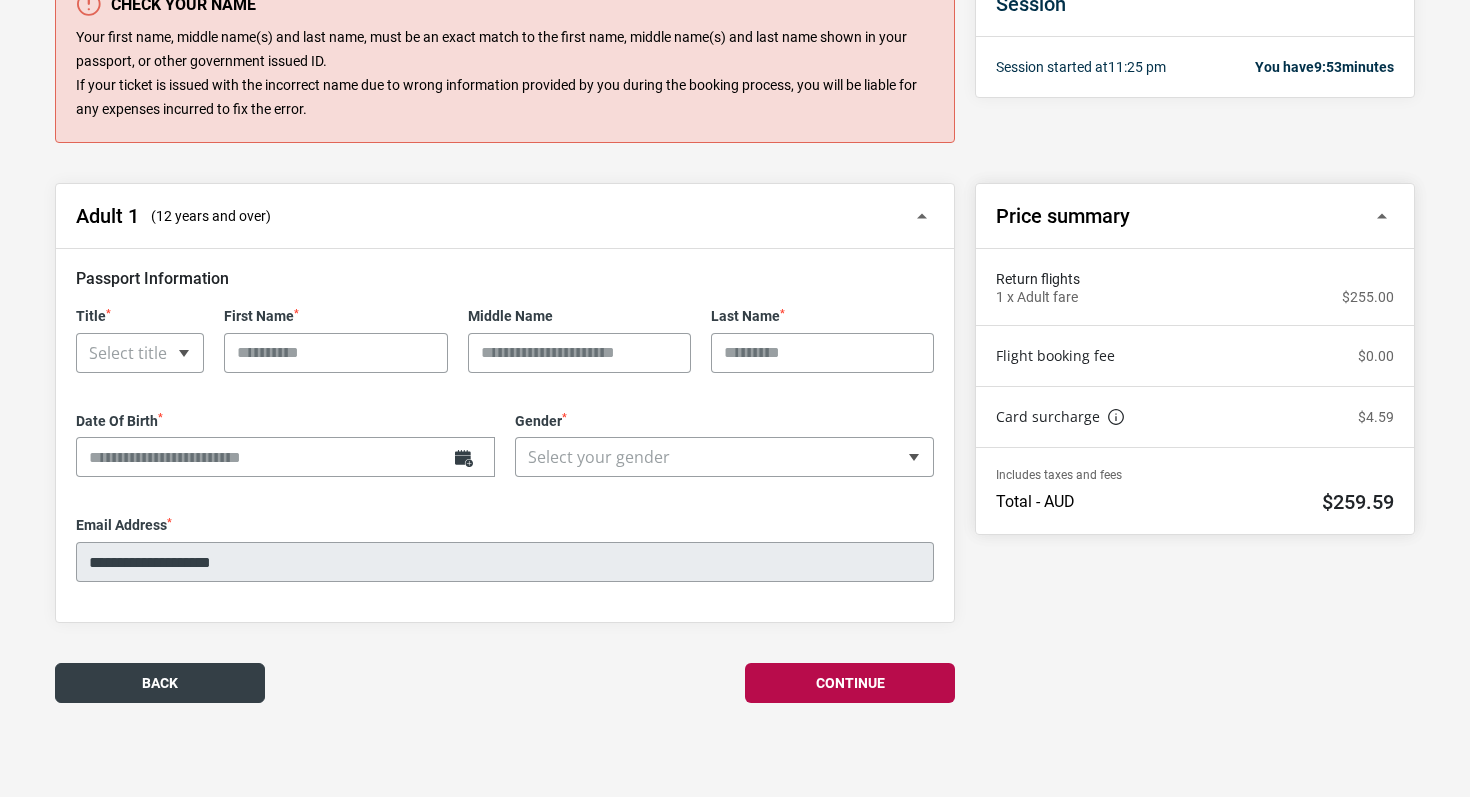 click on "Back" at bounding box center [160, 683] 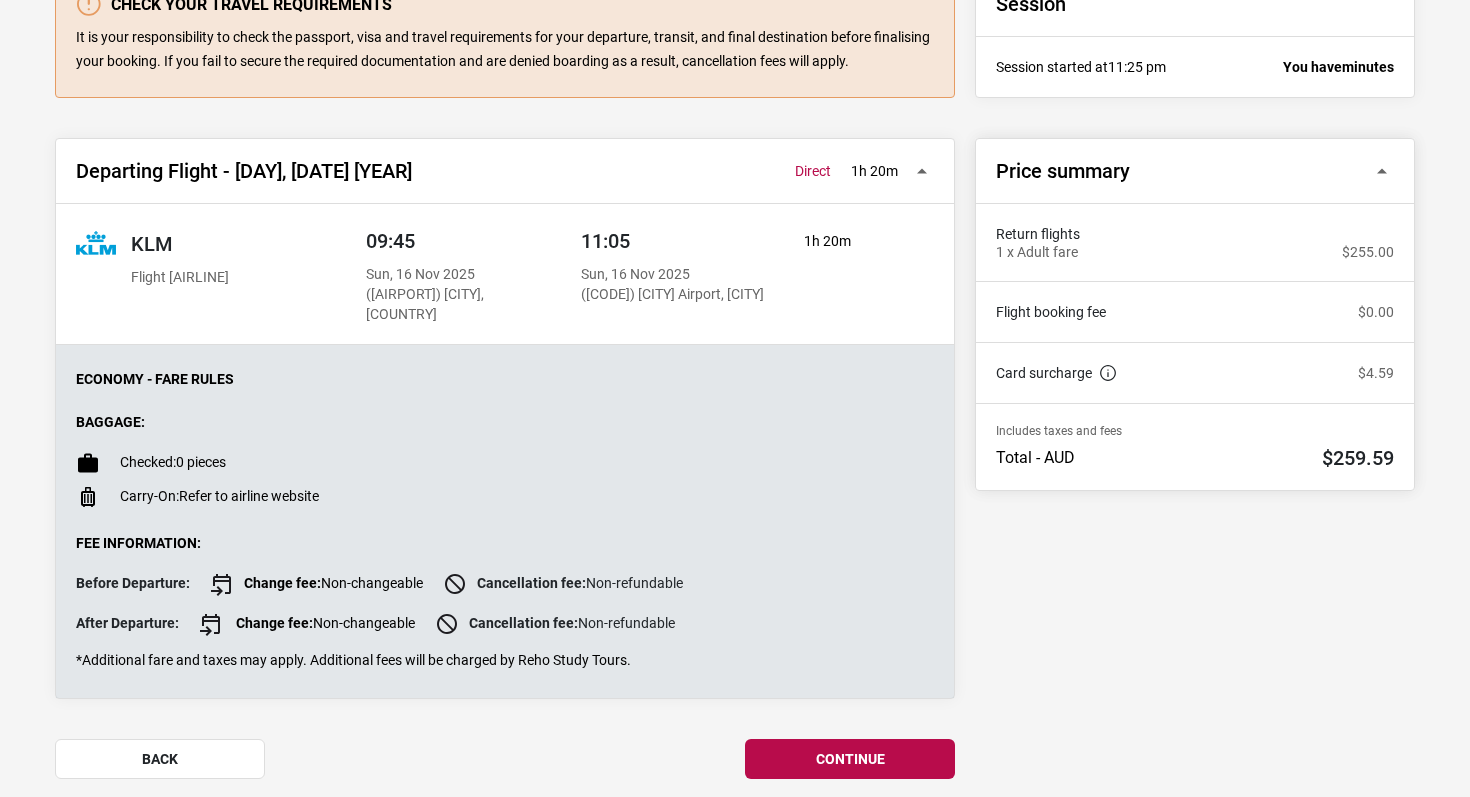 scroll, scrollTop: 331, scrollLeft: 0, axis: vertical 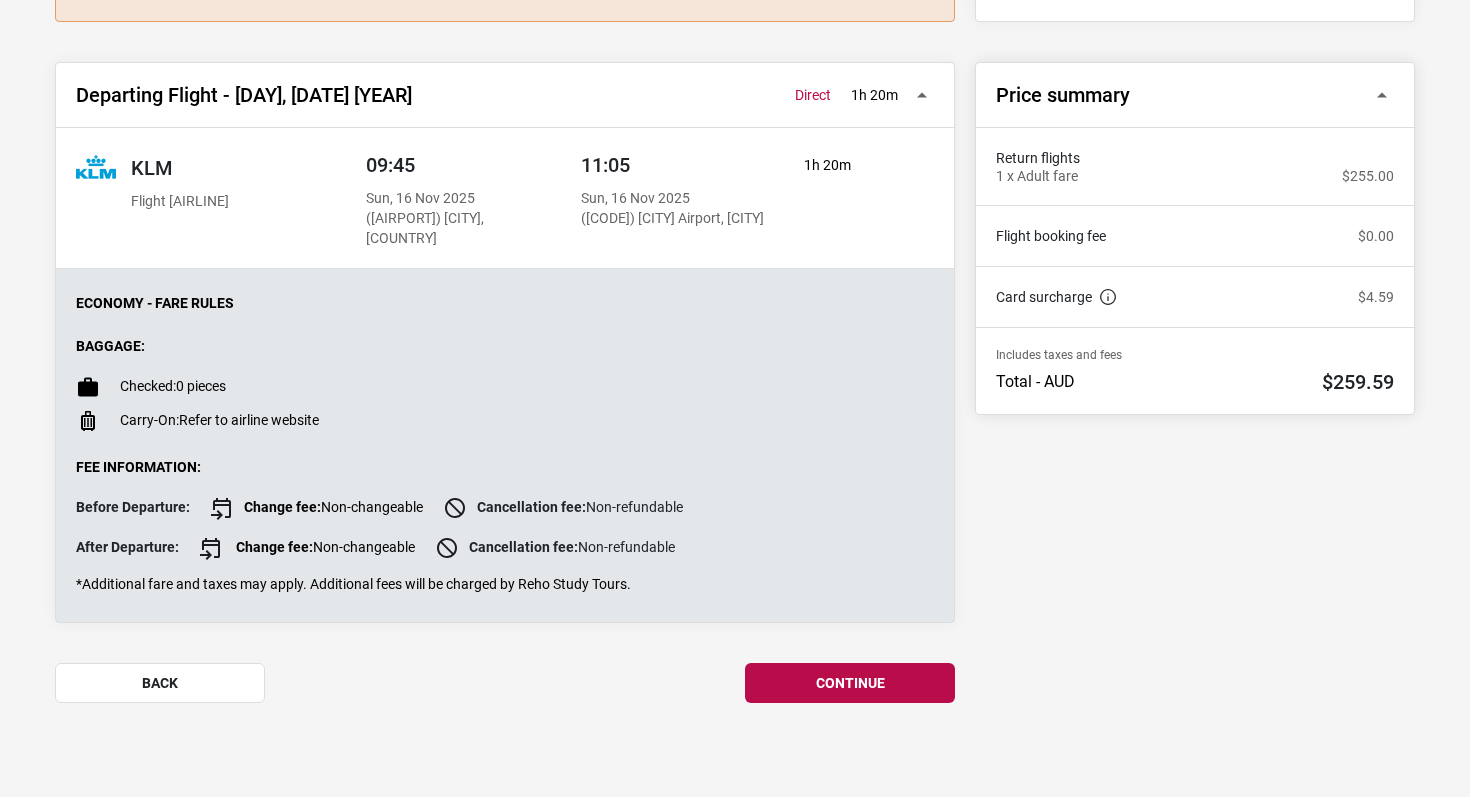 click on "back" at bounding box center (160, 683) 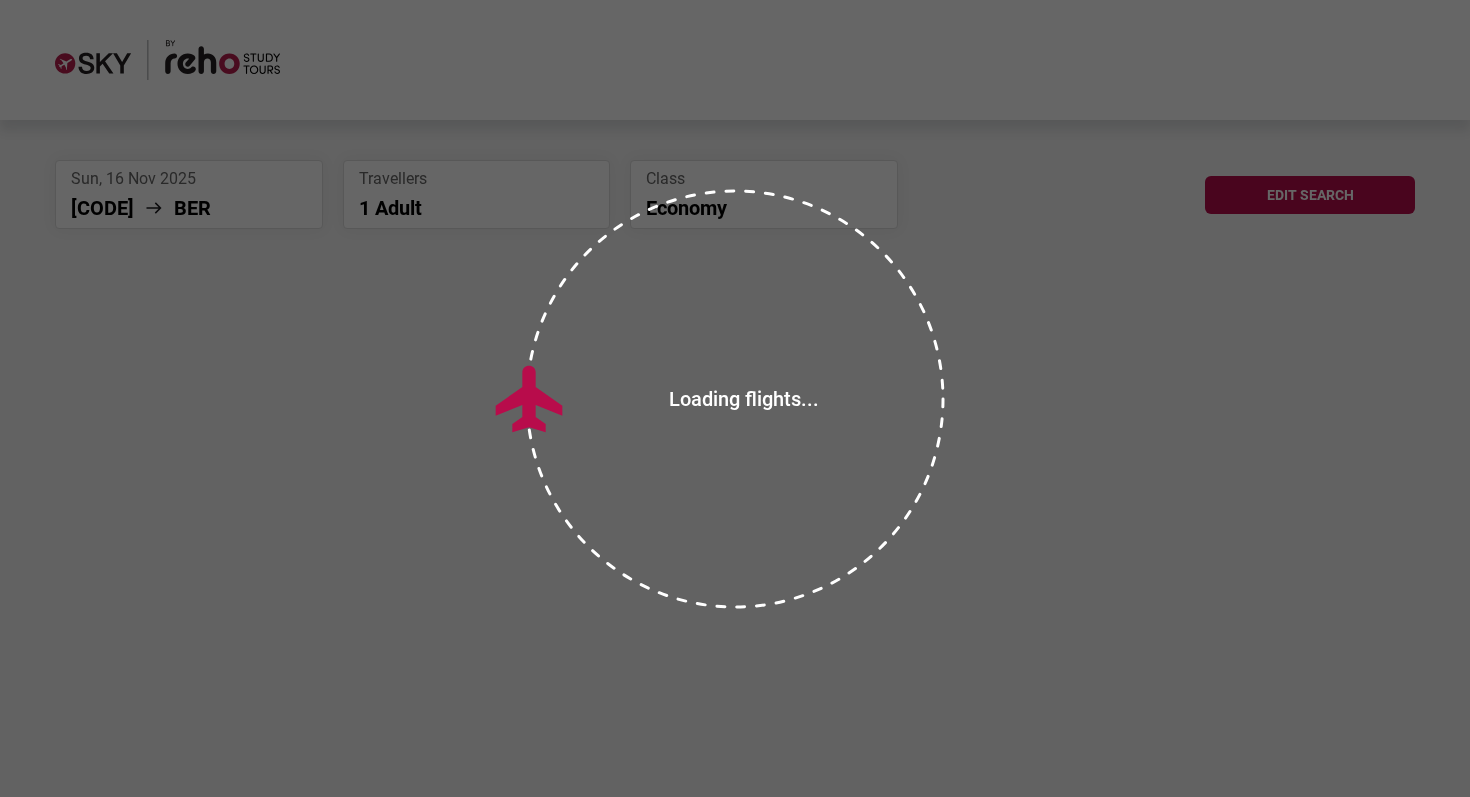 scroll, scrollTop: 0, scrollLeft: 0, axis: both 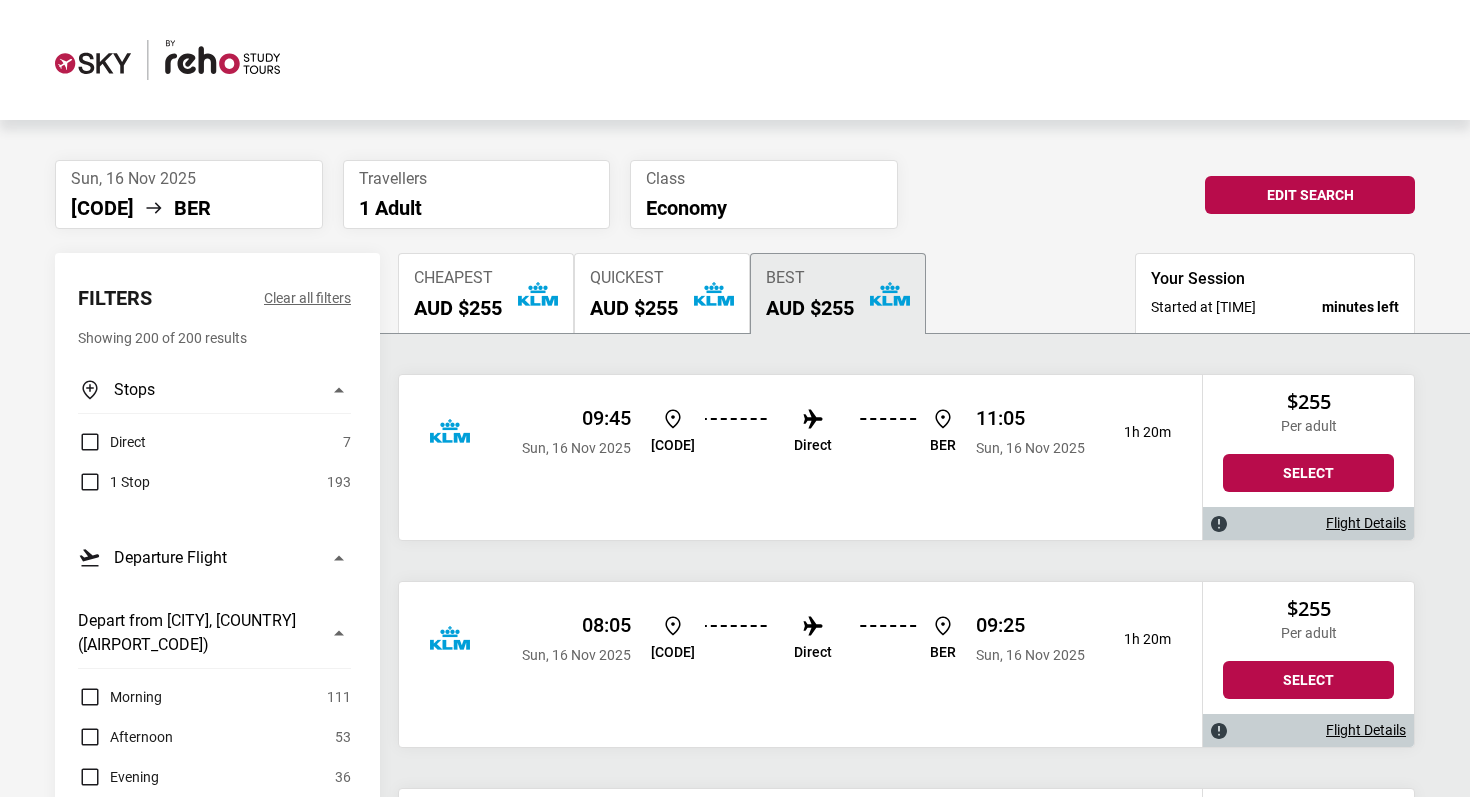 click on "AMS     BER" at bounding box center (189, 208) 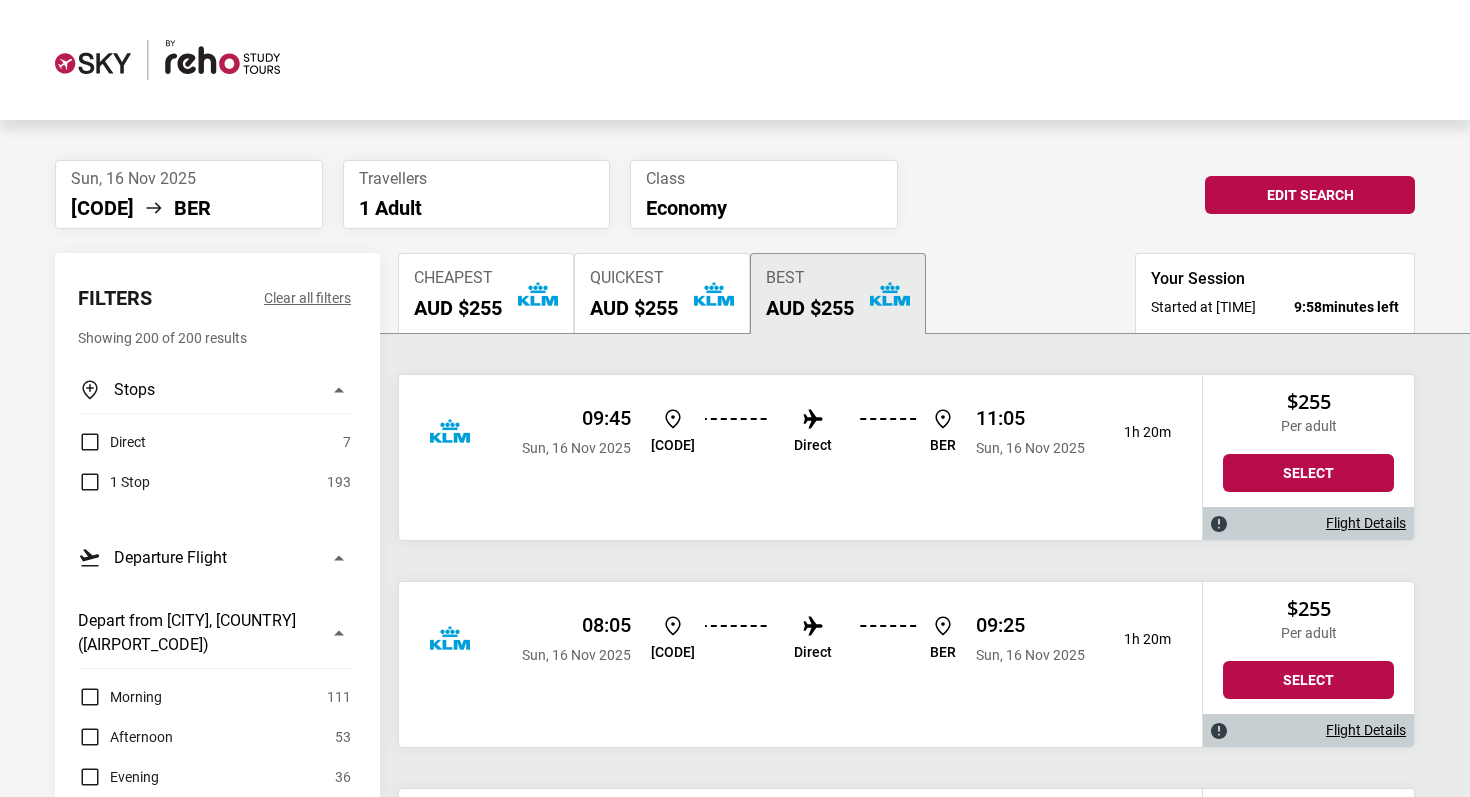 drag, startPoint x: 172, startPoint y: 214, endPoint x: 217, endPoint y: 214, distance: 45 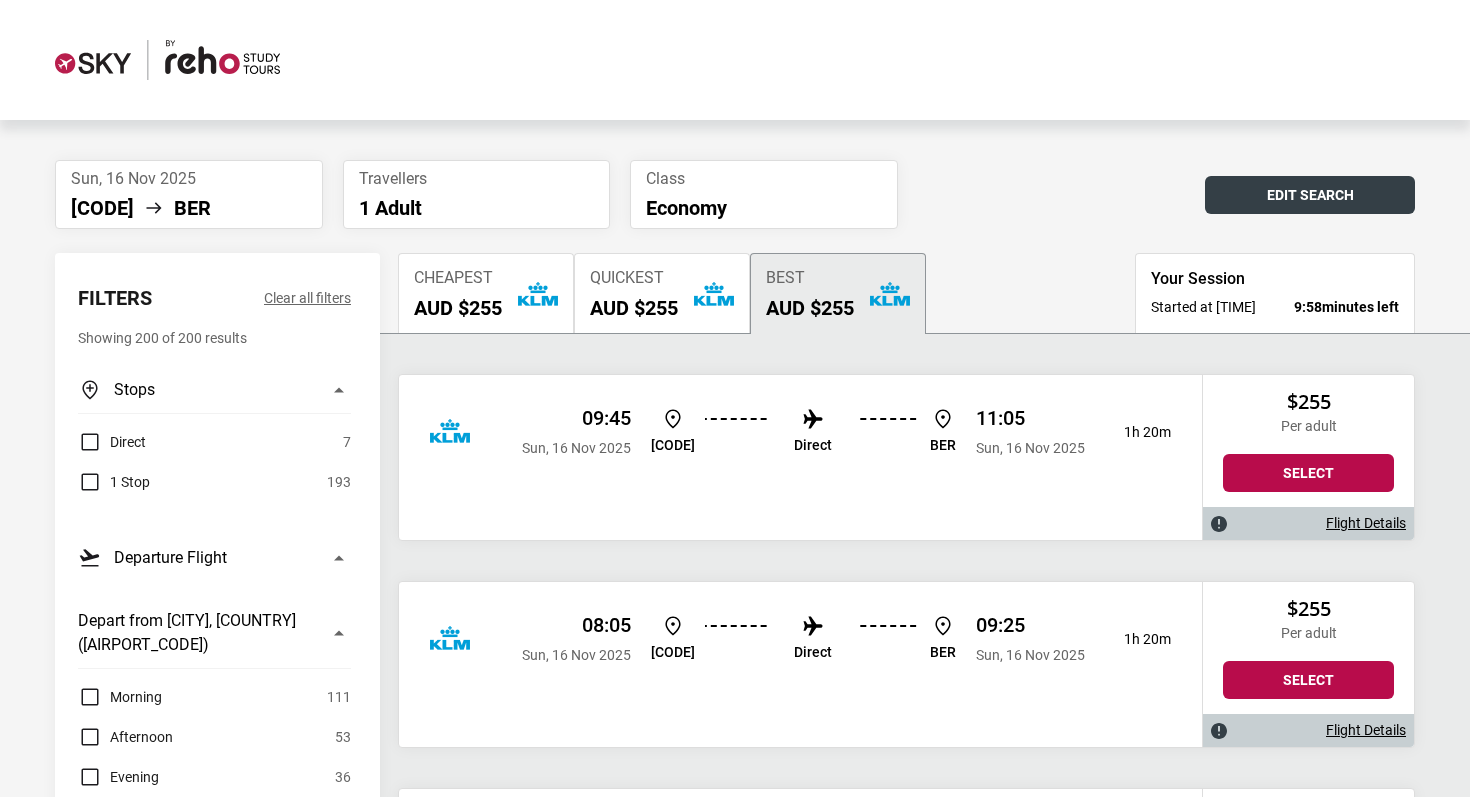 click on "Edit Search" at bounding box center [1310, 195] 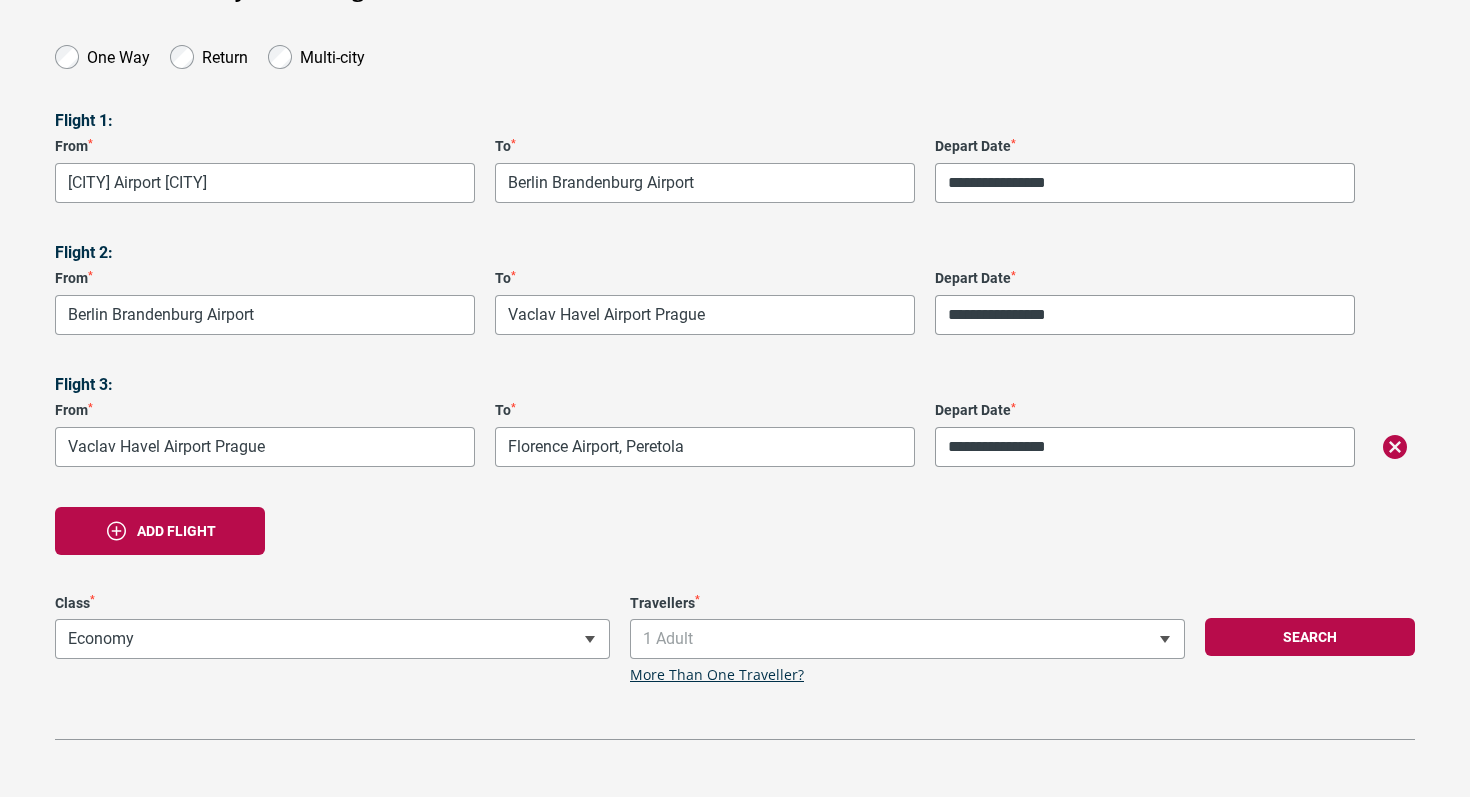scroll, scrollTop: 286, scrollLeft: 0, axis: vertical 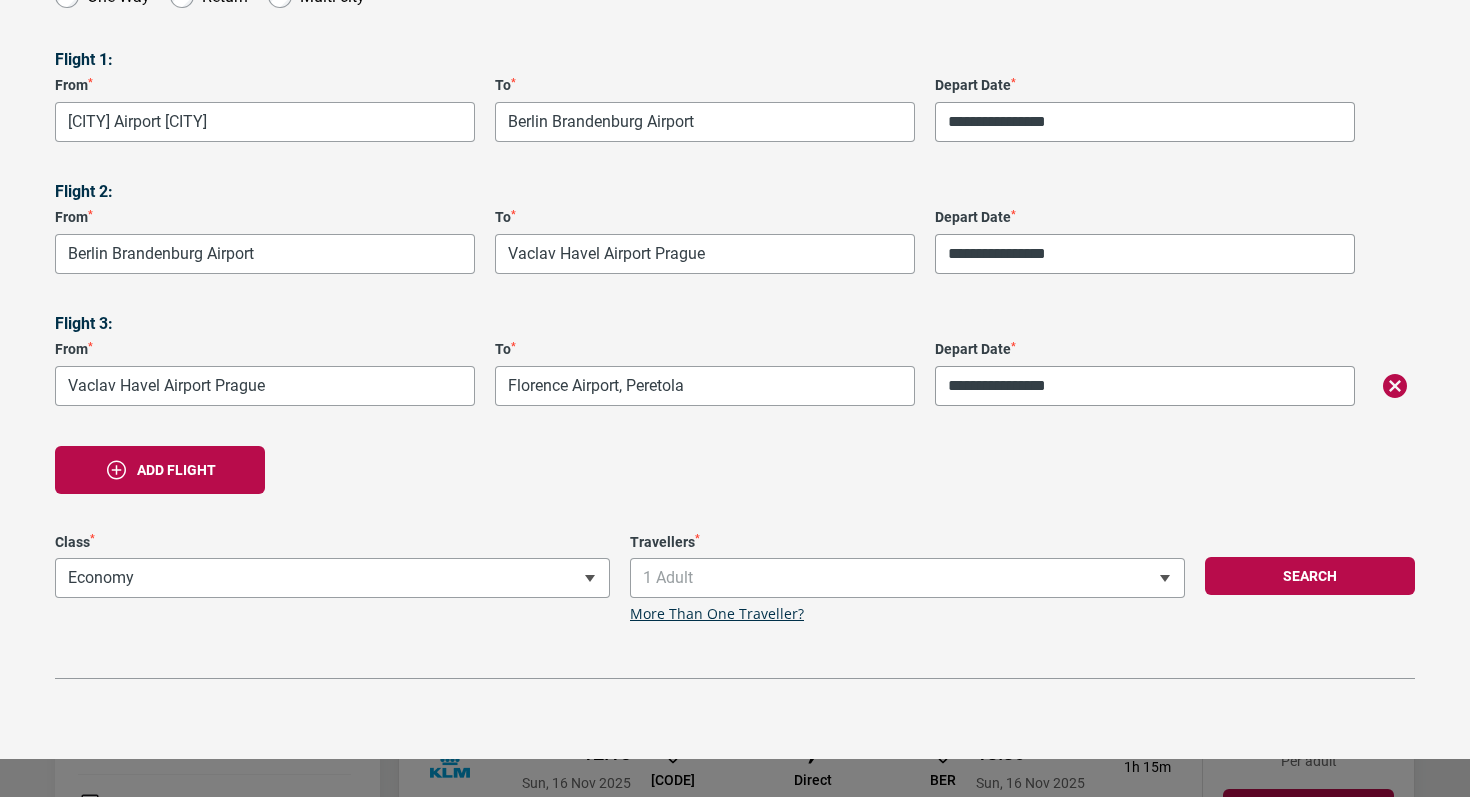 click on "Search" at bounding box center [1310, 579] 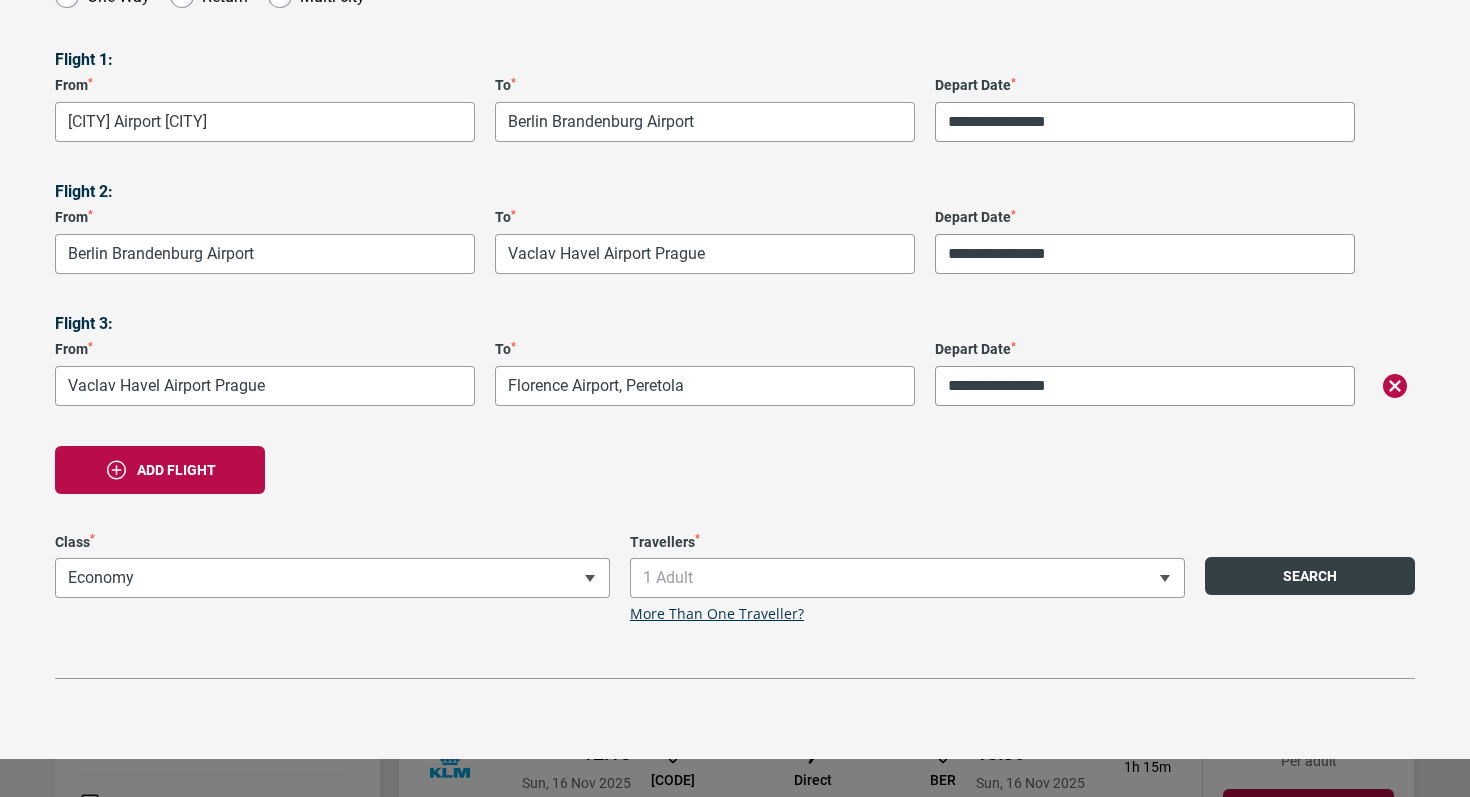 click on "Search" at bounding box center [1310, 576] 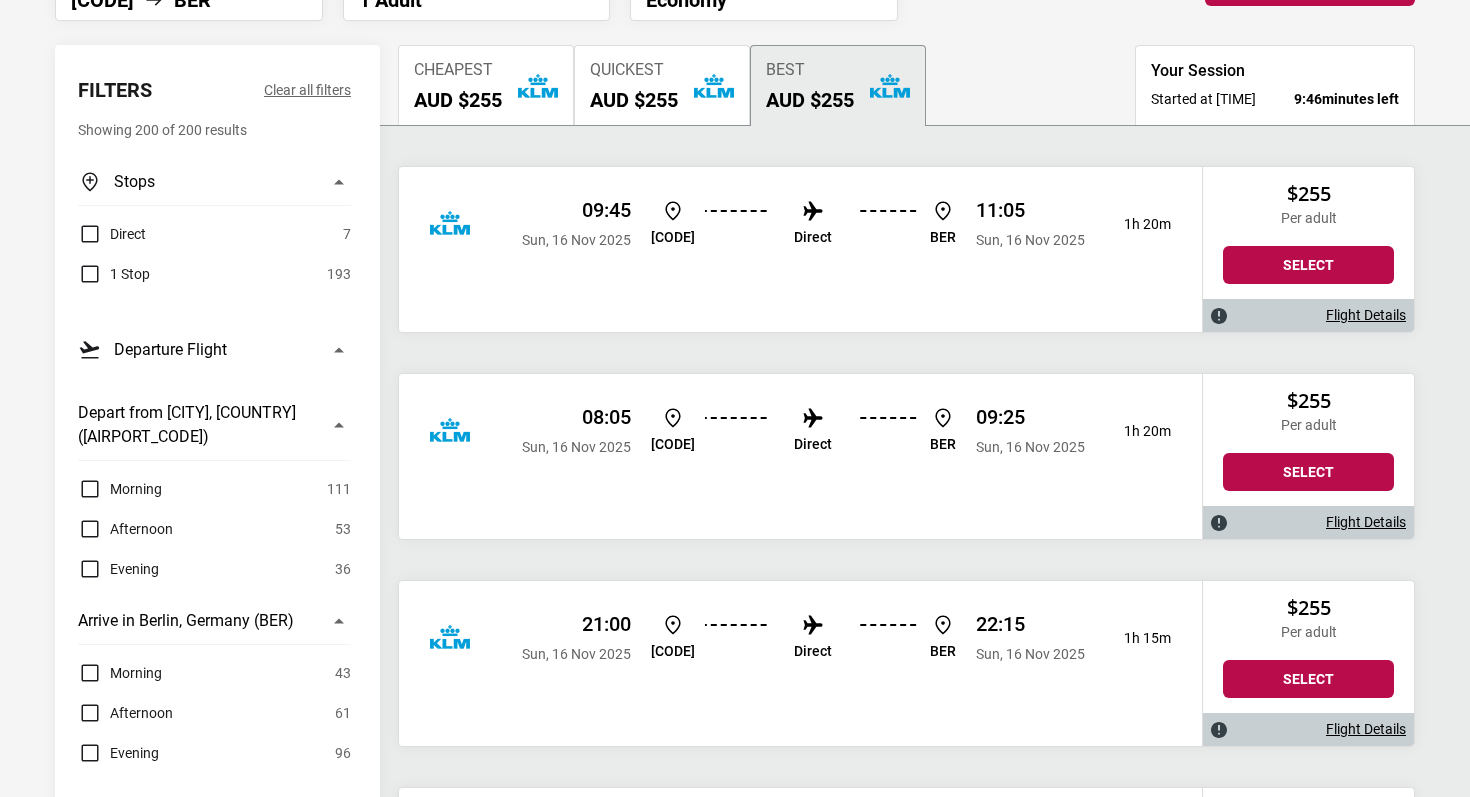 scroll, scrollTop: 0, scrollLeft: 0, axis: both 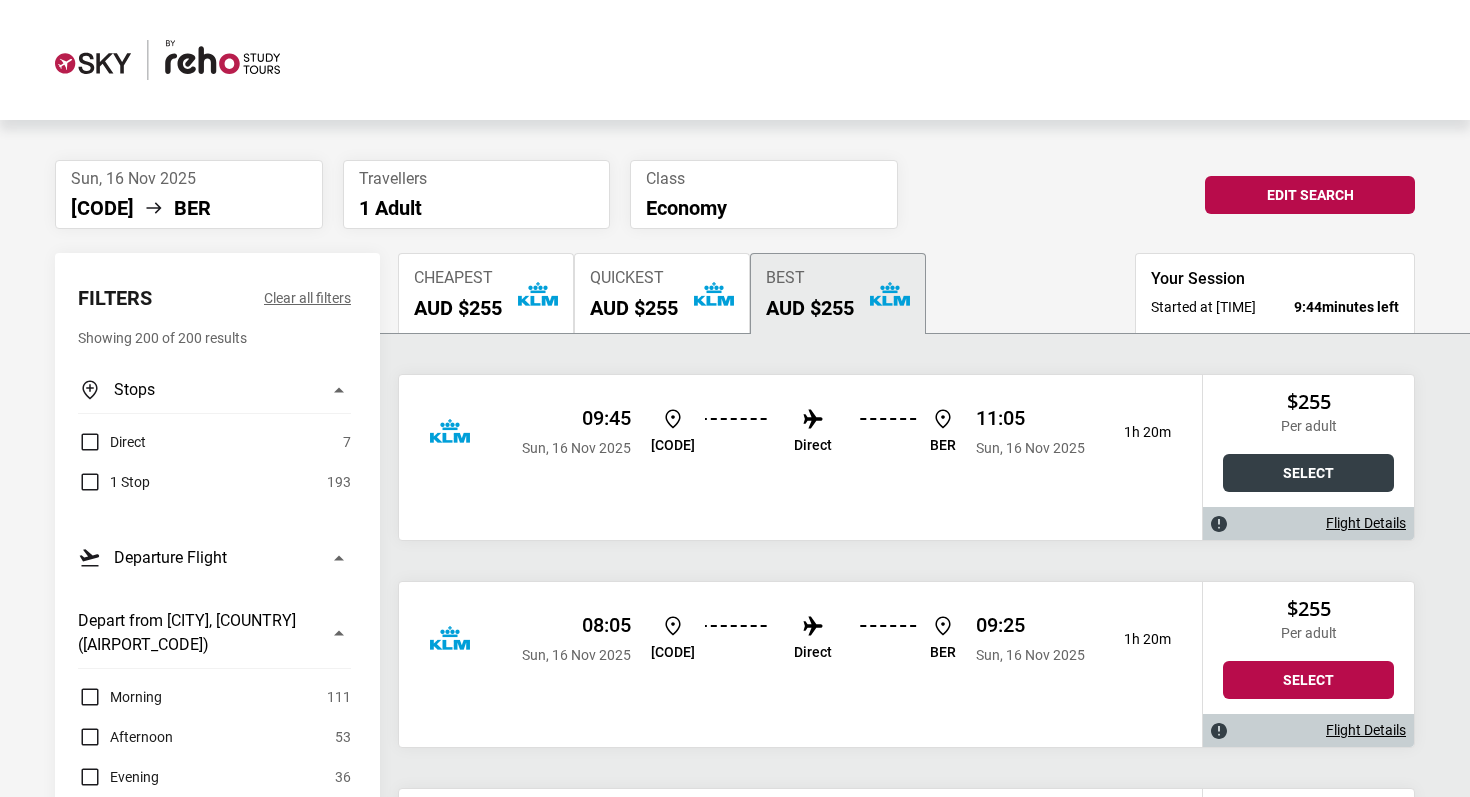 click on "Select" at bounding box center [1308, 473] 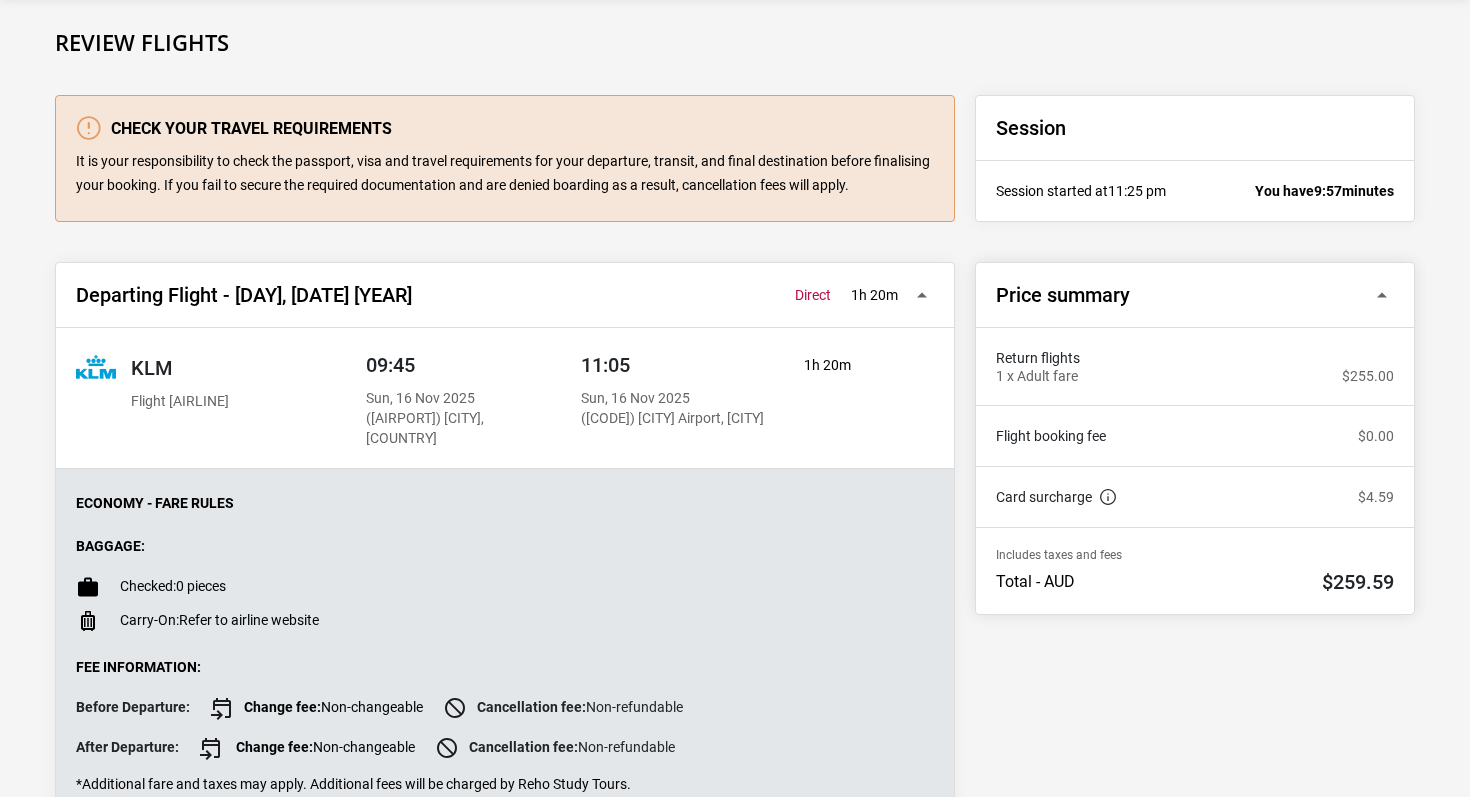 scroll, scrollTop: 308, scrollLeft: 0, axis: vertical 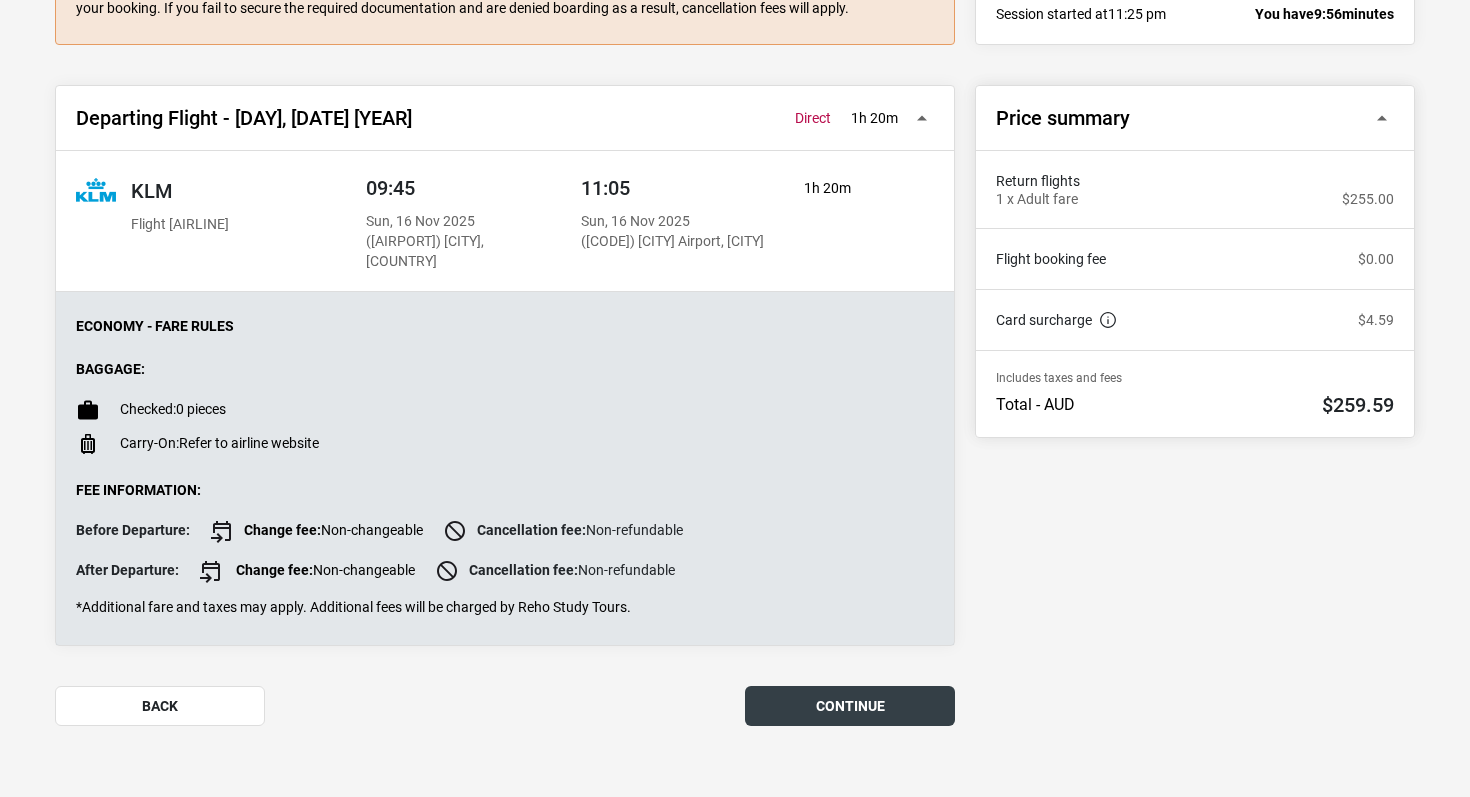 click on "continue" at bounding box center [850, 706] 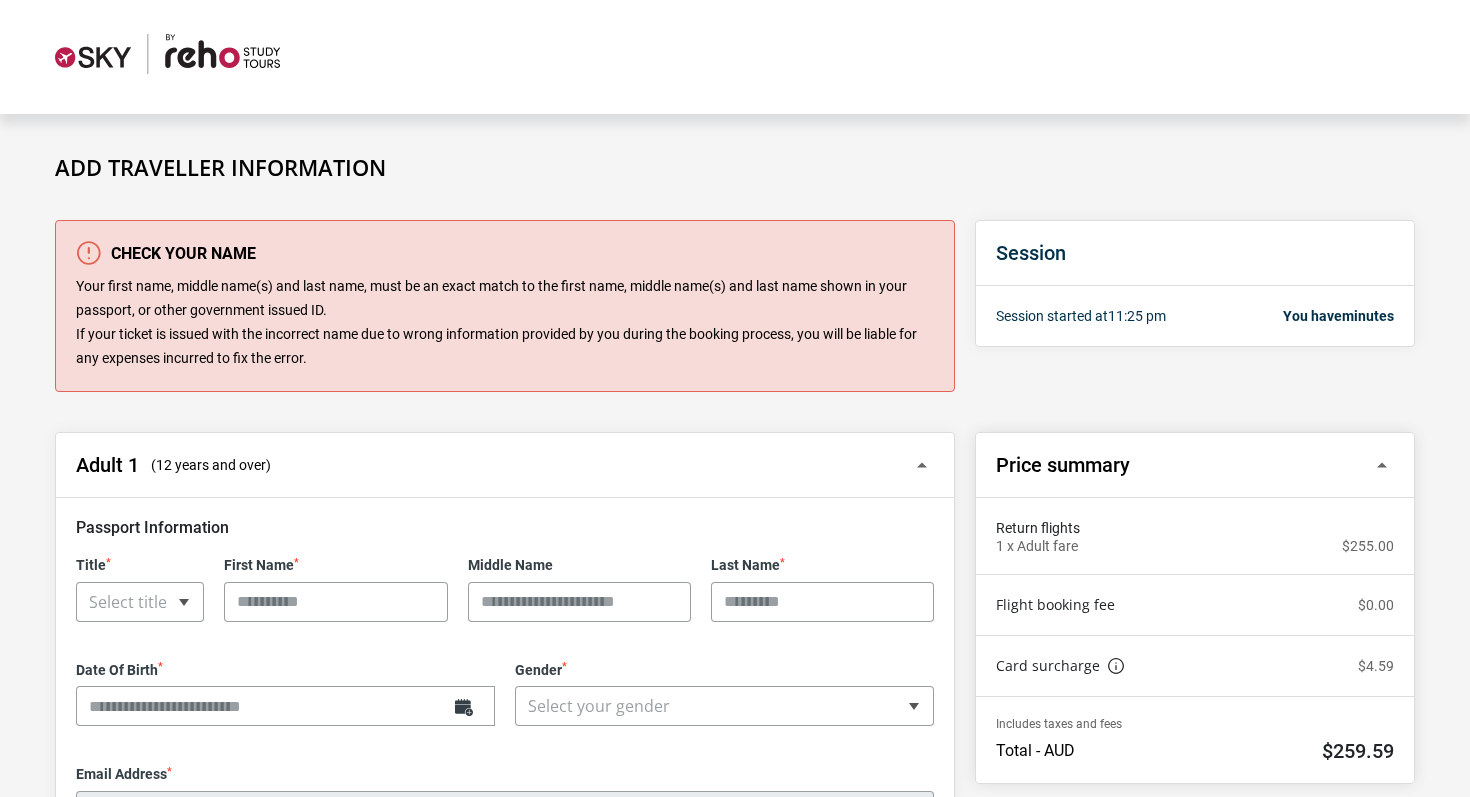 scroll, scrollTop: 0, scrollLeft: 0, axis: both 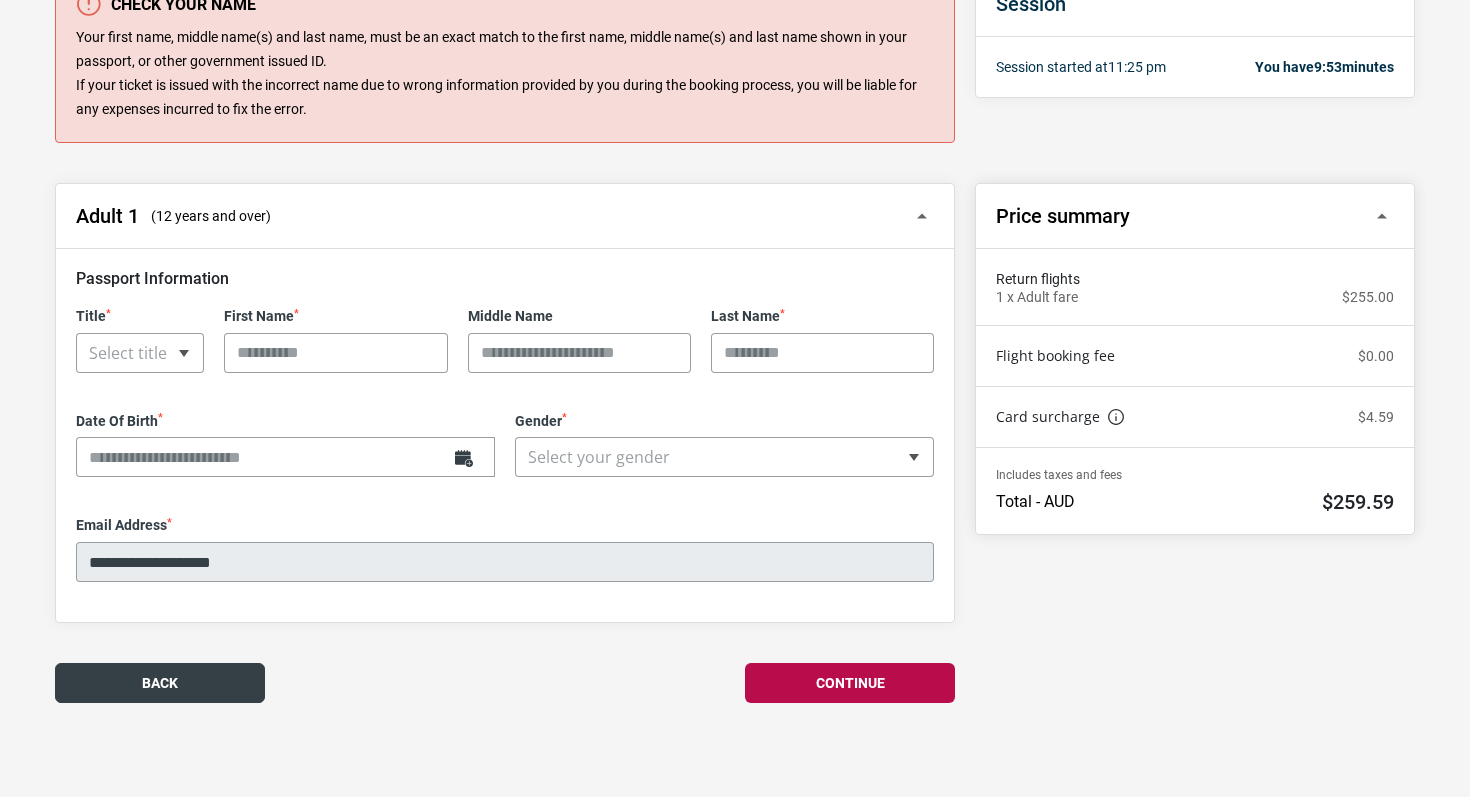click on "Back" at bounding box center (160, 683) 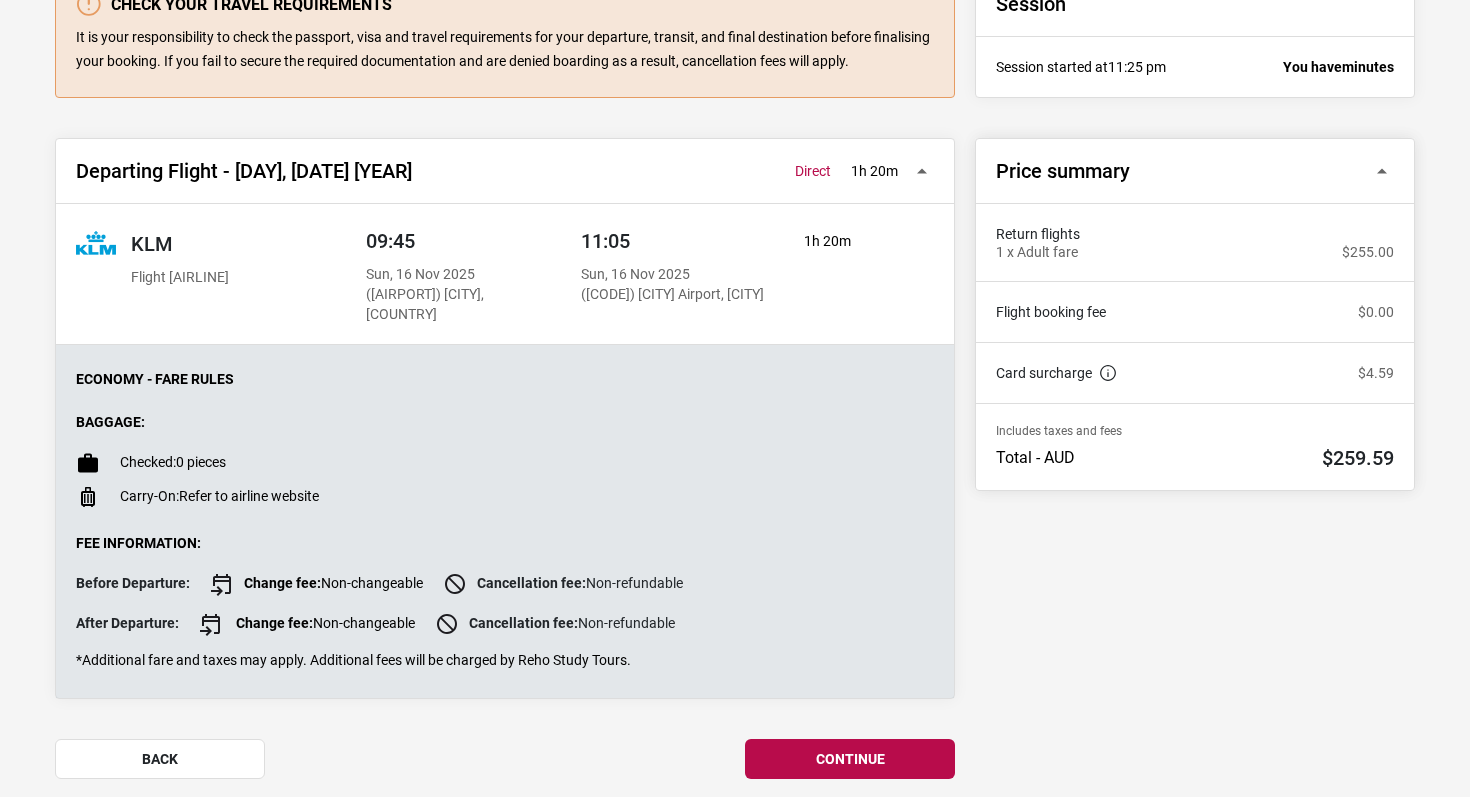 scroll, scrollTop: 308, scrollLeft: 0, axis: vertical 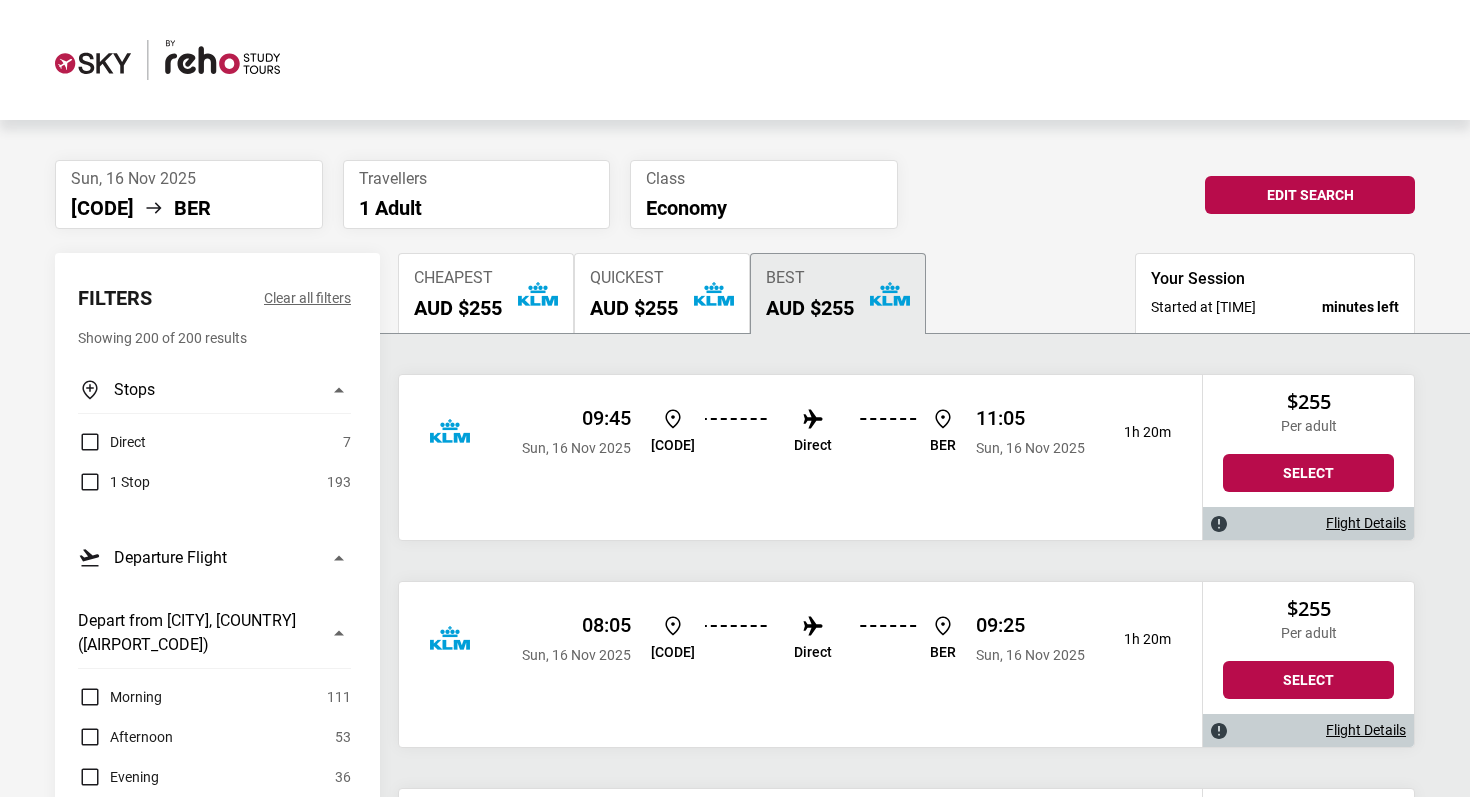 click on "AMS     BER" at bounding box center (189, 208) 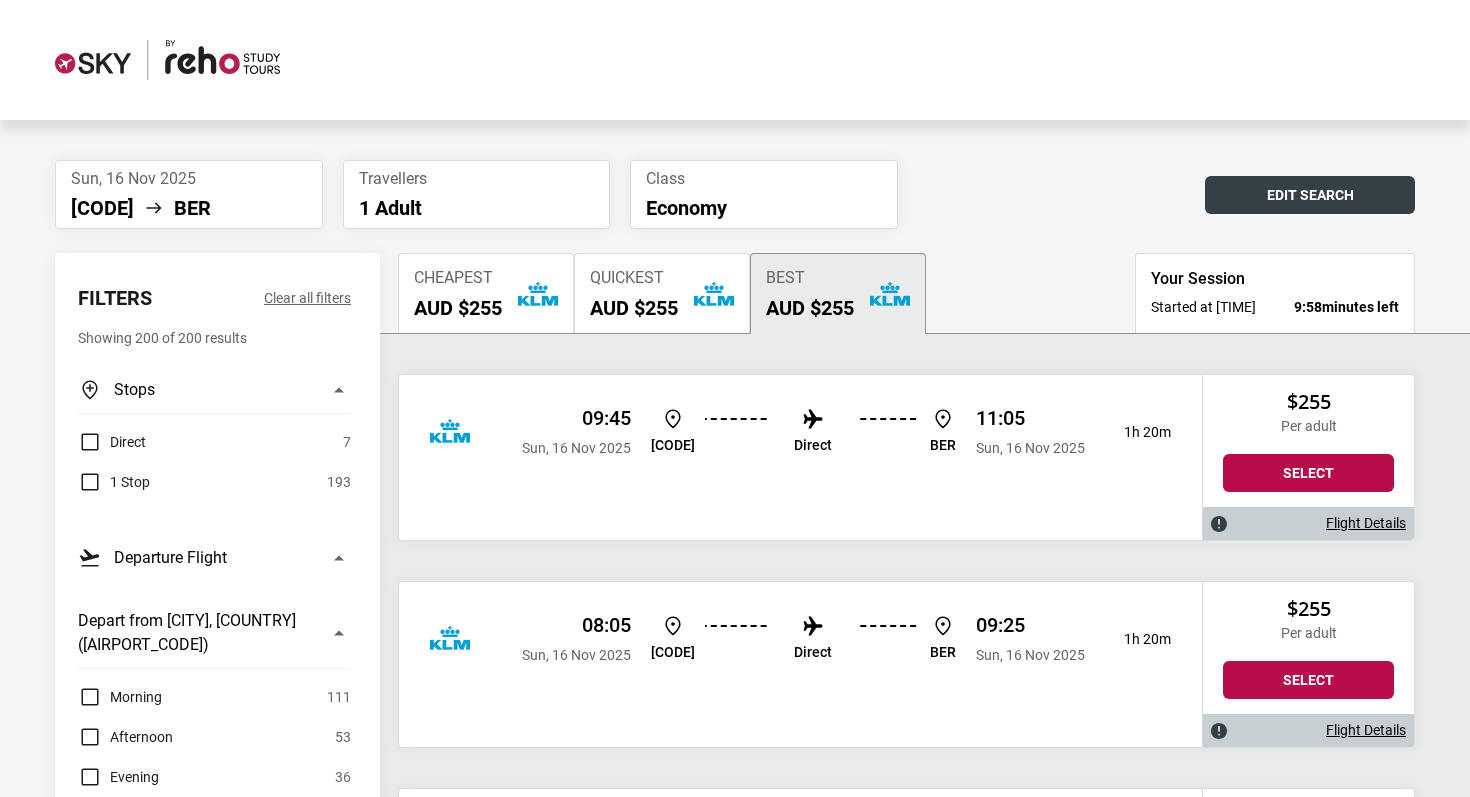 click on "Edit Search" at bounding box center [1310, 195] 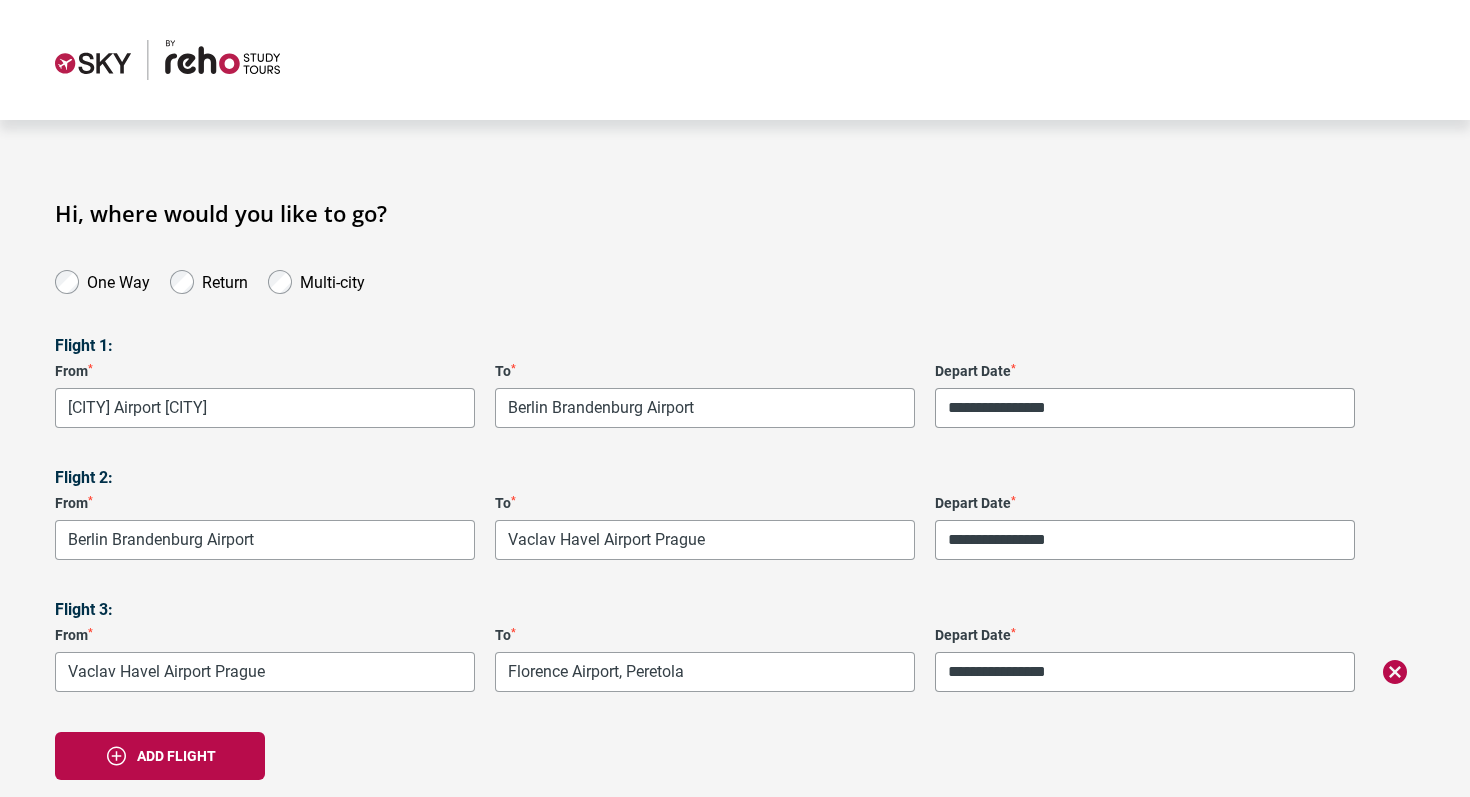 click on "**********" at bounding box center (735, 615) 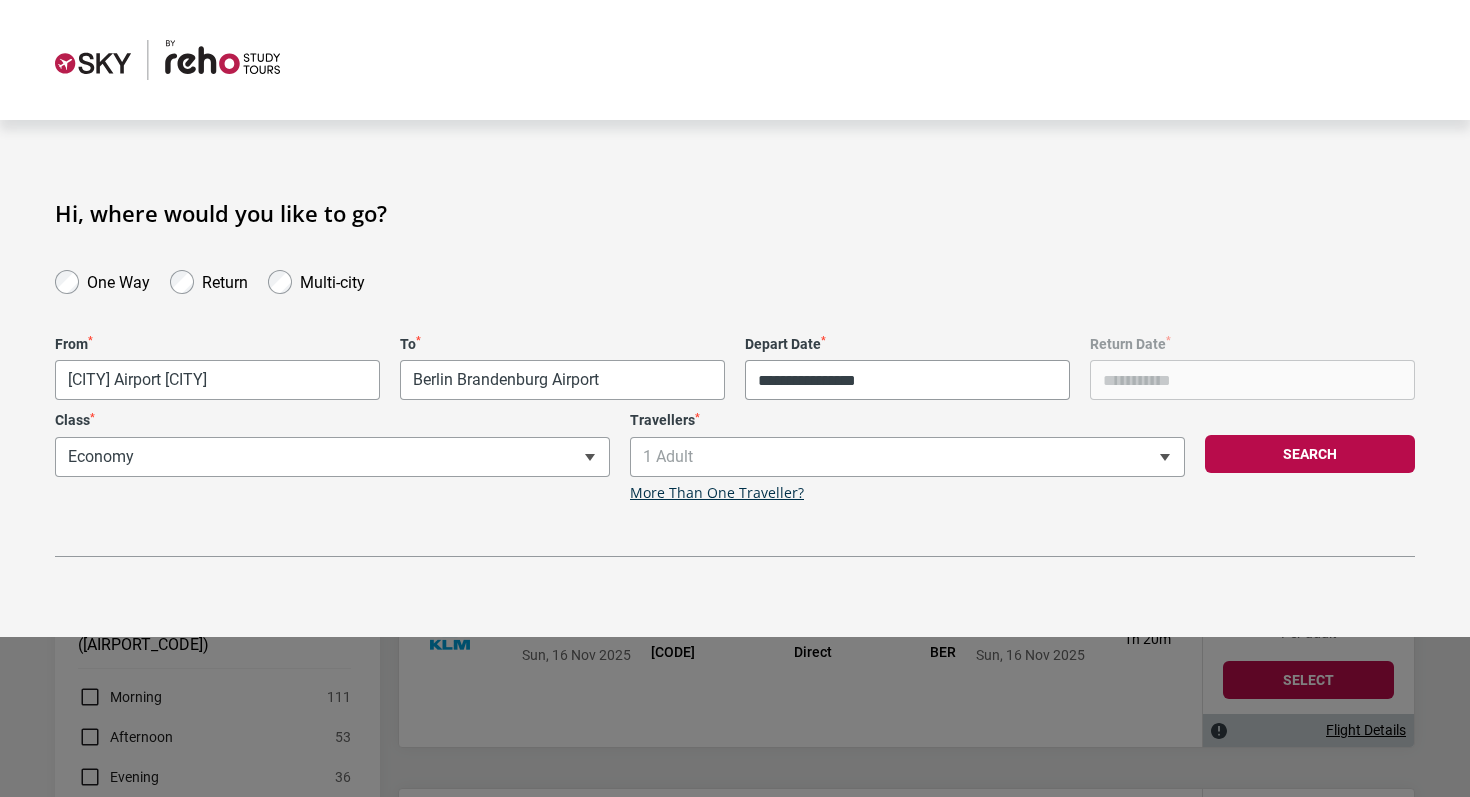 click on "**********" at bounding box center [735, 20896] 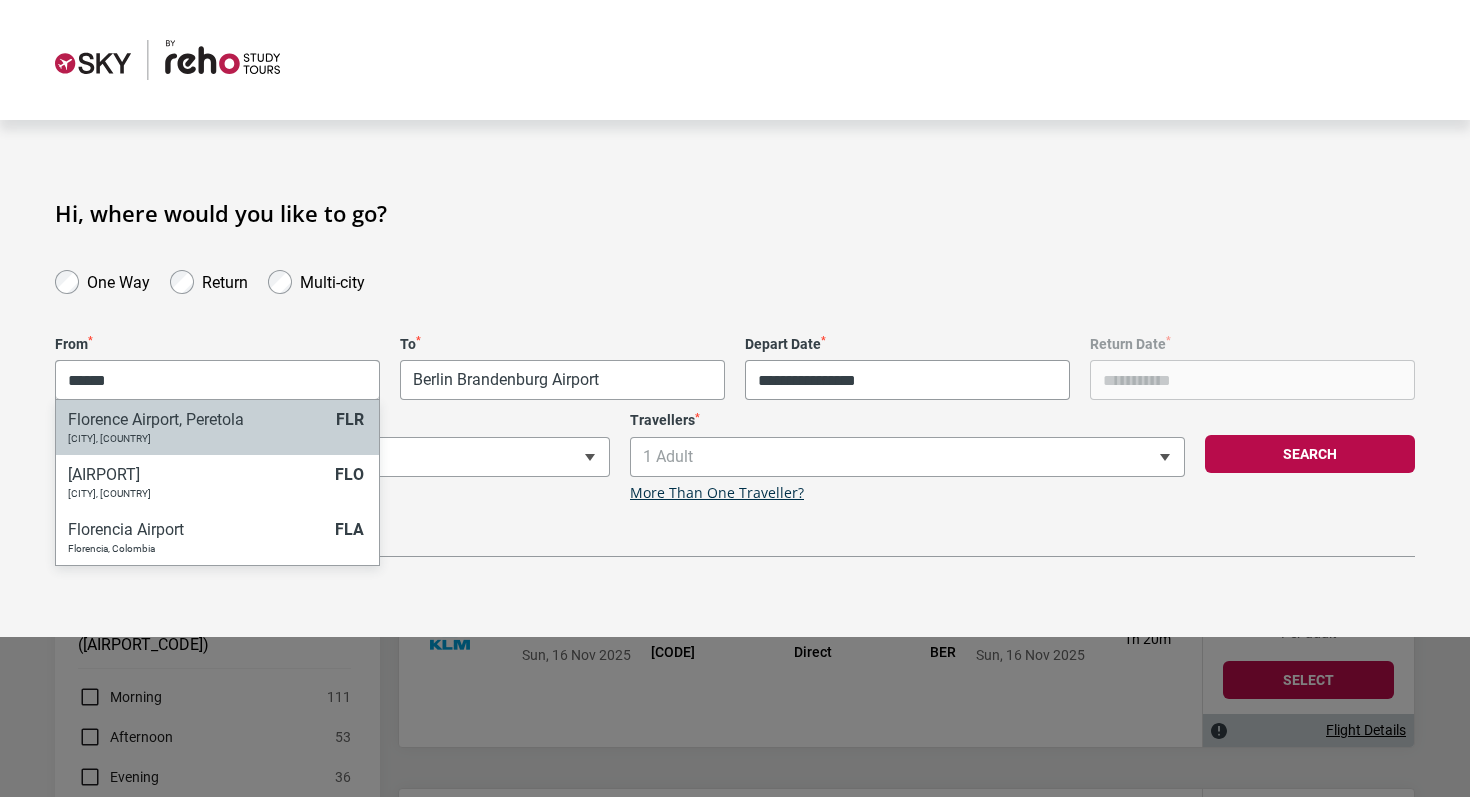 type on "******" 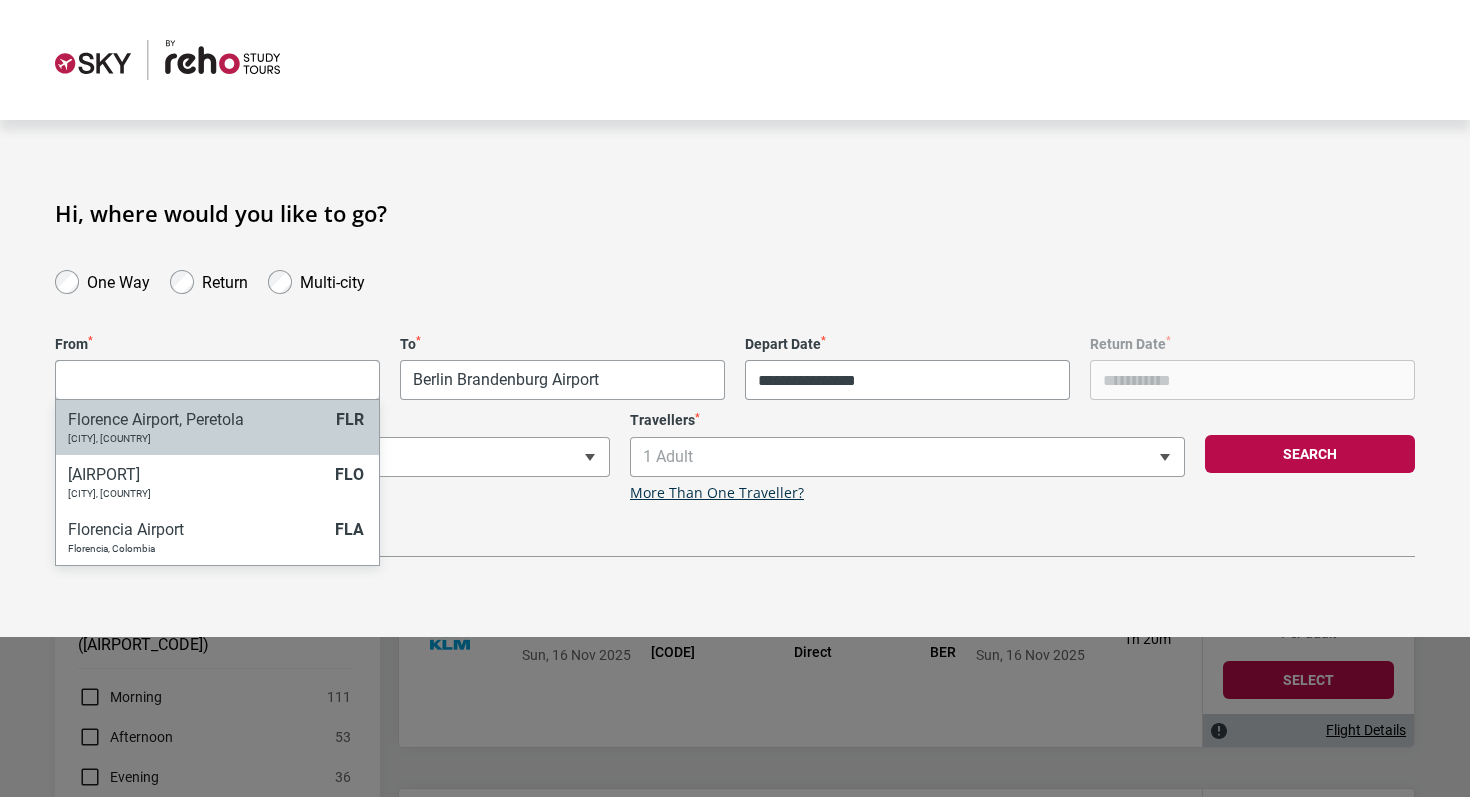select on "FLRA" 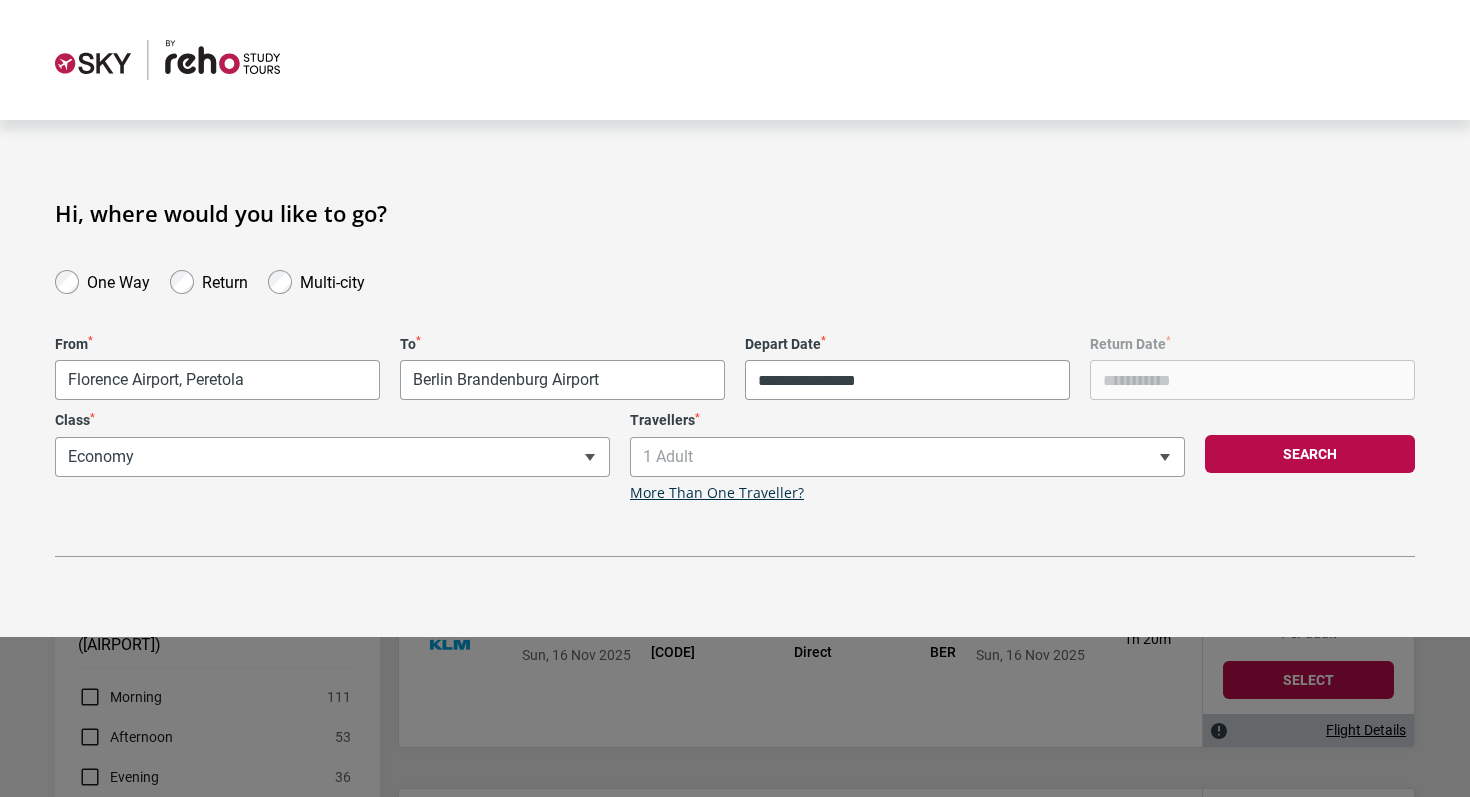 click on "**********" at bounding box center (735, 20896) 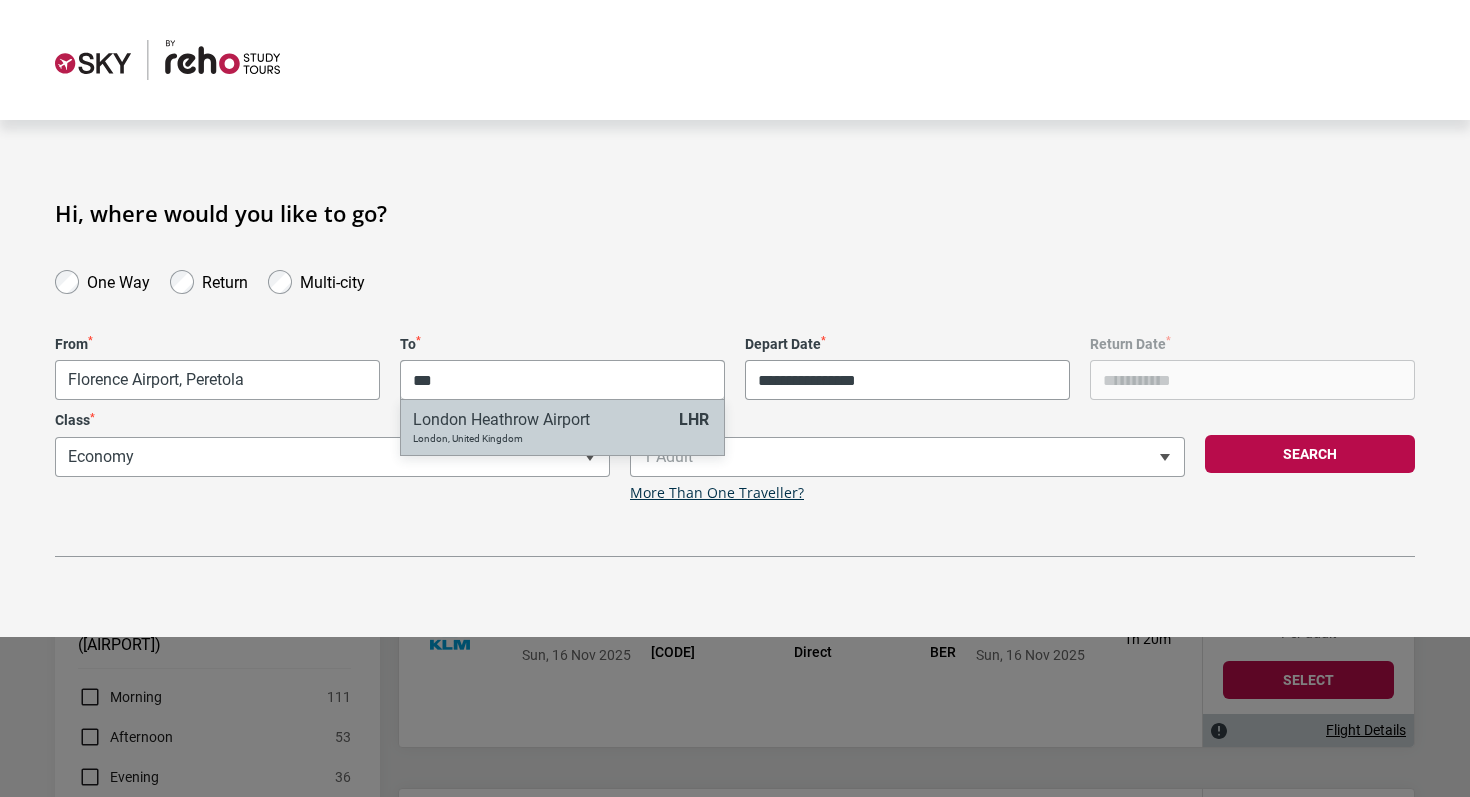 type on "***" 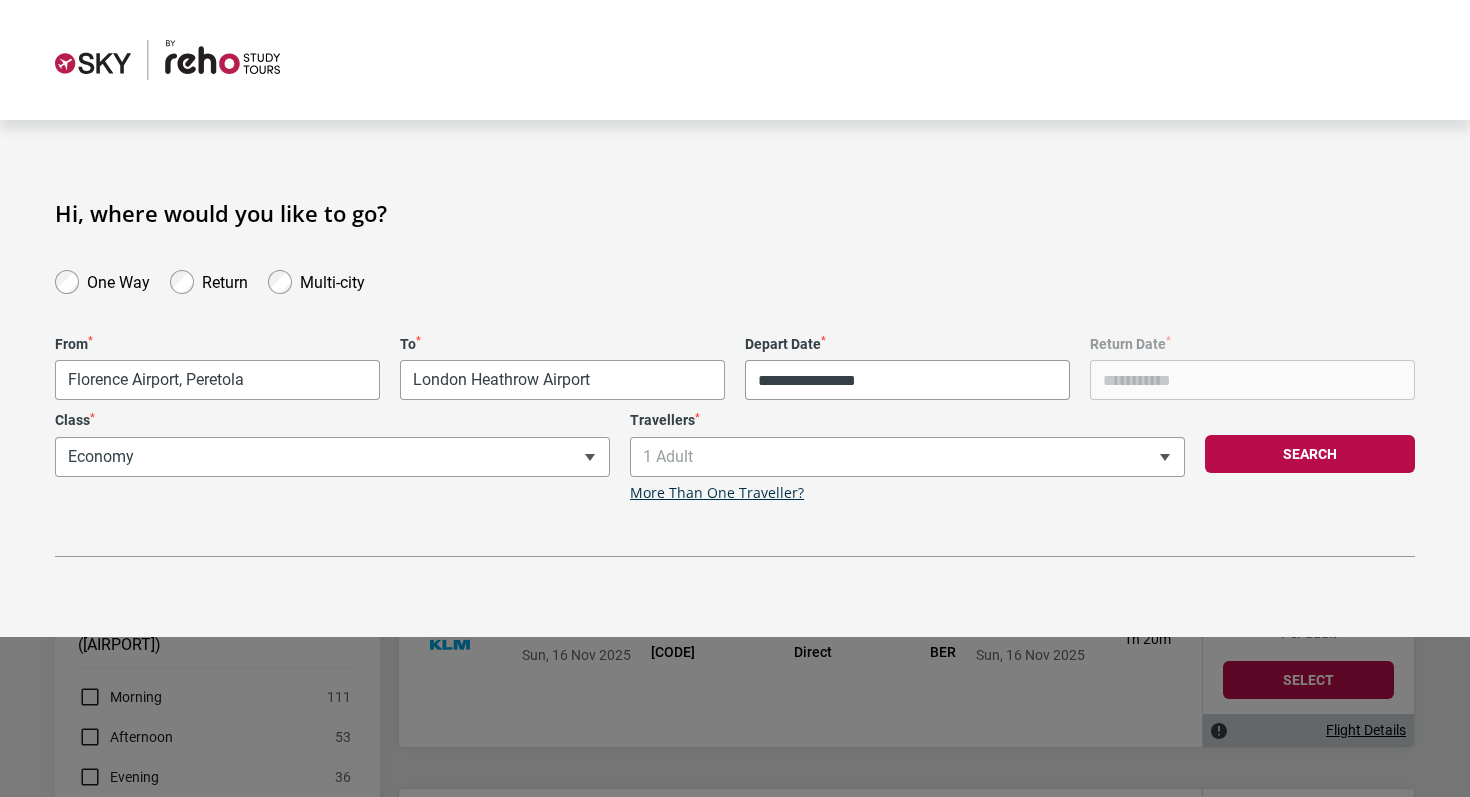 select on "[AIRPORT_CODE]" 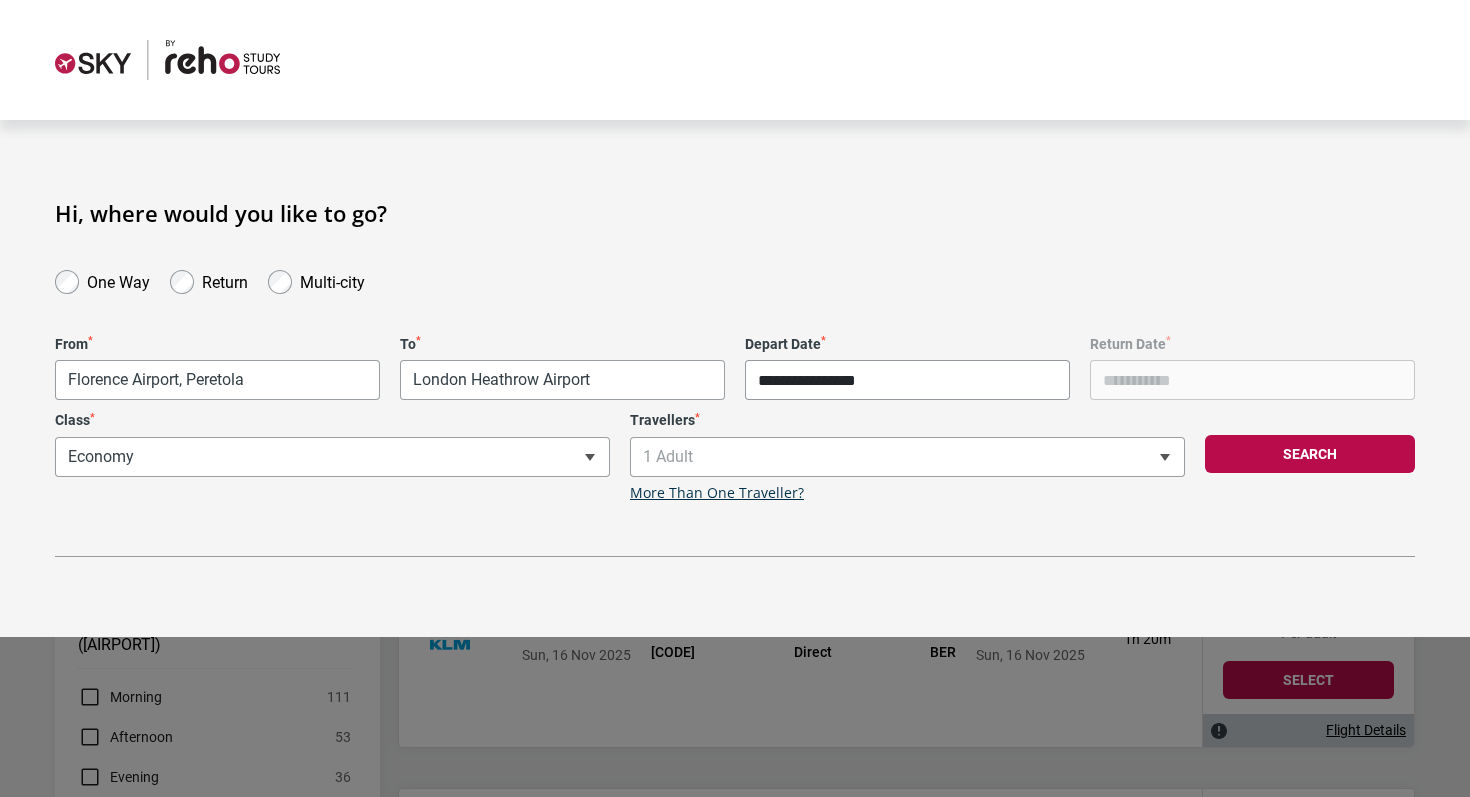 click on "**********" at bounding box center (907, 380) 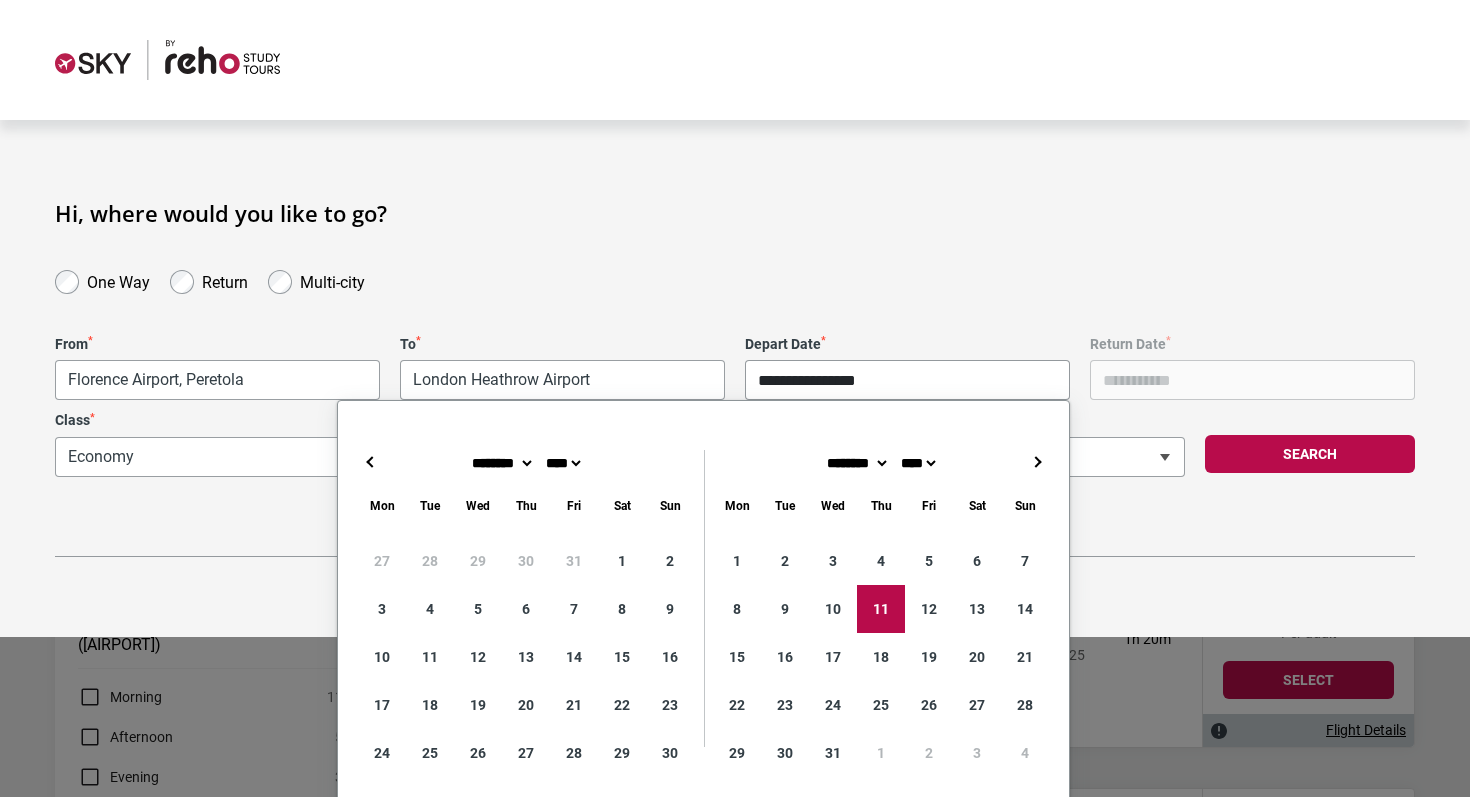 type on "**********" 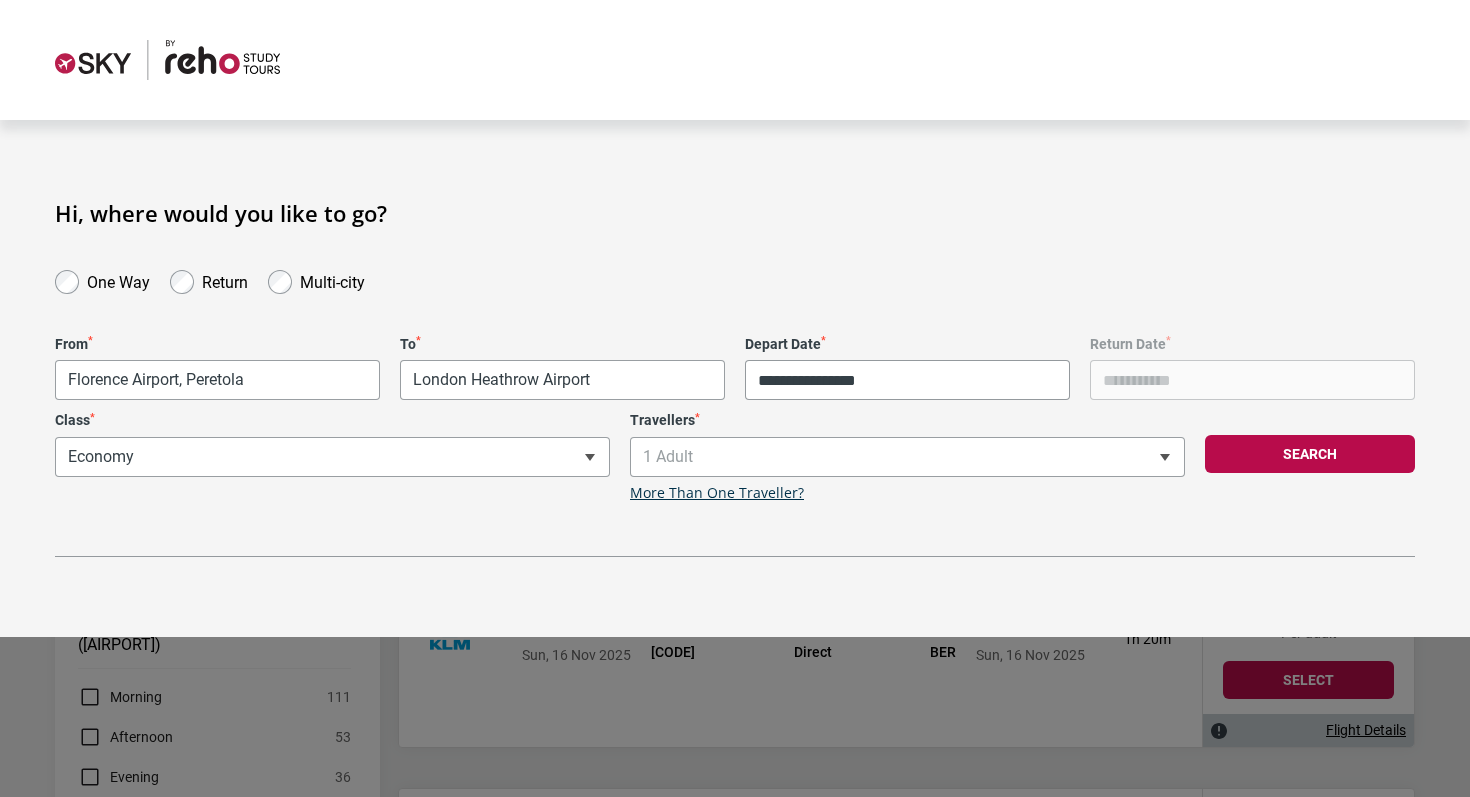 click on "Search" at bounding box center (1310, 457) 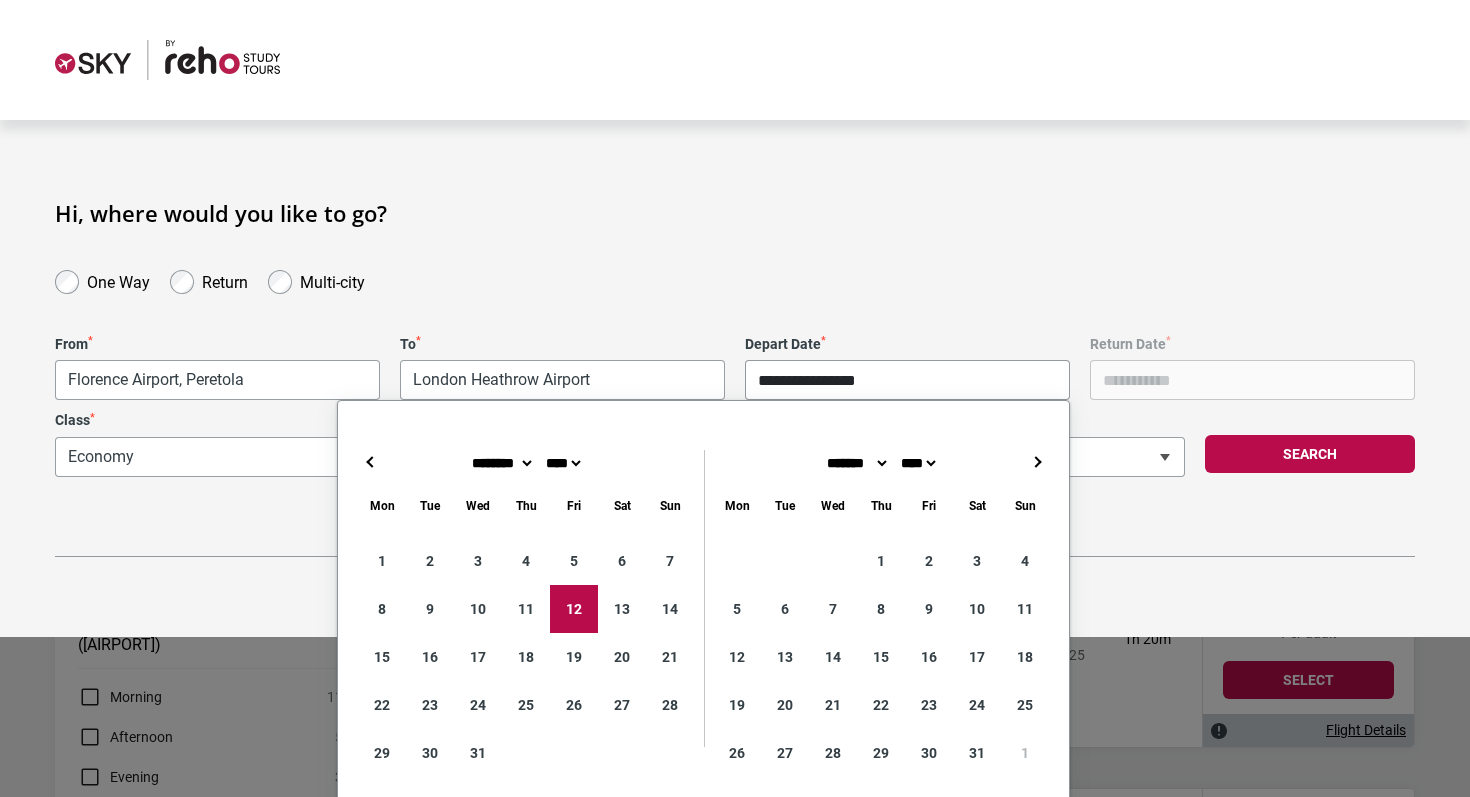 click on "**********" at bounding box center [907, 380] 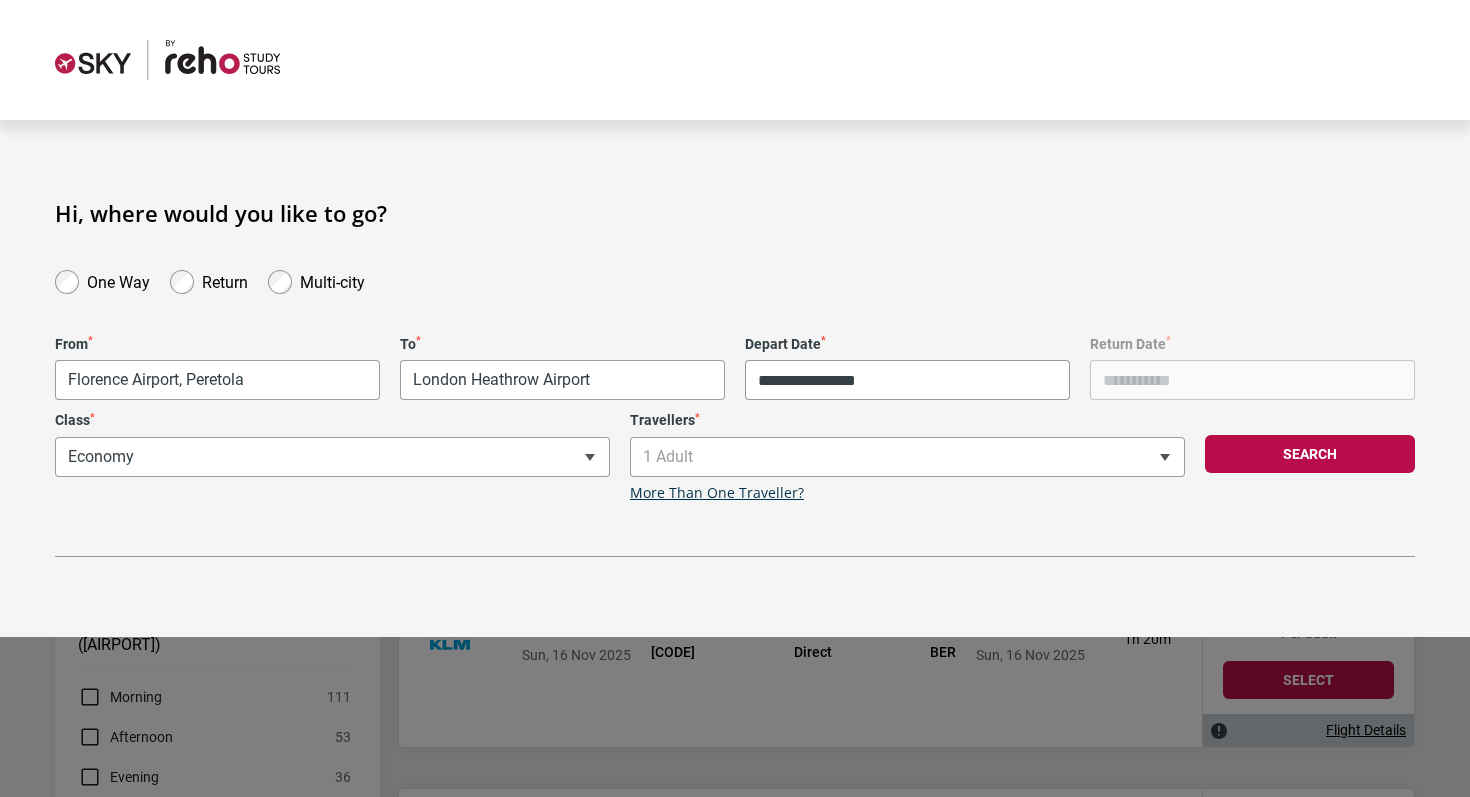 click on "Depart Date  *" at bounding box center [907, 344] 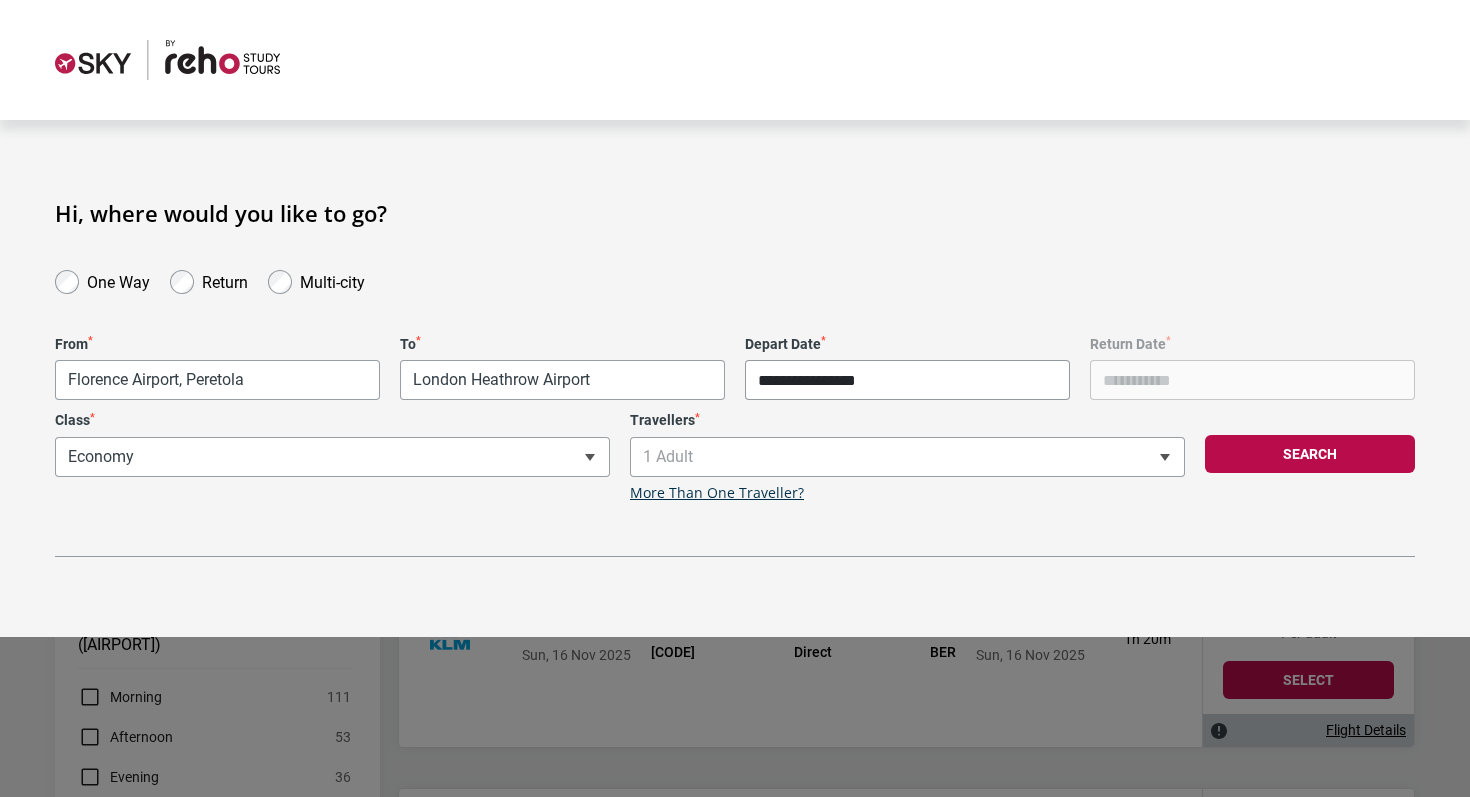 click on "**********" at bounding box center (907, 380) 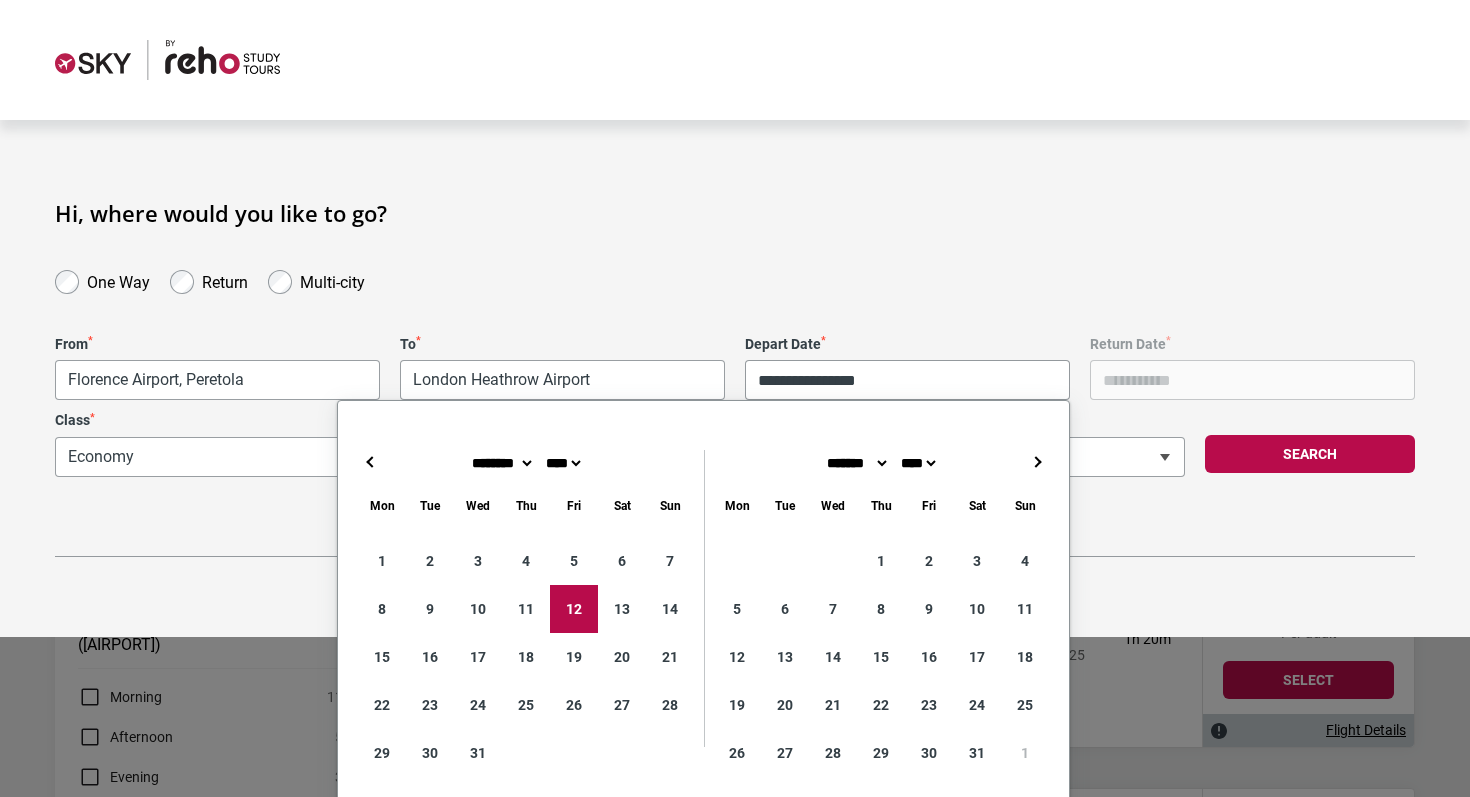 click on "Search" at bounding box center (1310, 457) 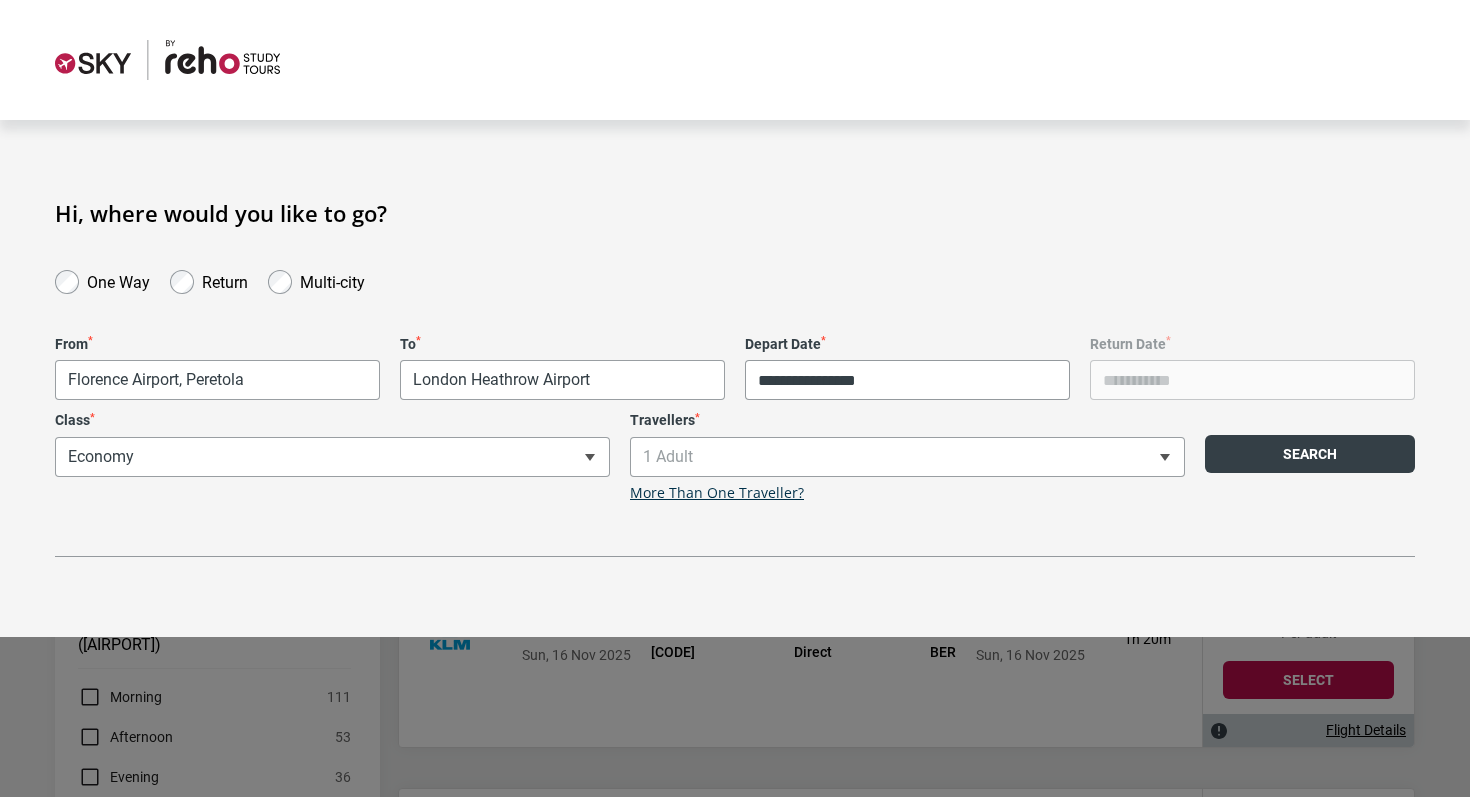 click on "Search" at bounding box center [1310, 454] 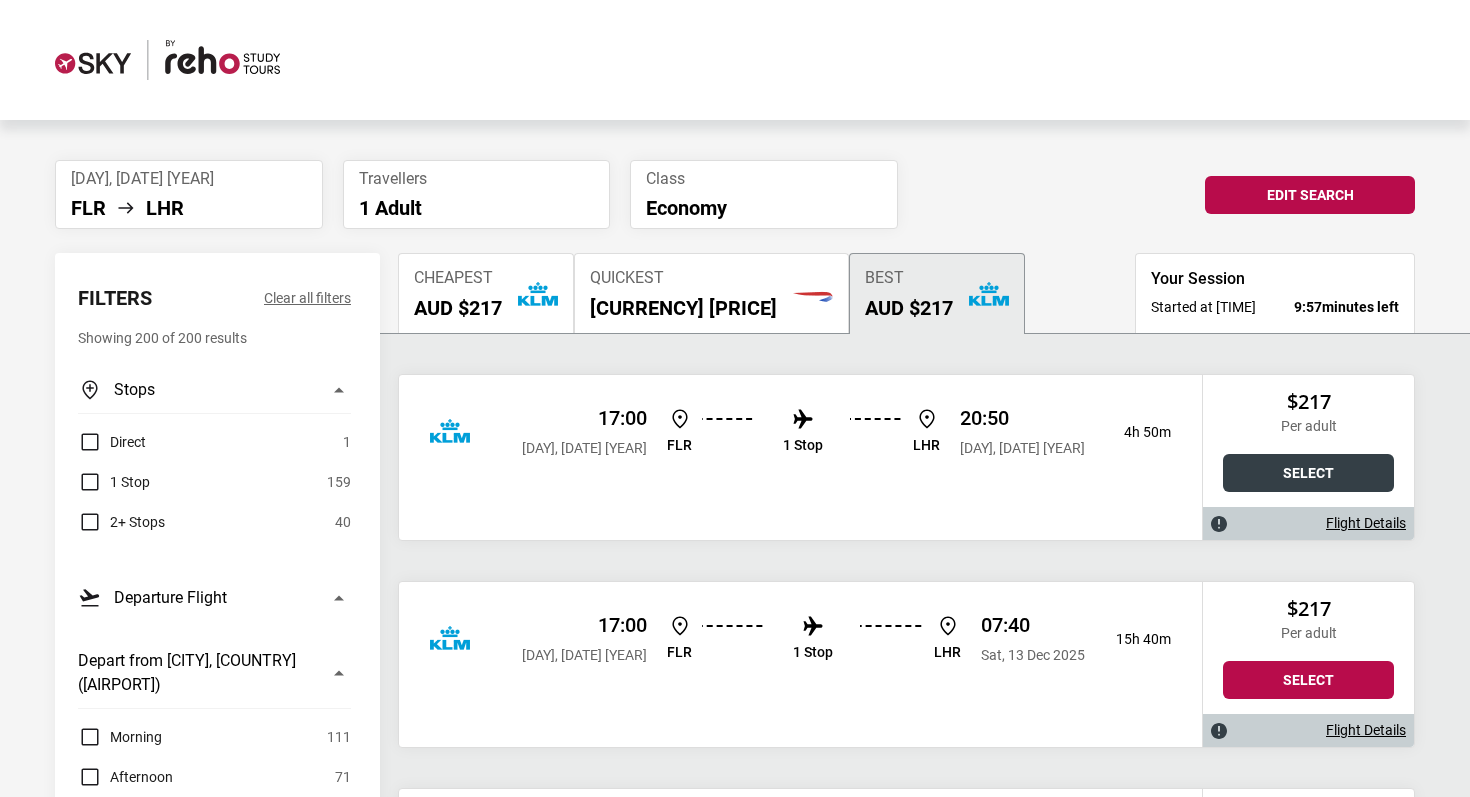 click on "Select" at bounding box center [1308, 473] 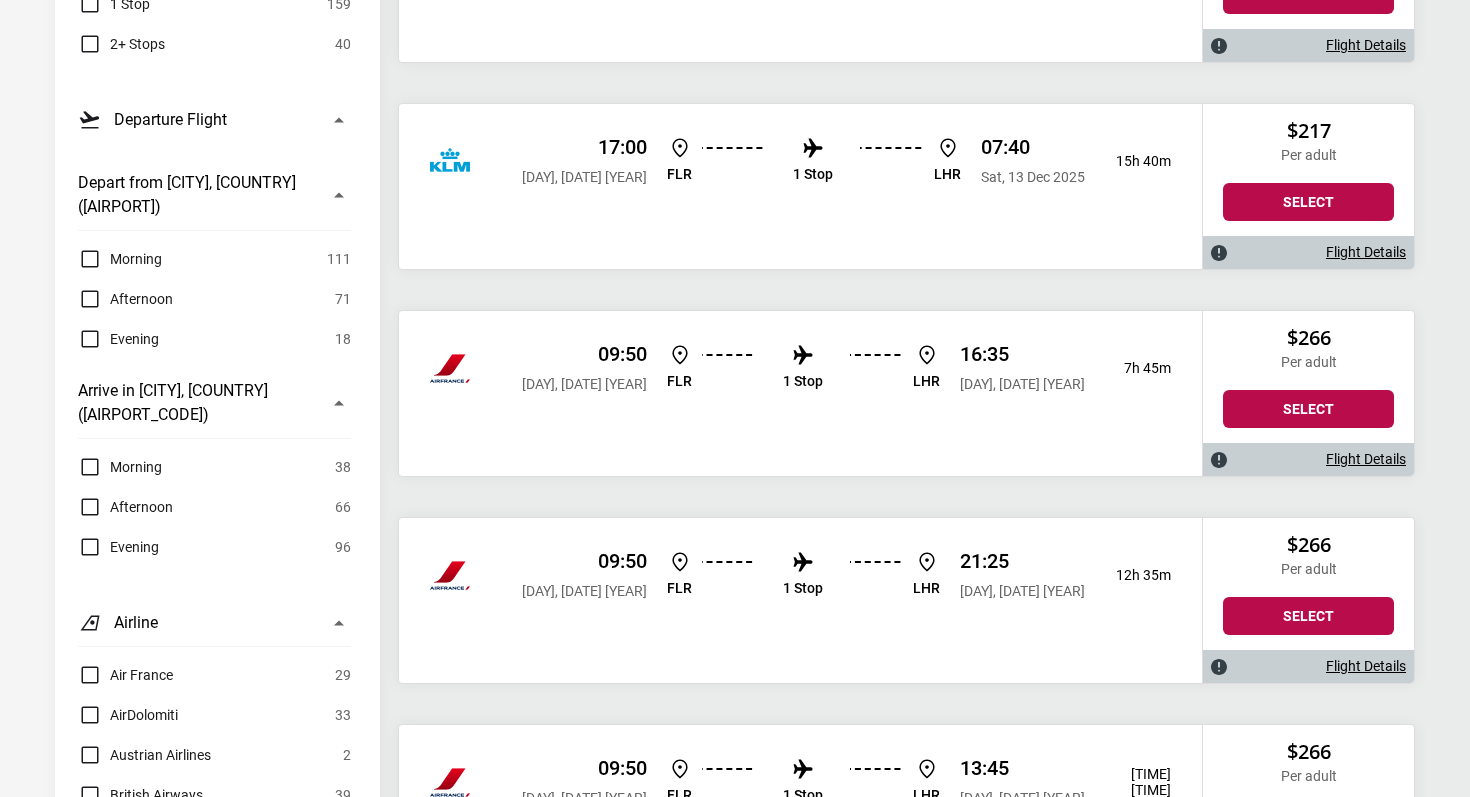 scroll, scrollTop: 0, scrollLeft: 0, axis: both 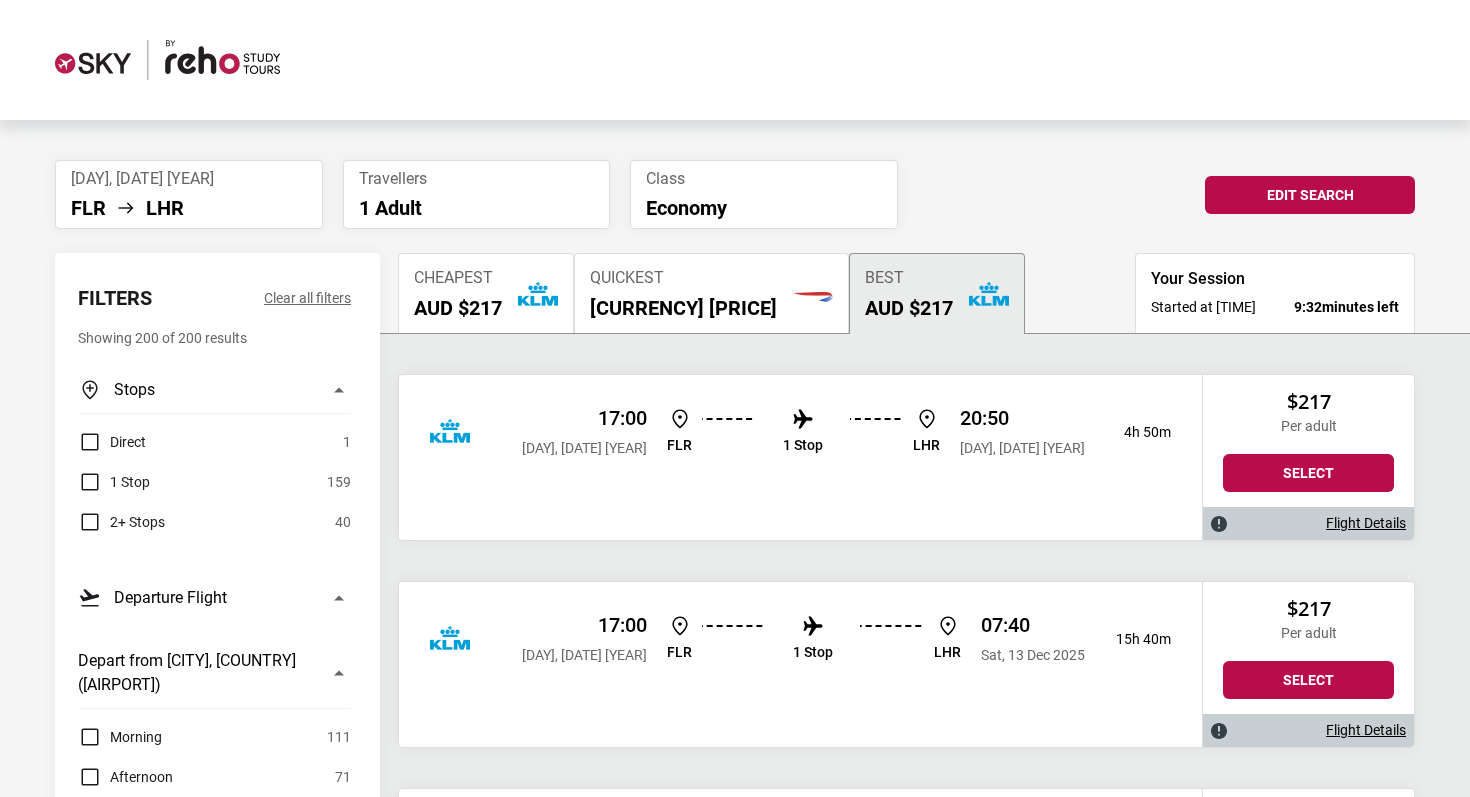 click on "Fri, 12 Dec 2025   FLR     LHR" at bounding box center [189, 194] 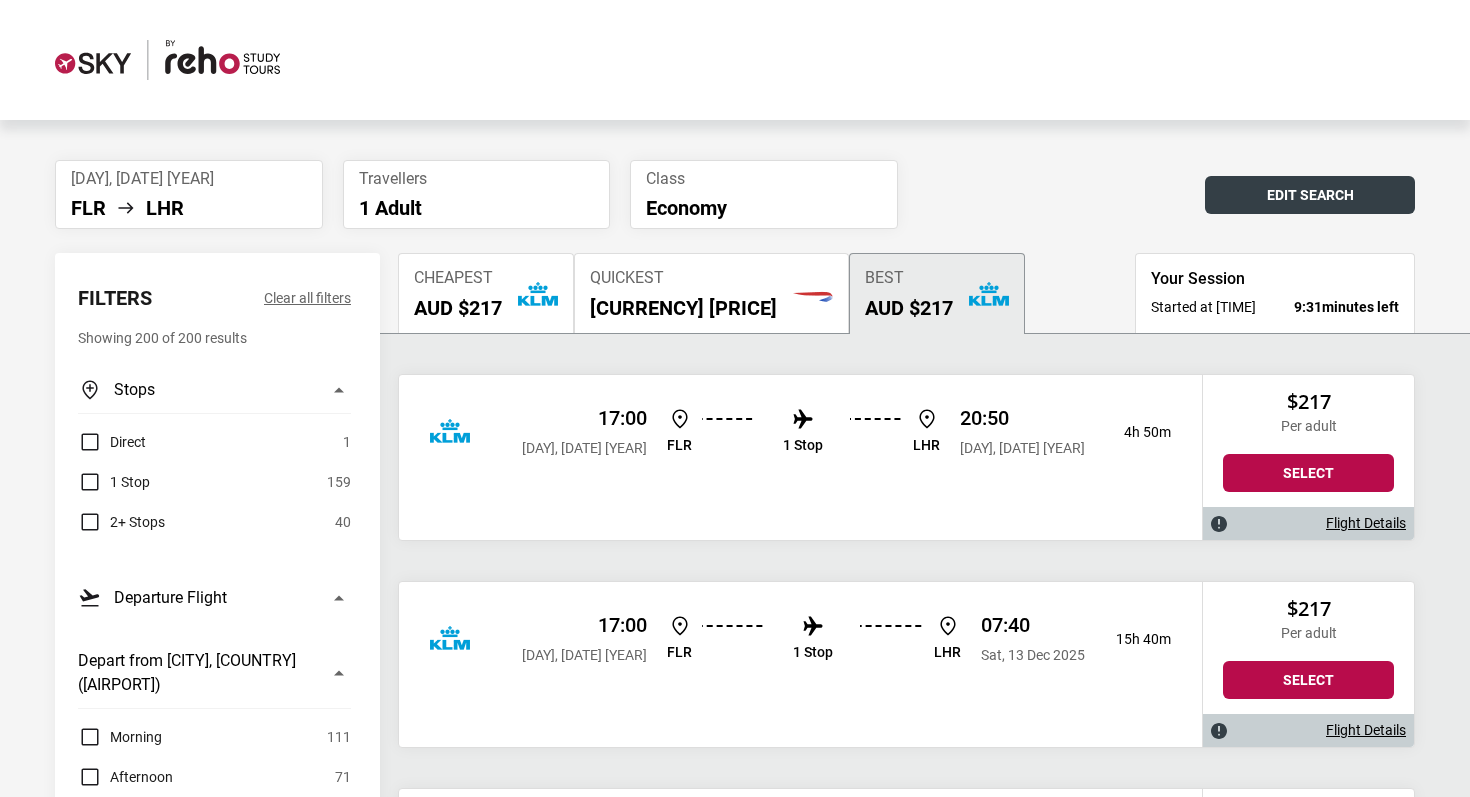 click on "Edit Search" at bounding box center (1310, 195) 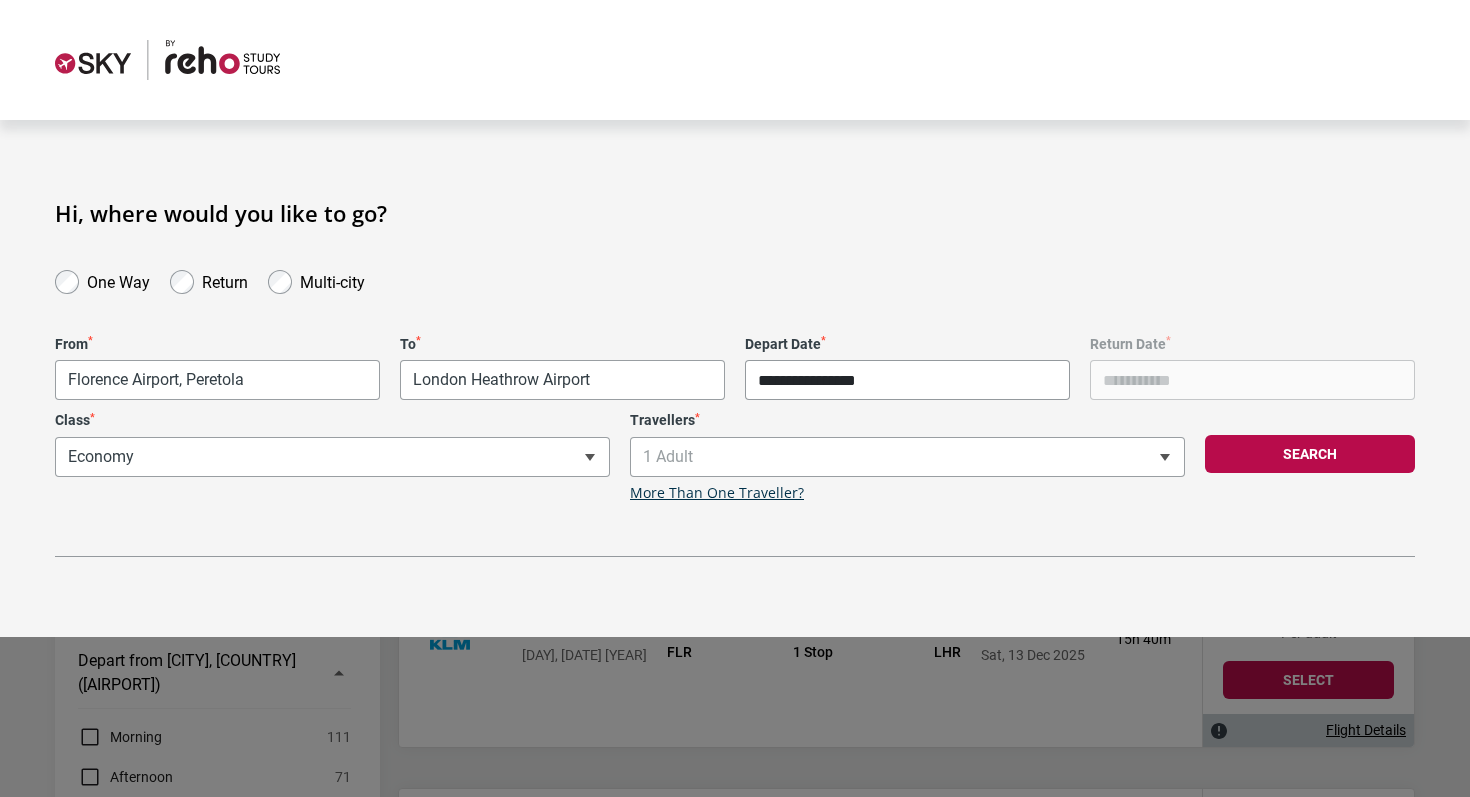 click on "**********" at bounding box center [735, 21568] 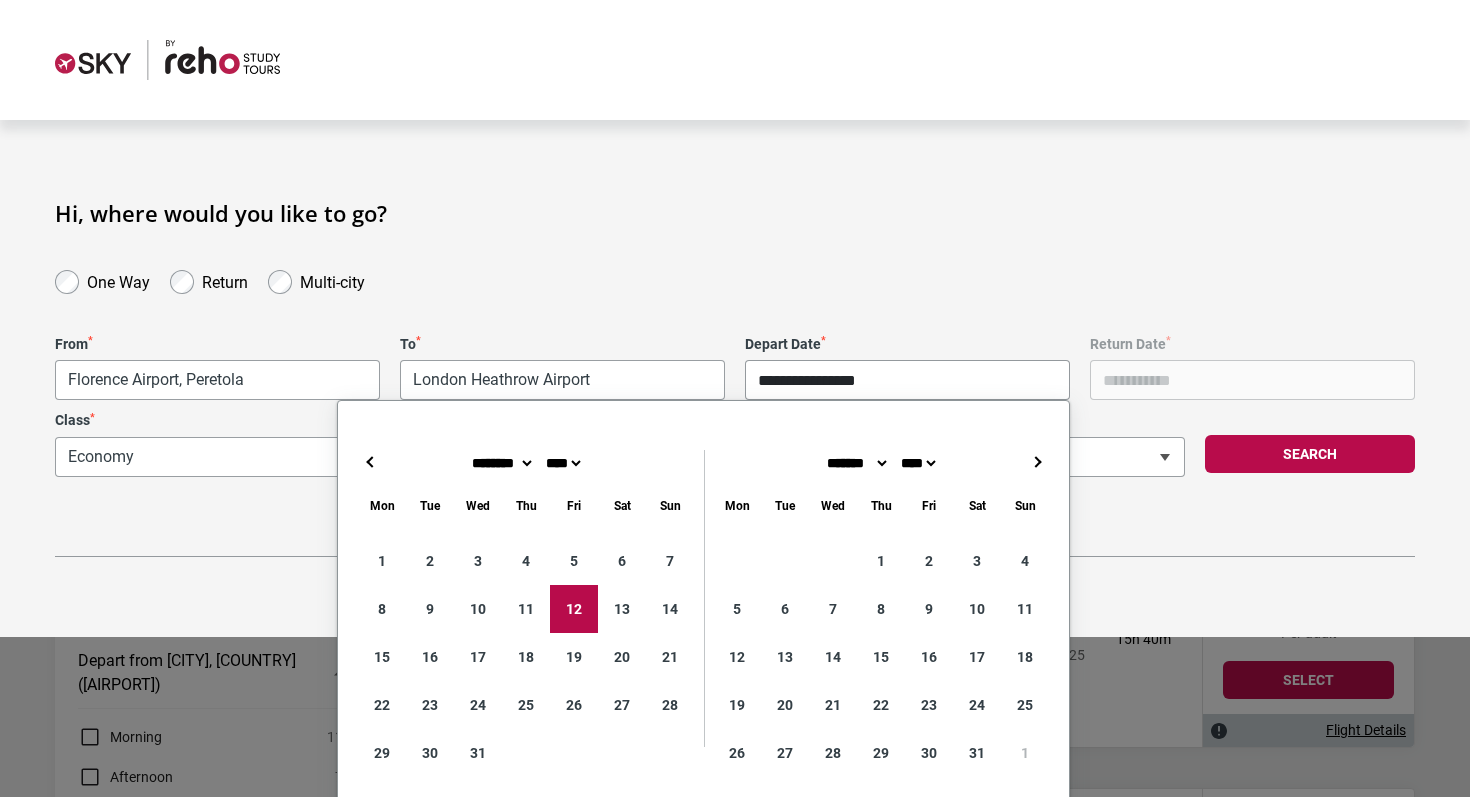 type on "**********" 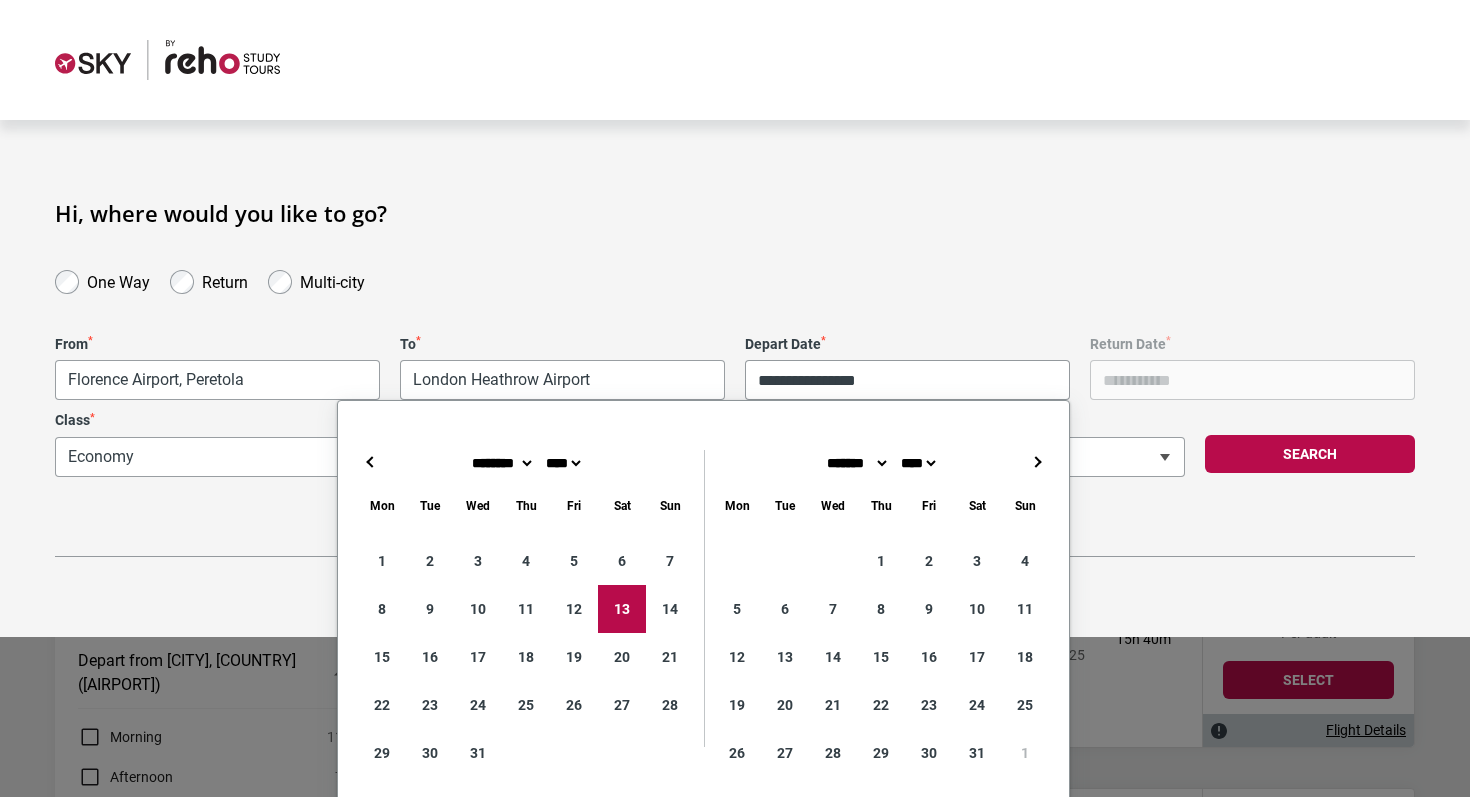 click on "Return Date  *" at bounding box center (1252, 368) 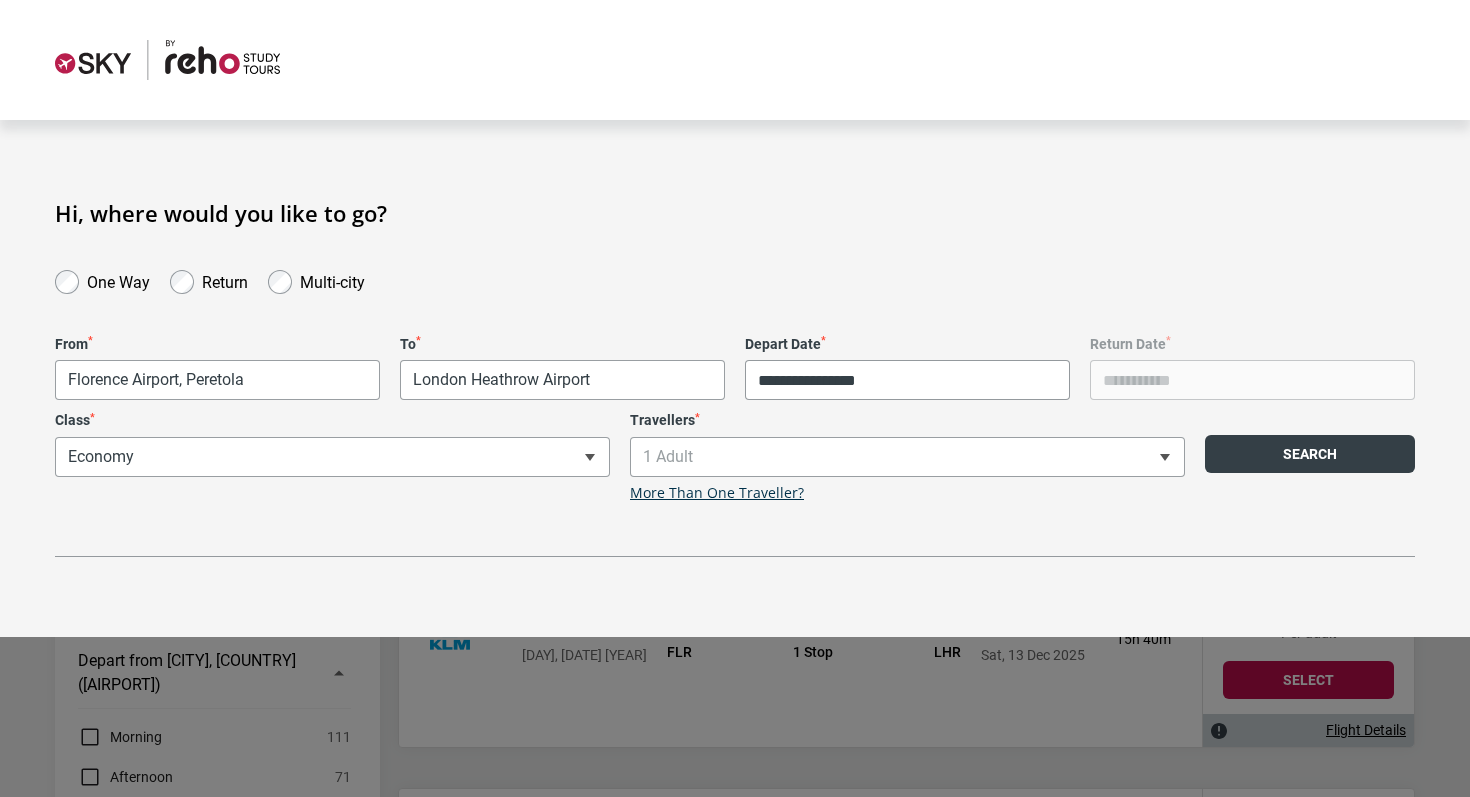 click on "Search" at bounding box center (1310, 454) 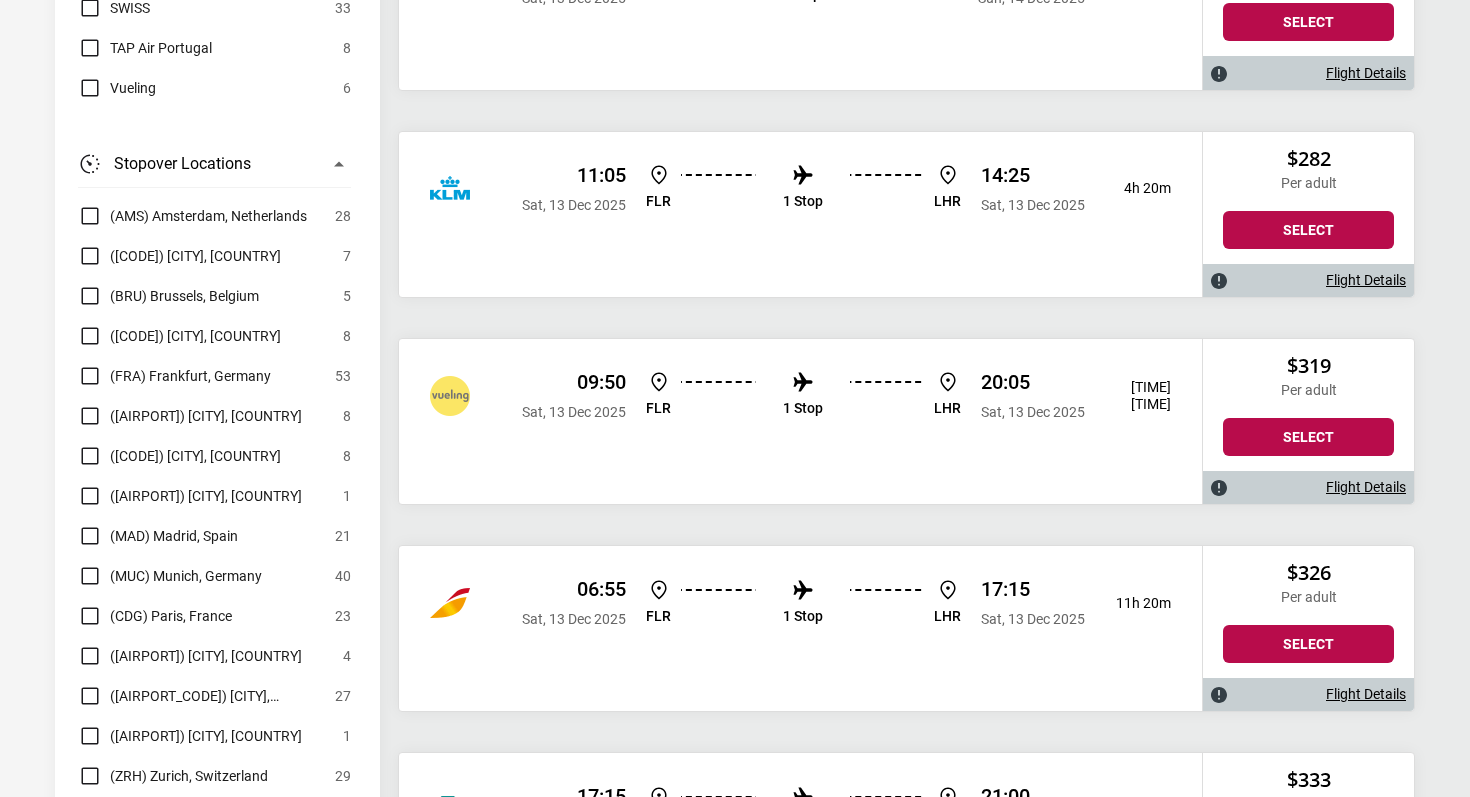 scroll, scrollTop: 2330, scrollLeft: 0, axis: vertical 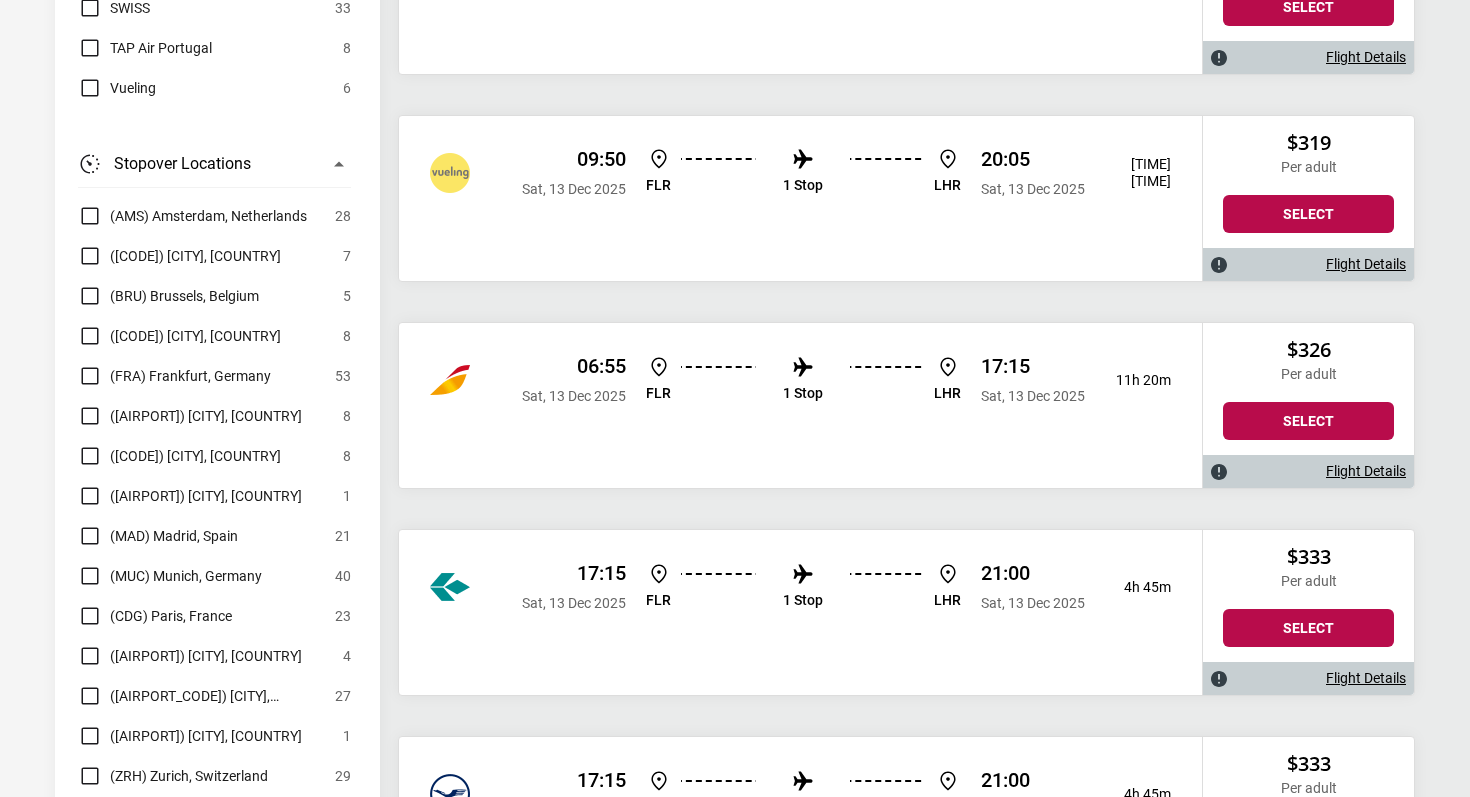 click on "Flight Details" at bounding box center (1366, 471) 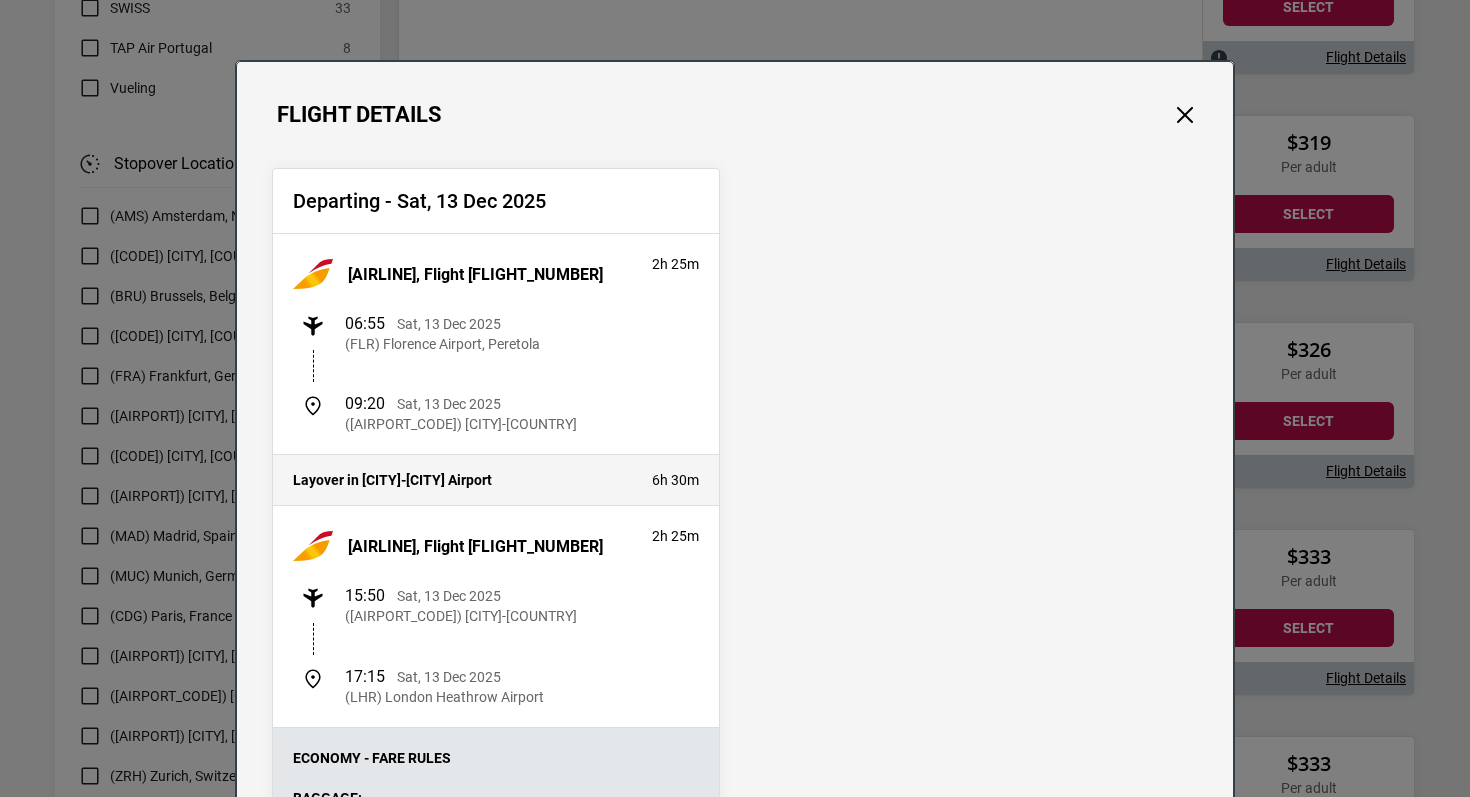 click on "Flight Details" at bounding box center (735, 95) 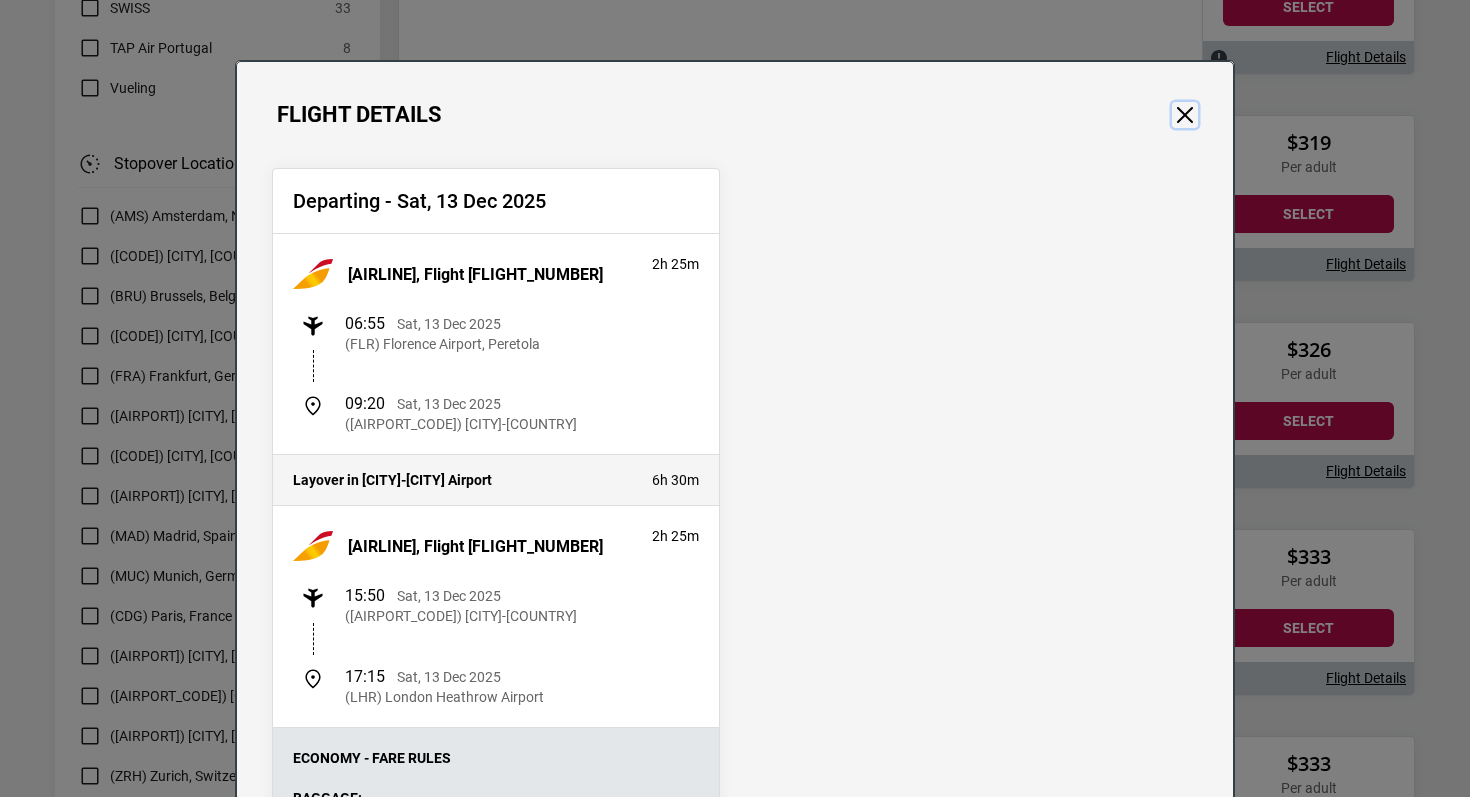 click at bounding box center [1185, 115] 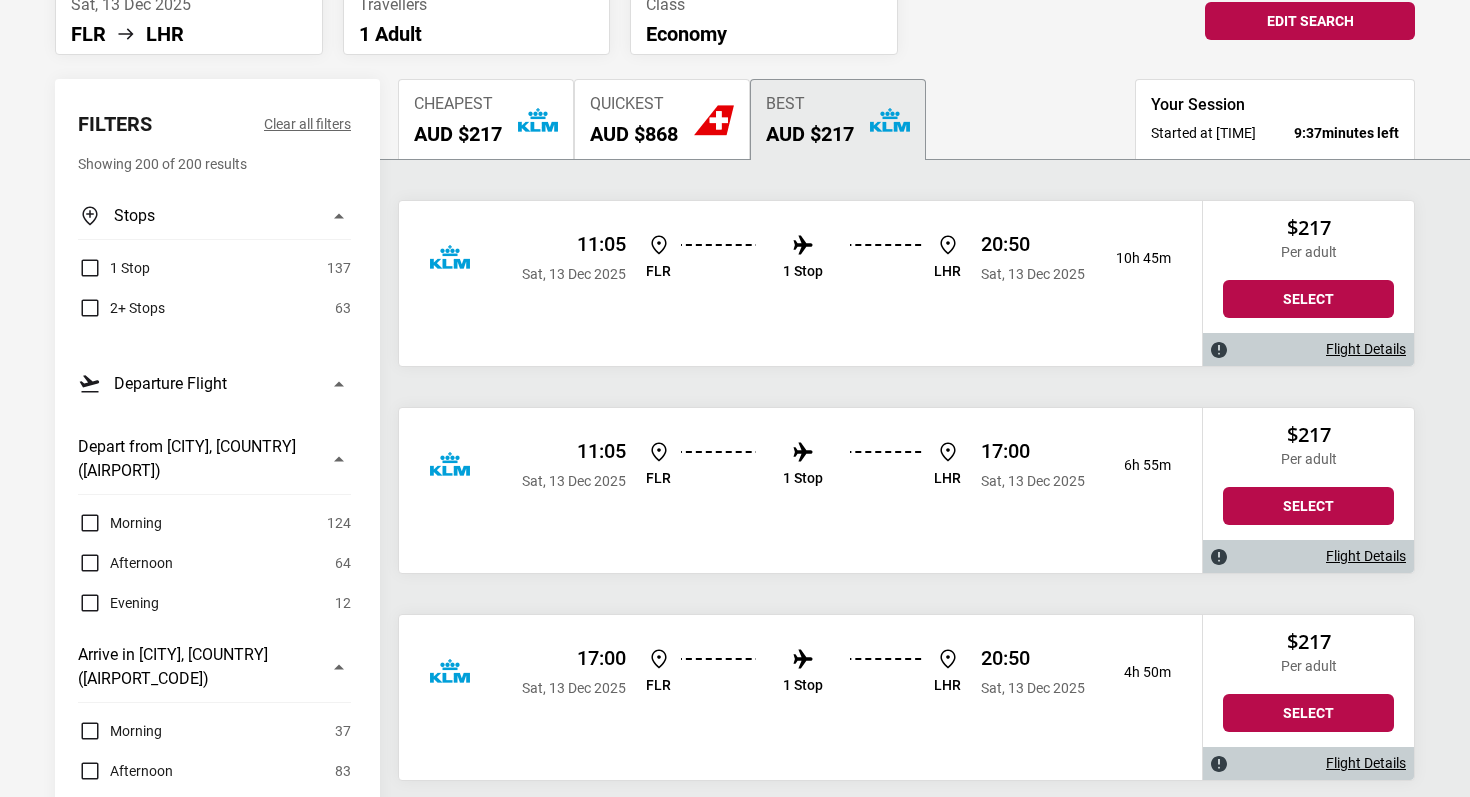 scroll, scrollTop: 0, scrollLeft: 0, axis: both 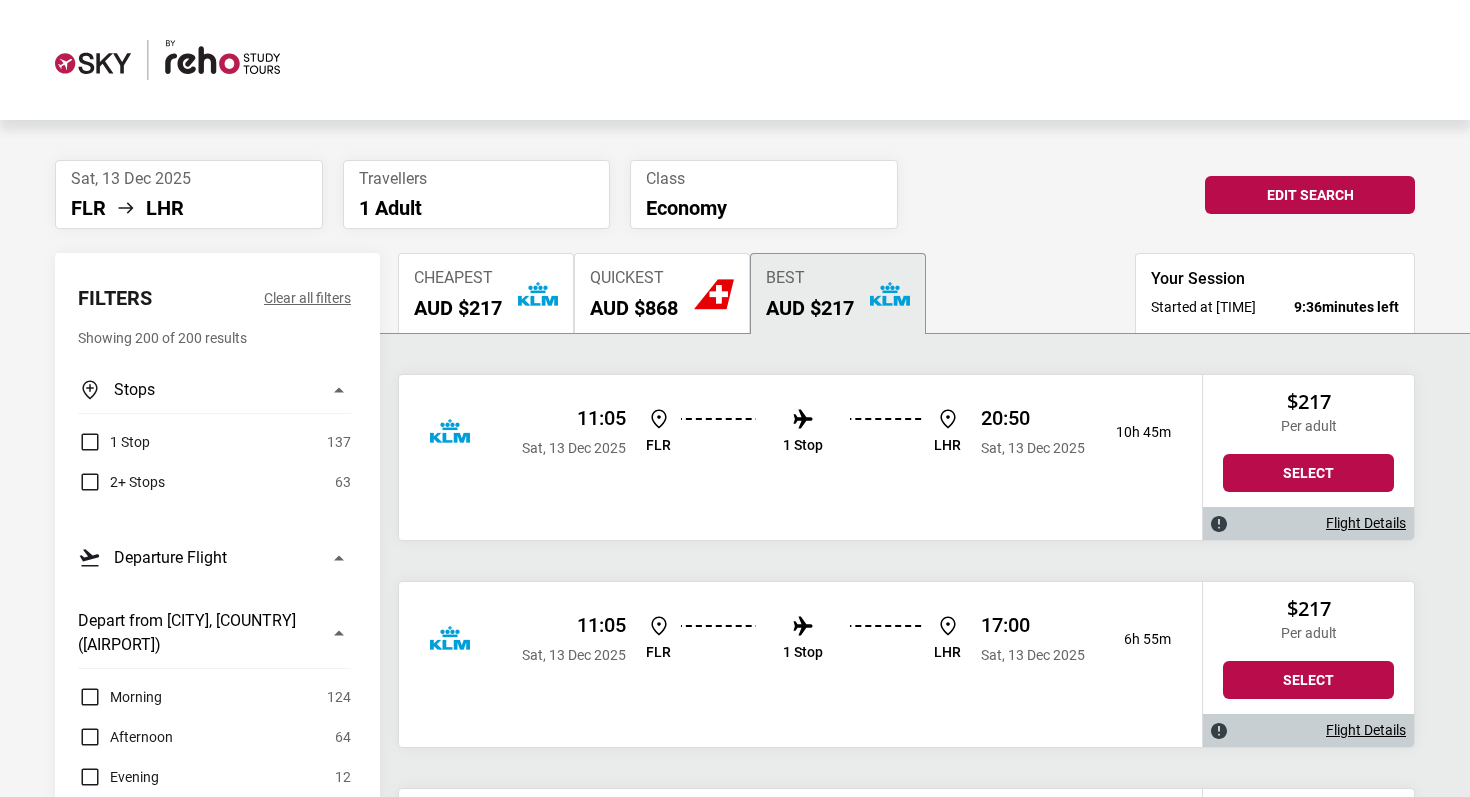 click at bounding box center (714, 295) 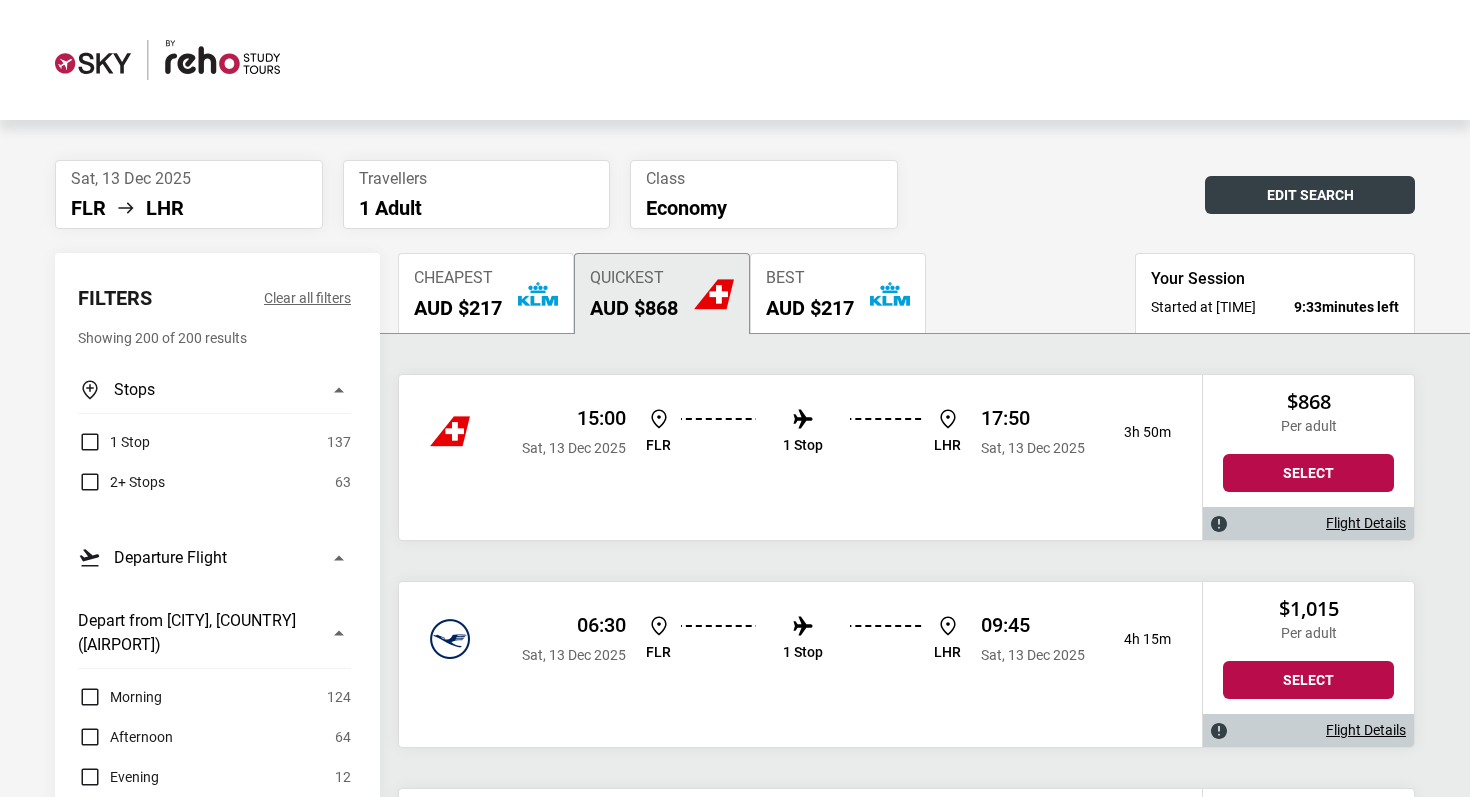 click on "Edit Search" at bounding box center (1310, 195) 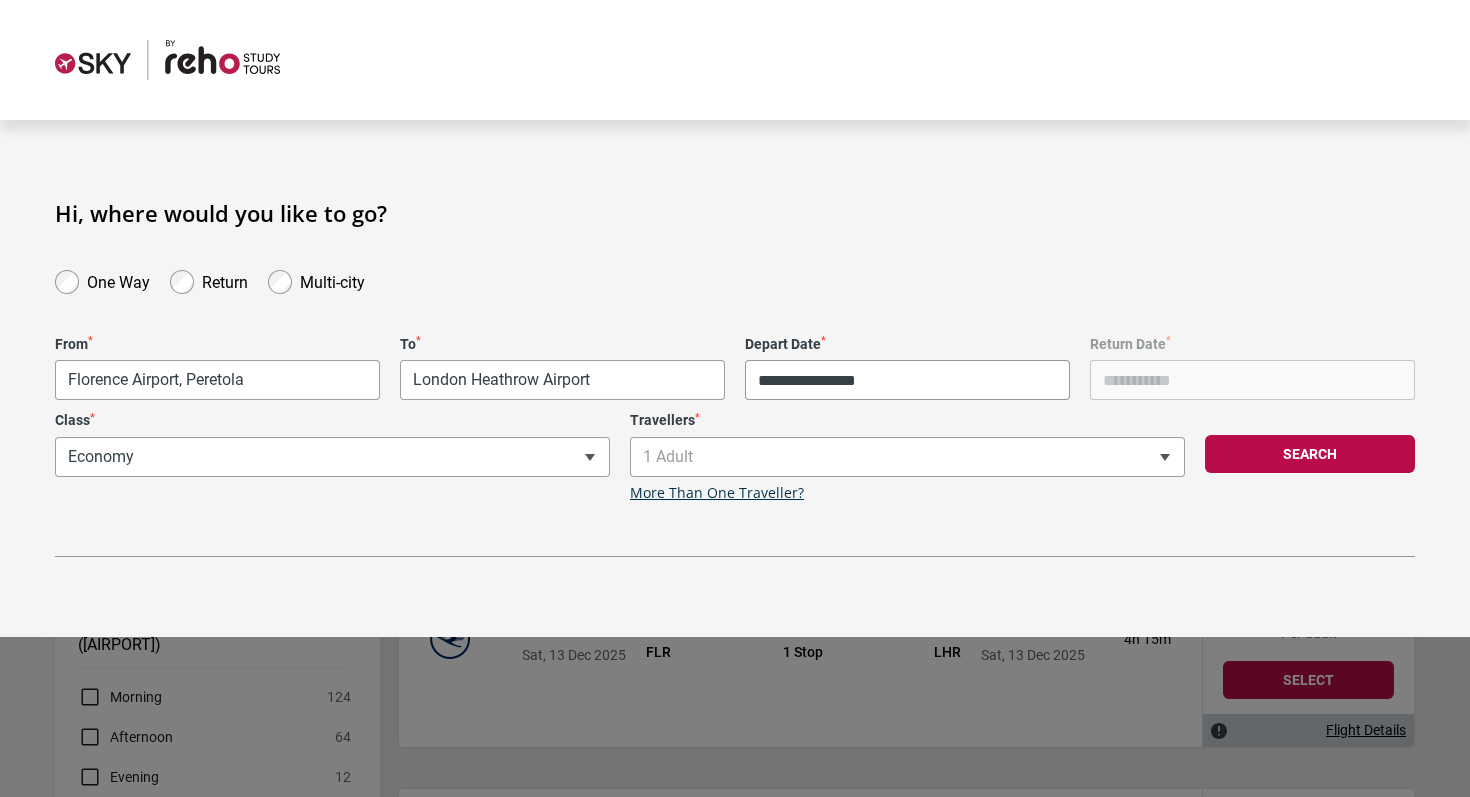 click on "**********" at bounding box center (735, 22300) 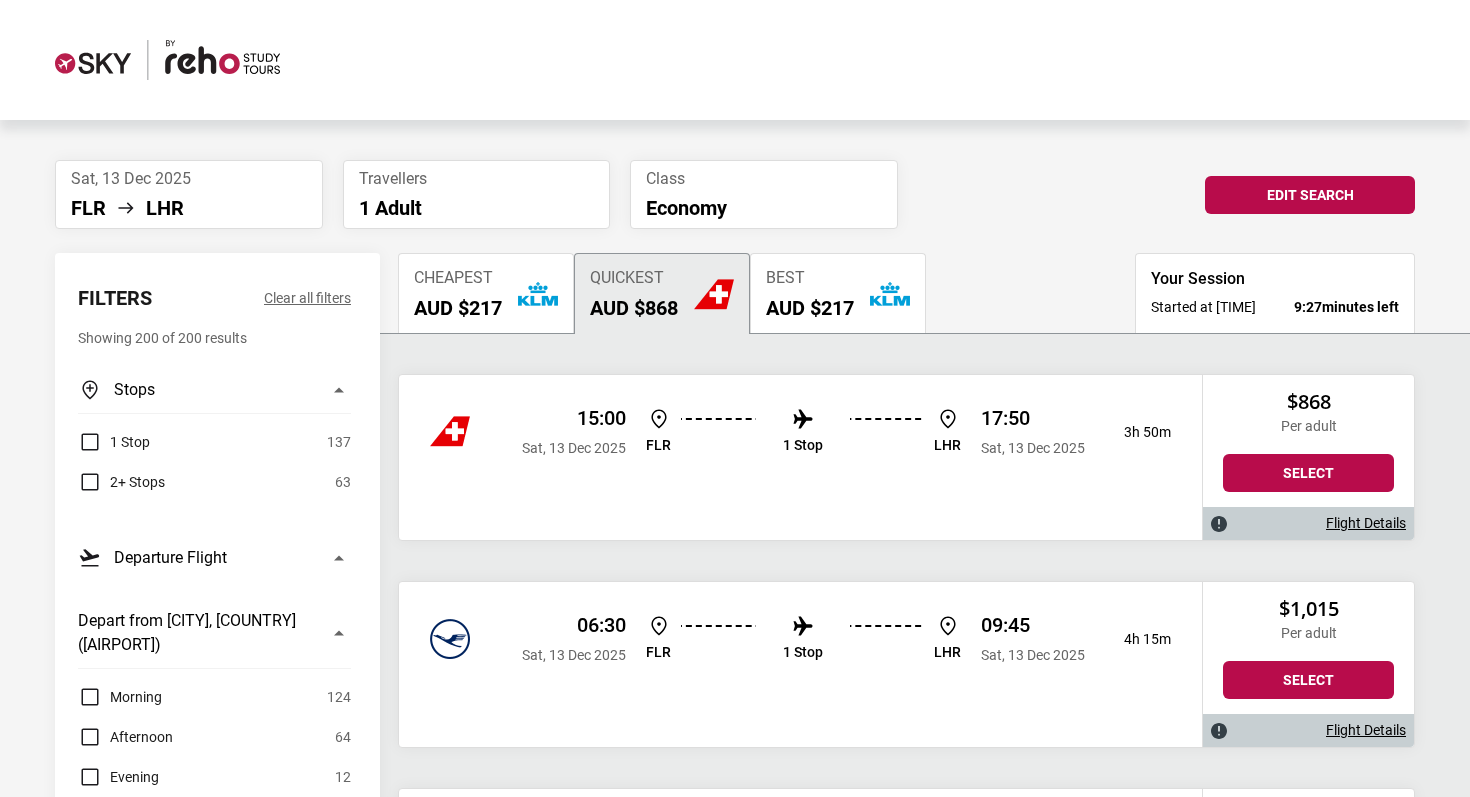 click on "Cheapest   AUD $[PRICE]" at bounding box center [486, 293] 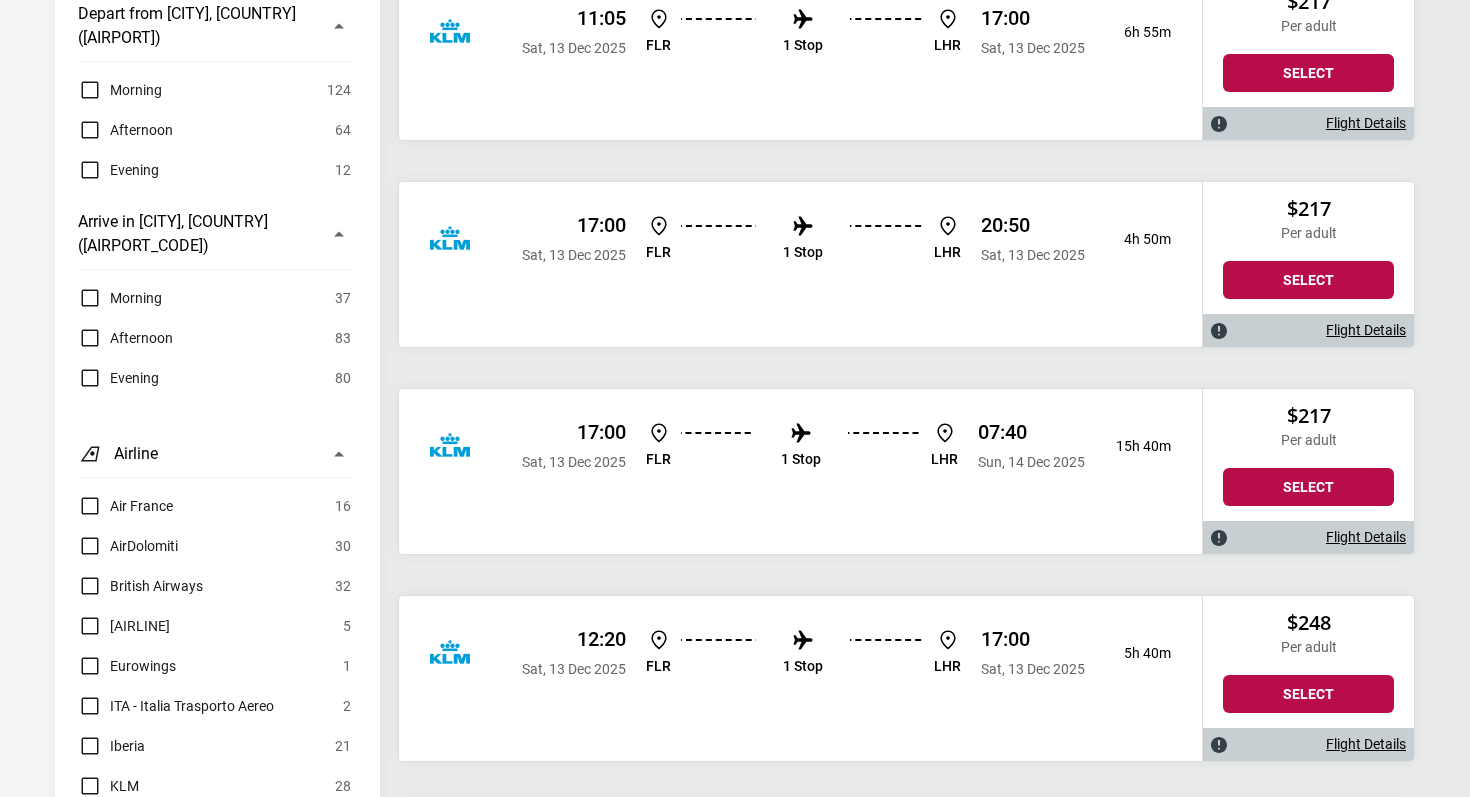 scroll, scrollTop: 611, scrollLeft: 0, axis: vertical 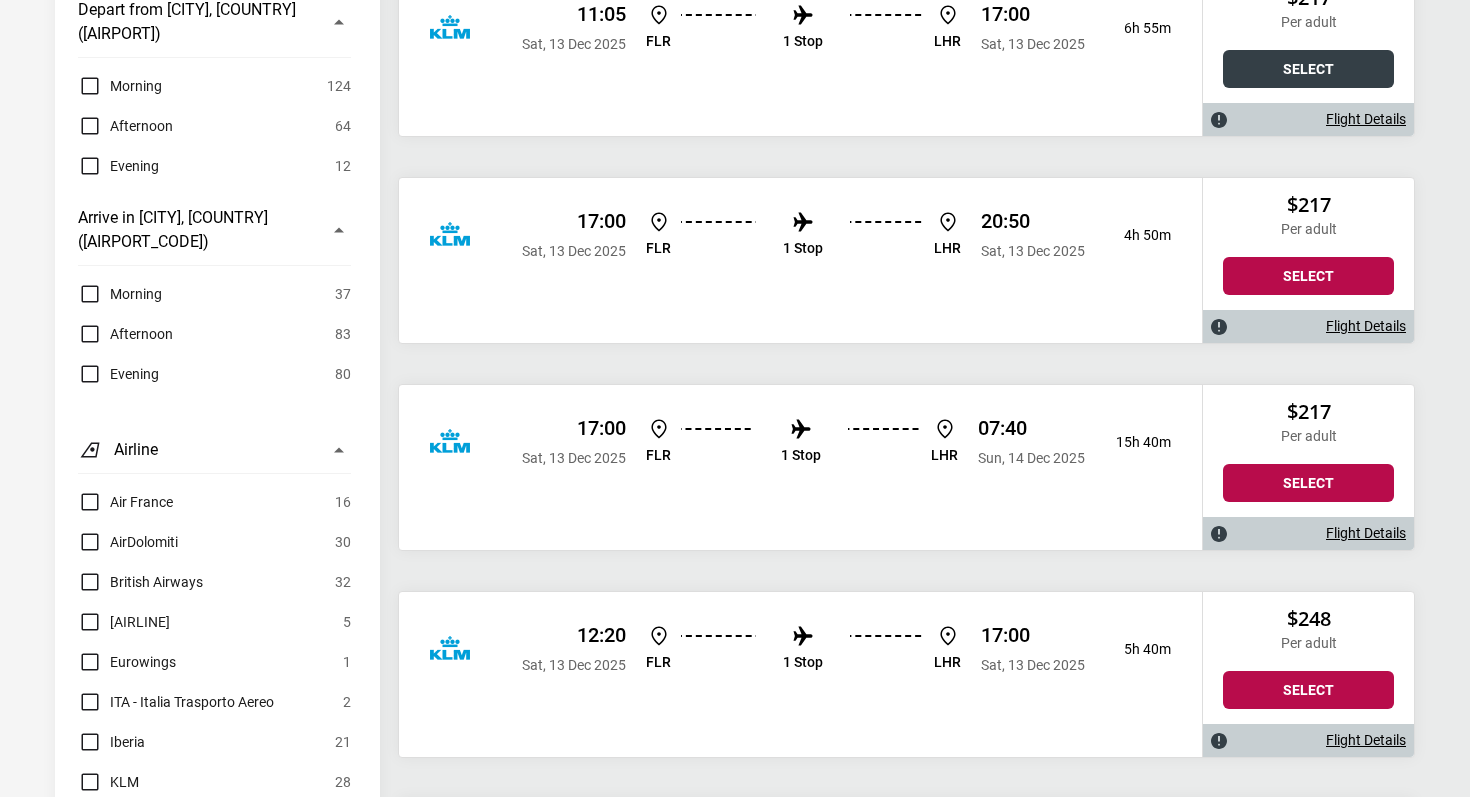 click on "Select" at bounding box center (1308, 69) 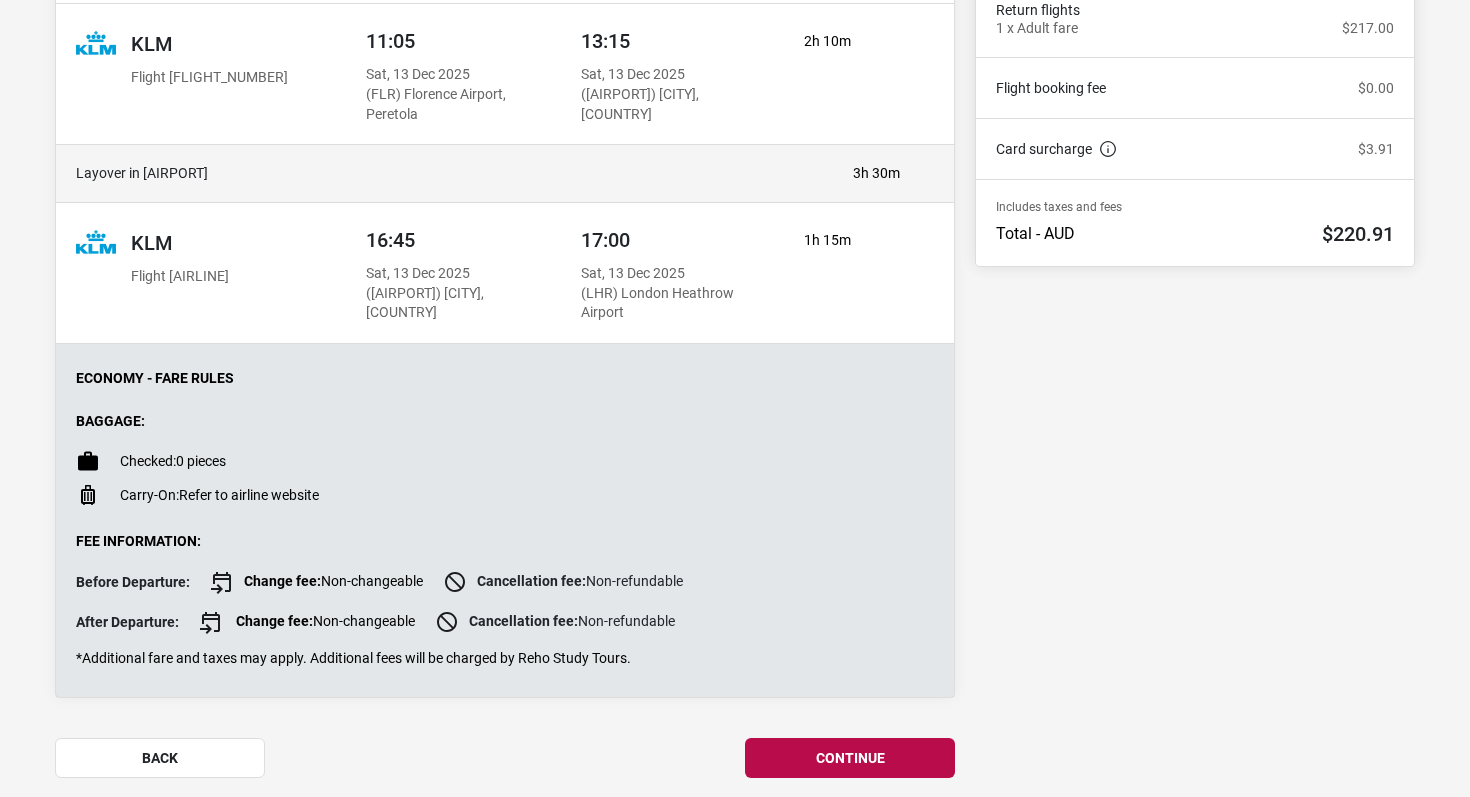 scroll, scrollTop: 530, scrollLeft: 0, axis: vertical 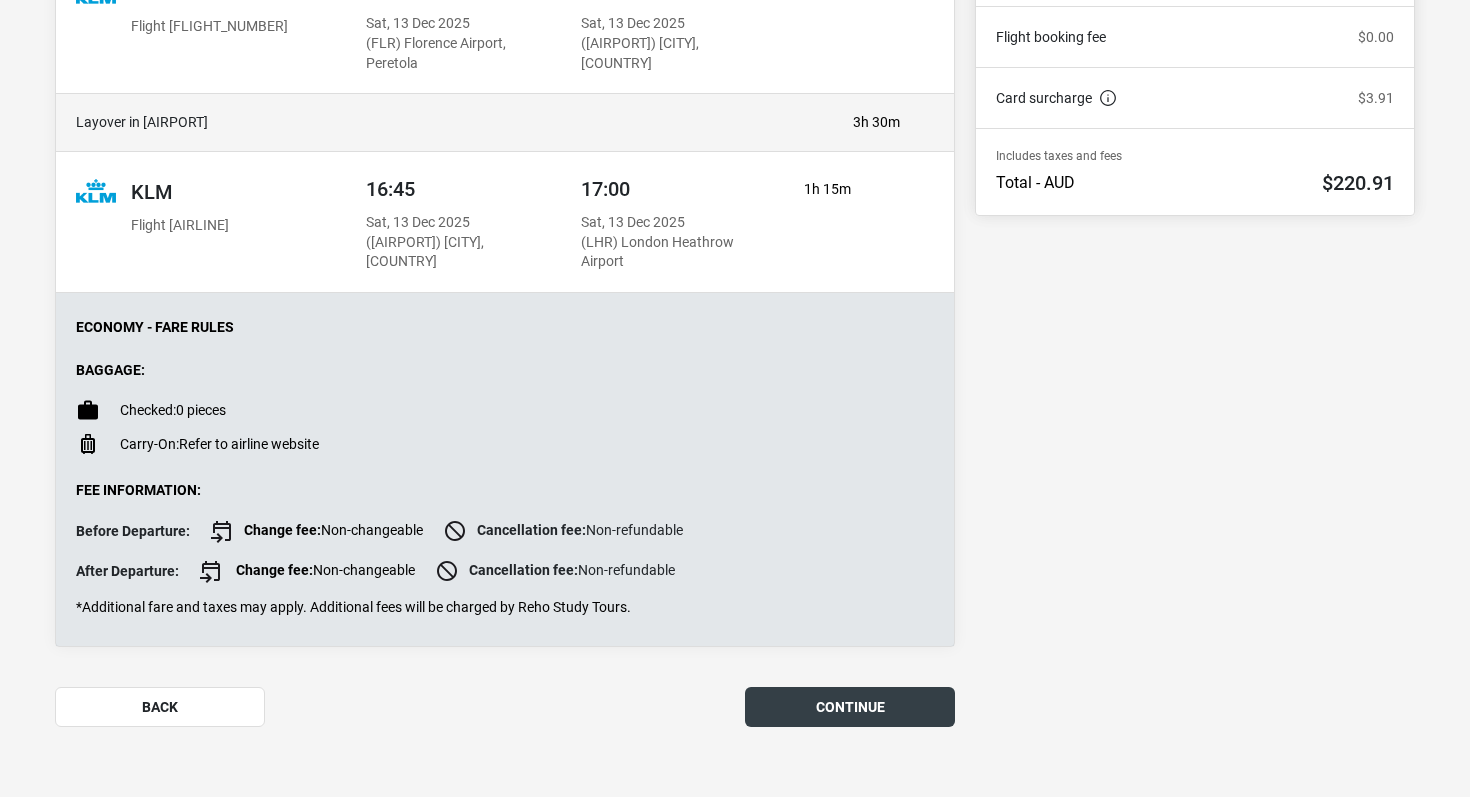 click on "continue" at bounding box center (850, 707) 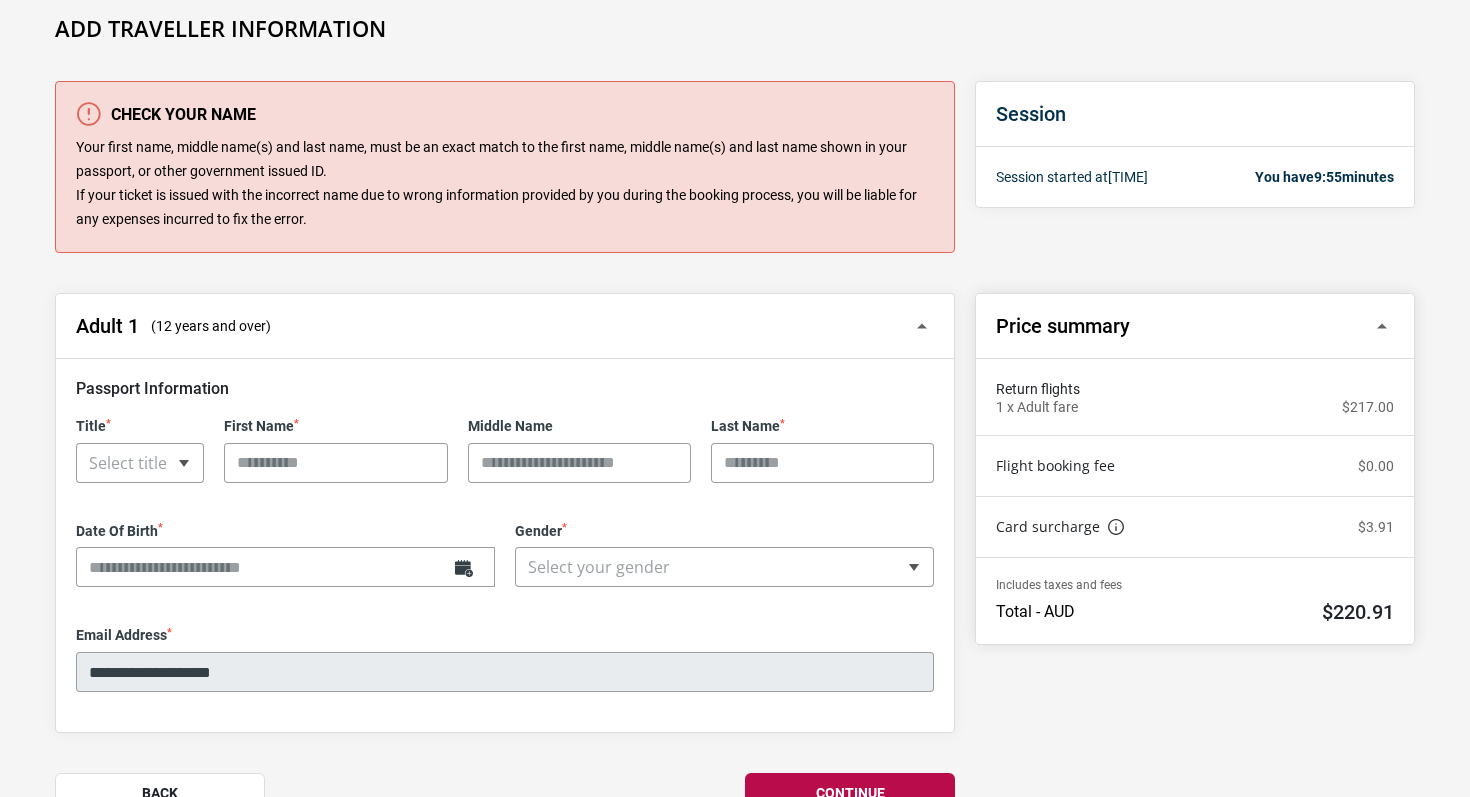 scroll, scrollTop: 188, scrollLeft: 0, axis: vertical 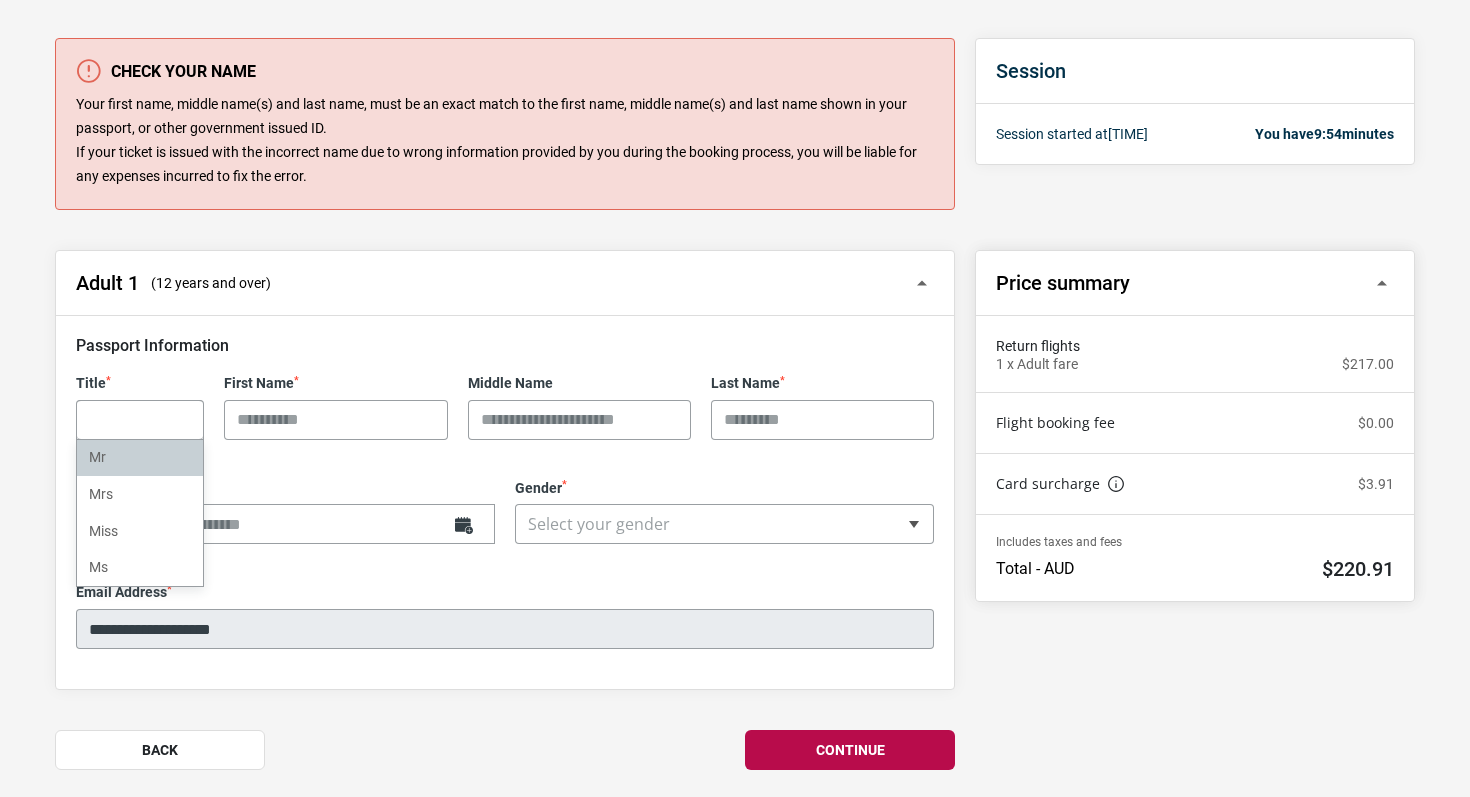 click on "Title  *   ** *** **** ** Select title
×
Select title
Mr
Mrs
Miss
Ms" at bounding box center (140, 407) 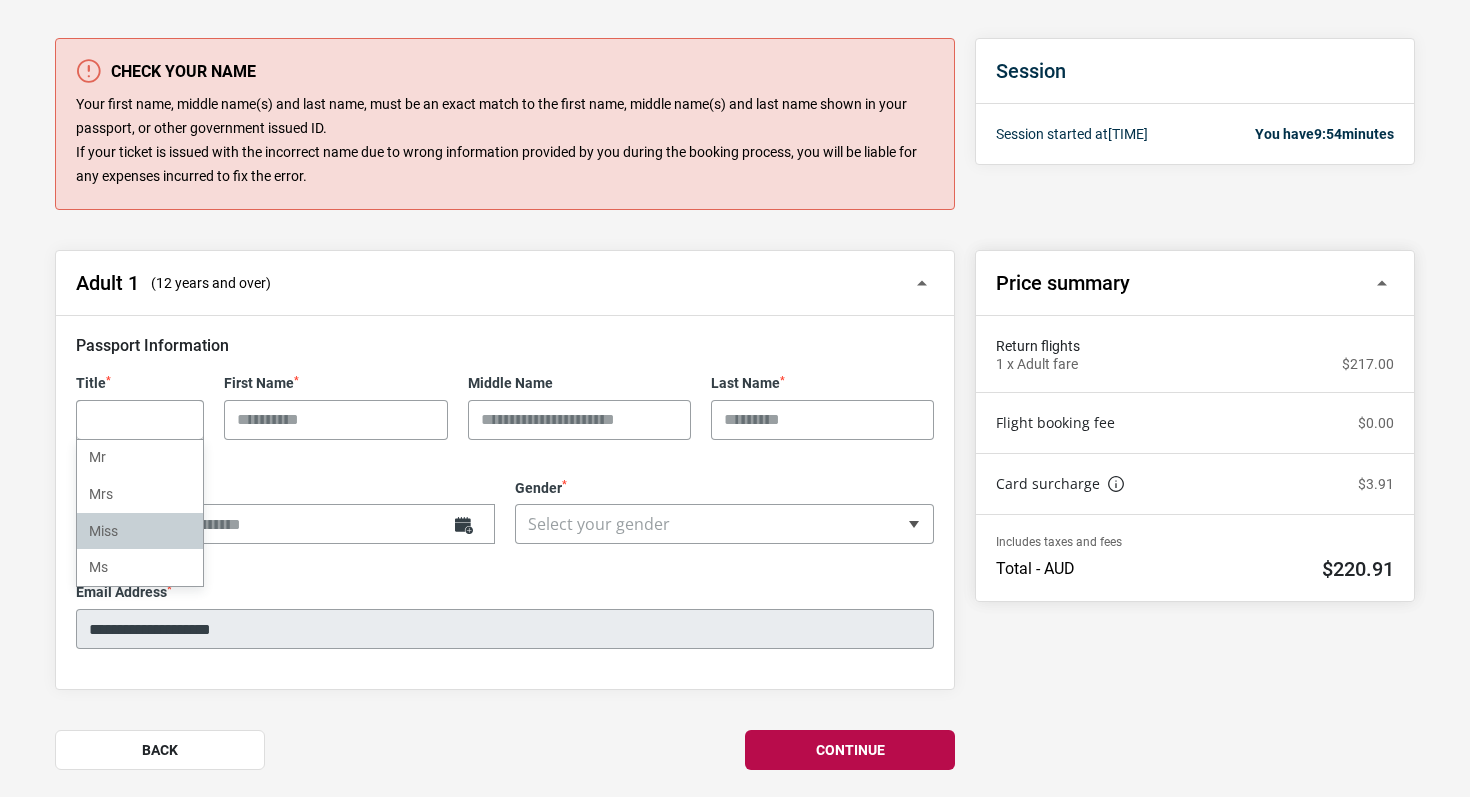 select on "****" 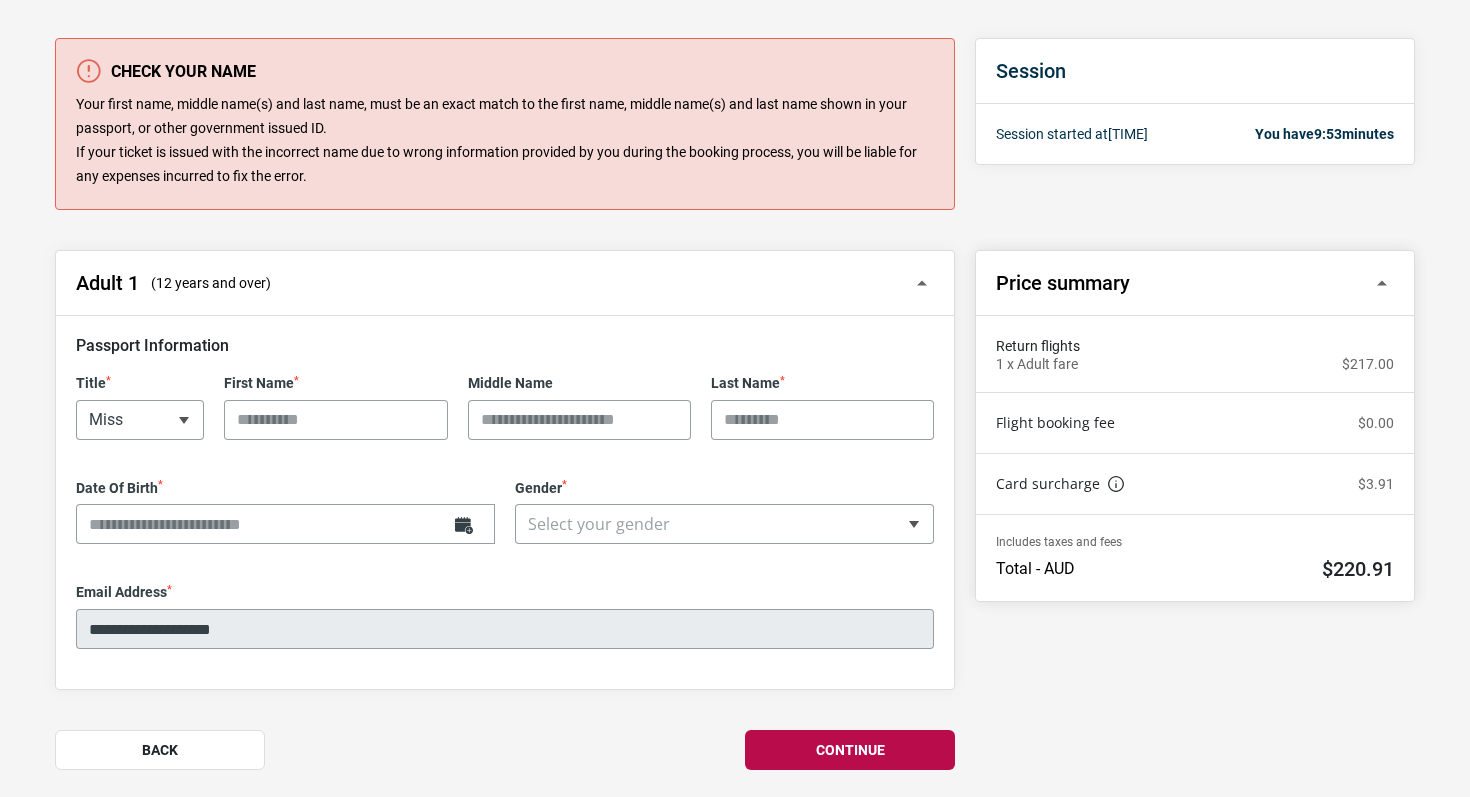 click on "First Name  *" at bounding box center [335, 420] 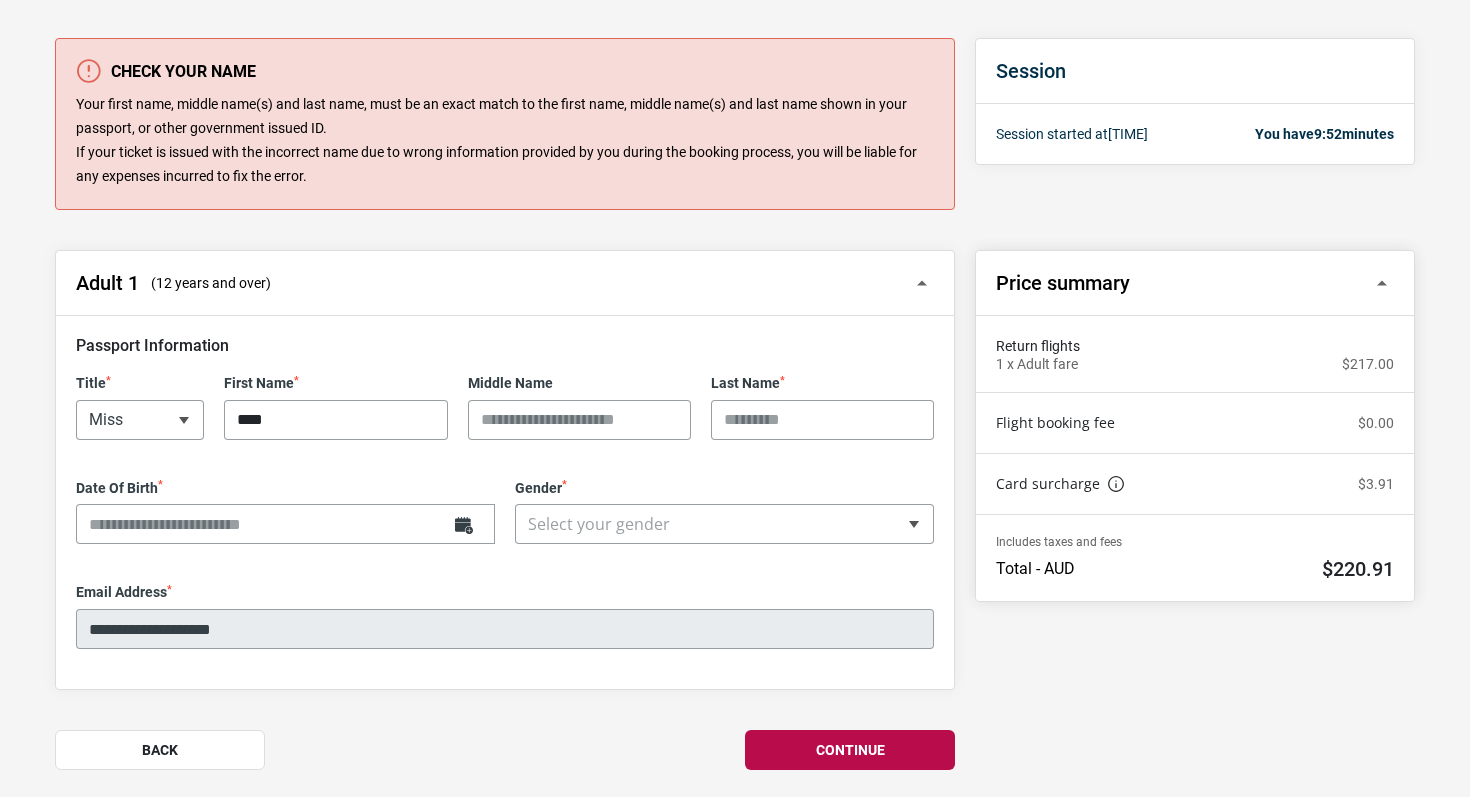 type on "****" 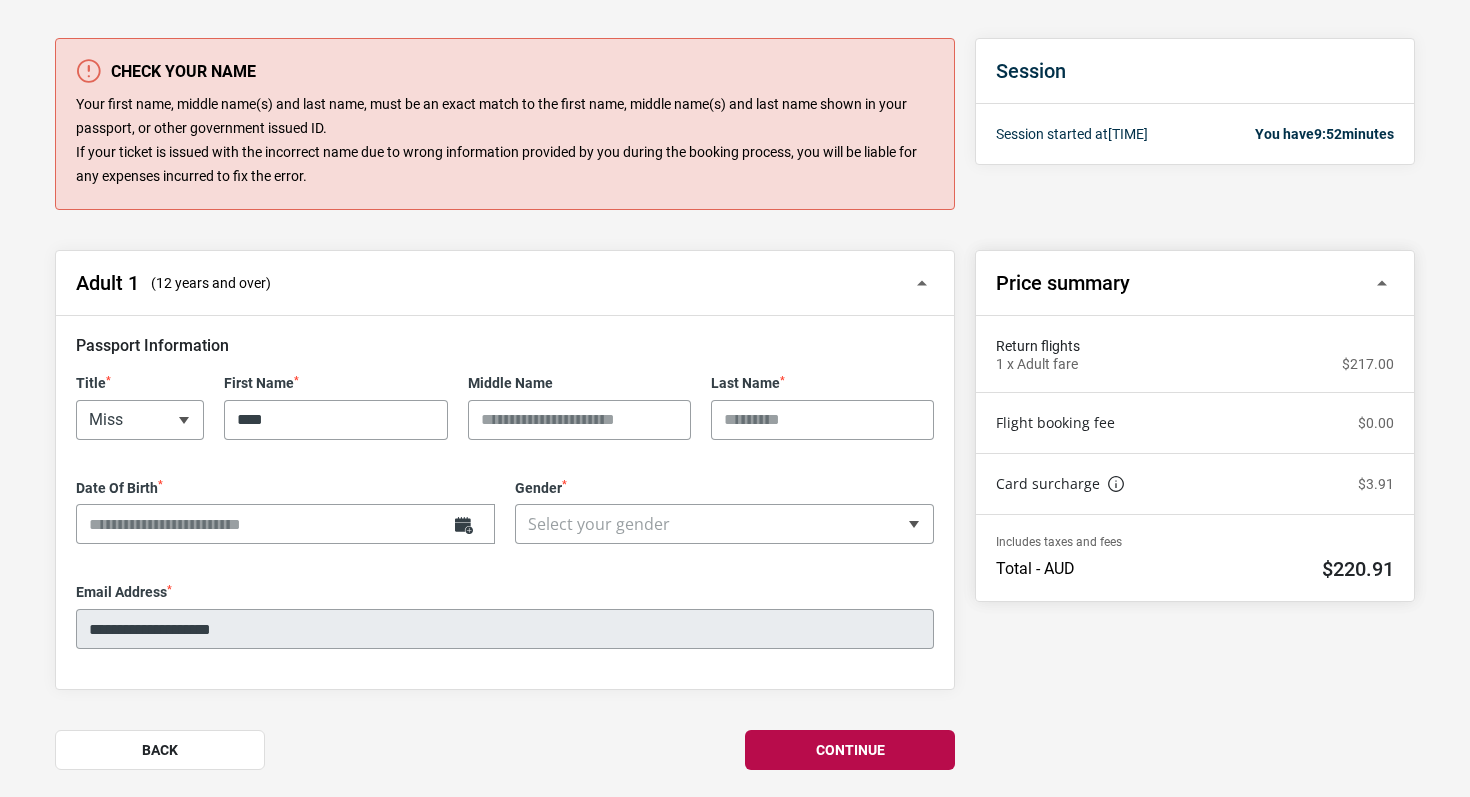 click on "Last Name  *" at bounding box center [822, 420] 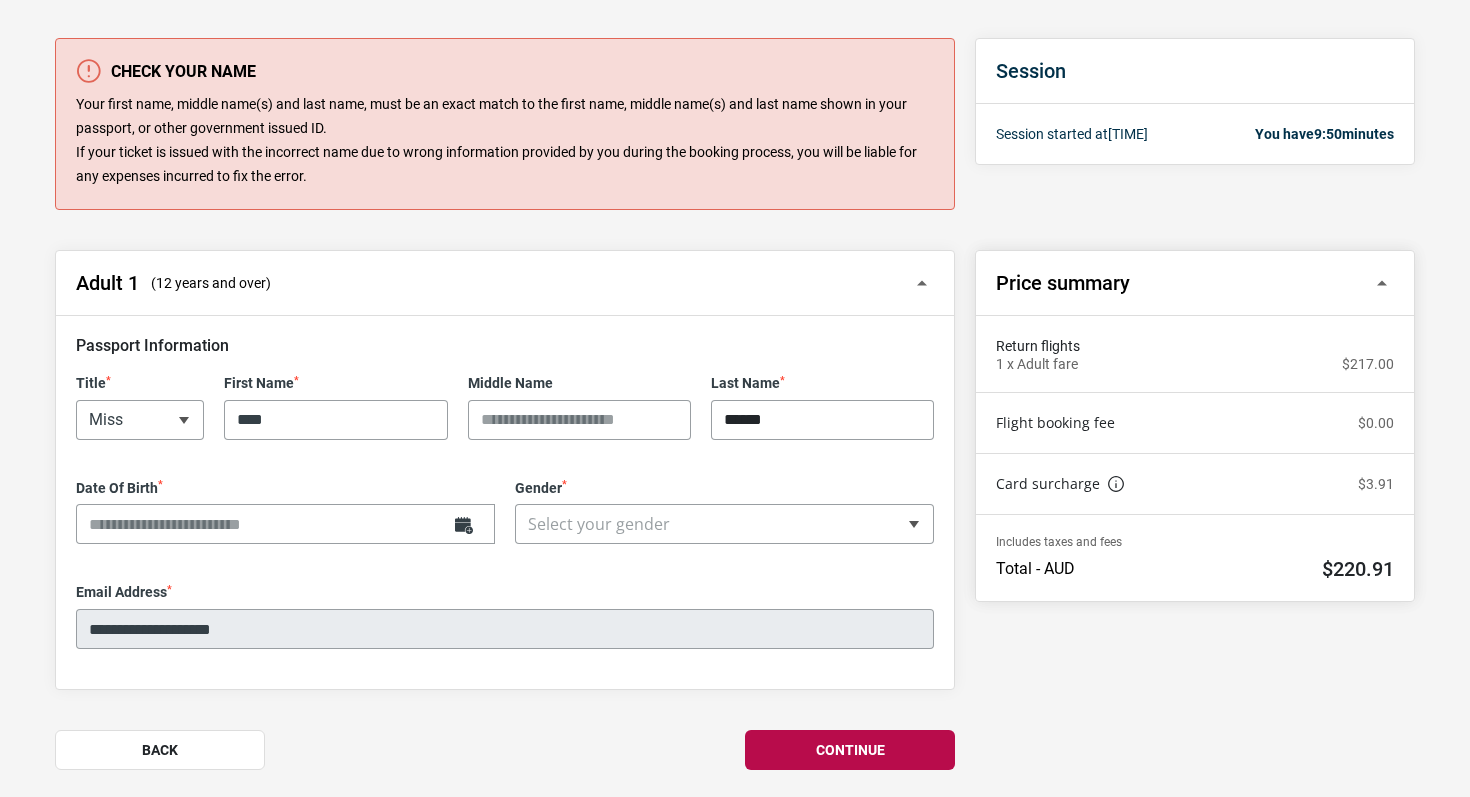 type on "******" 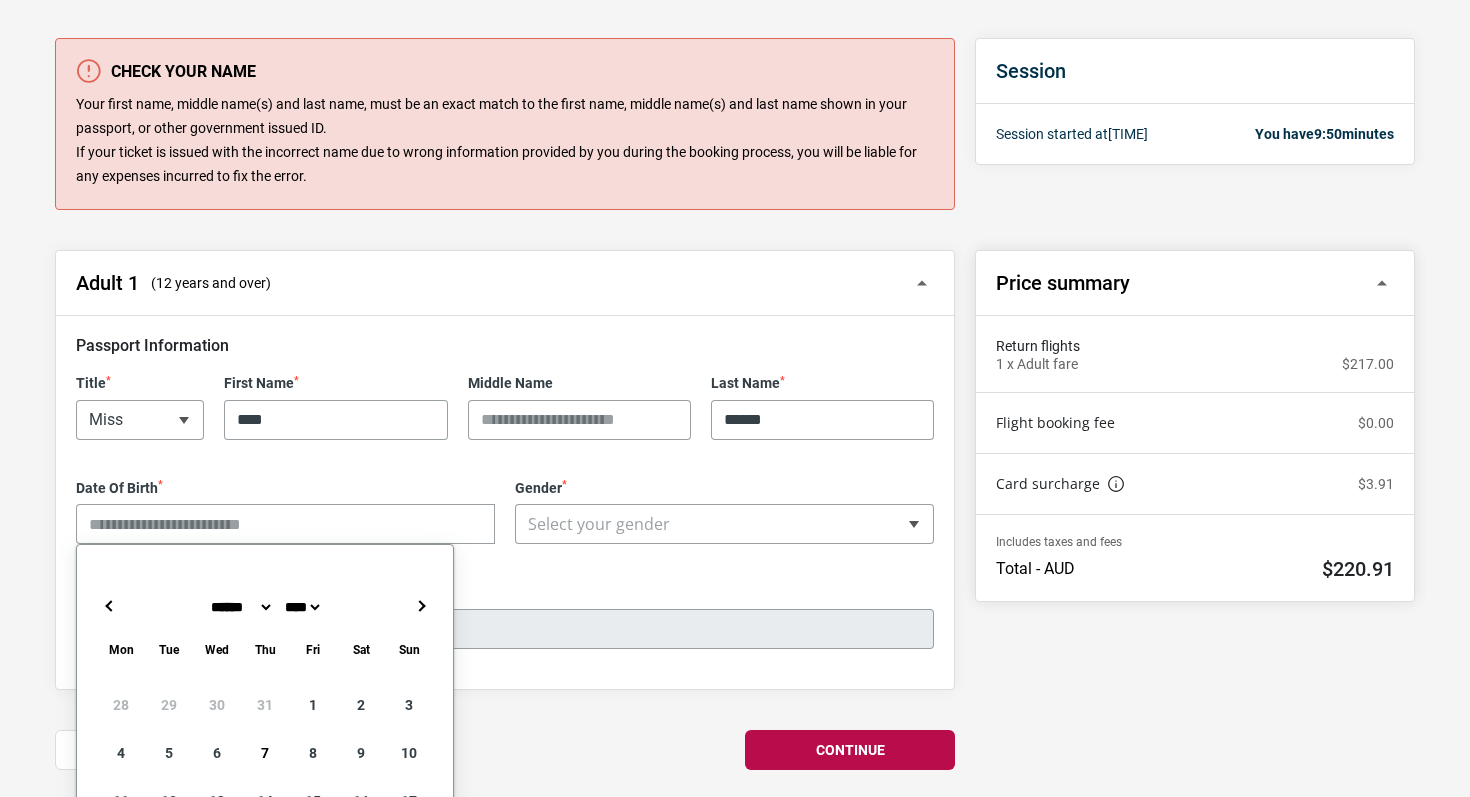 click on "Date Of Birth  *" at bounding box center (285, 524) 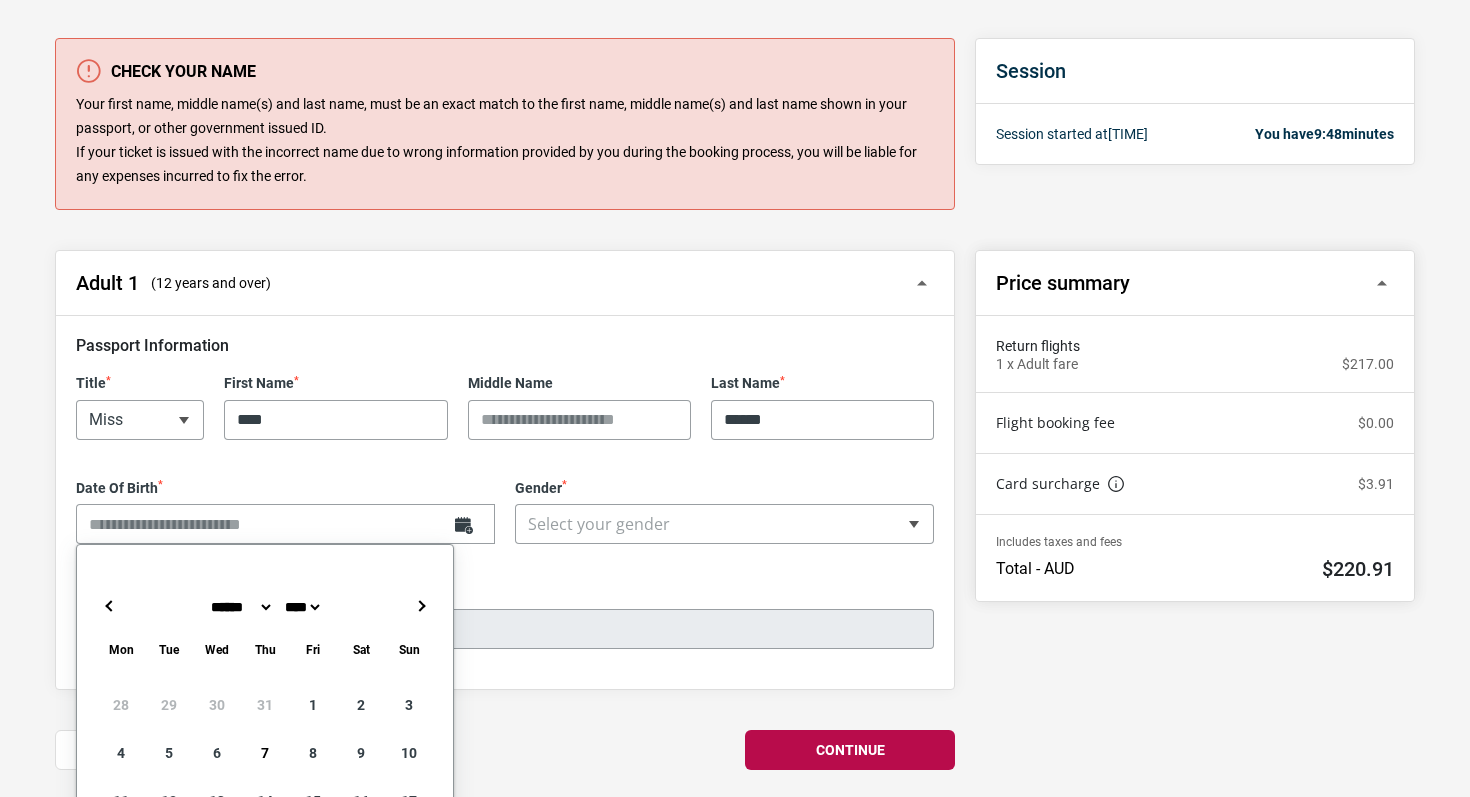 click on "**** **** **** **** **** **** **** **** **** **** **** **** **** **** **** **** **** **** **** **** **** **** **** **** **** **** **** **** **** **** **** **** **** **** **** **** **** **** **** **** **** **** **** **** **** **** **** **** **** **** **** **** **** **** **** **** **** **** **** **** **** **** **** **** **** **** **** **** **** **** **** **** **** **** **** **** **** **** **** **** **** **** **** **** **** **** **** **** **** **** **** **** **** **** **** **** **** **** **** **** **** **** **** **** **** **** **** **** **** **** **** **** **** **** **** **** **** **** **** **** **** **** **** **** **** ****" at bounding box center (302, 607) 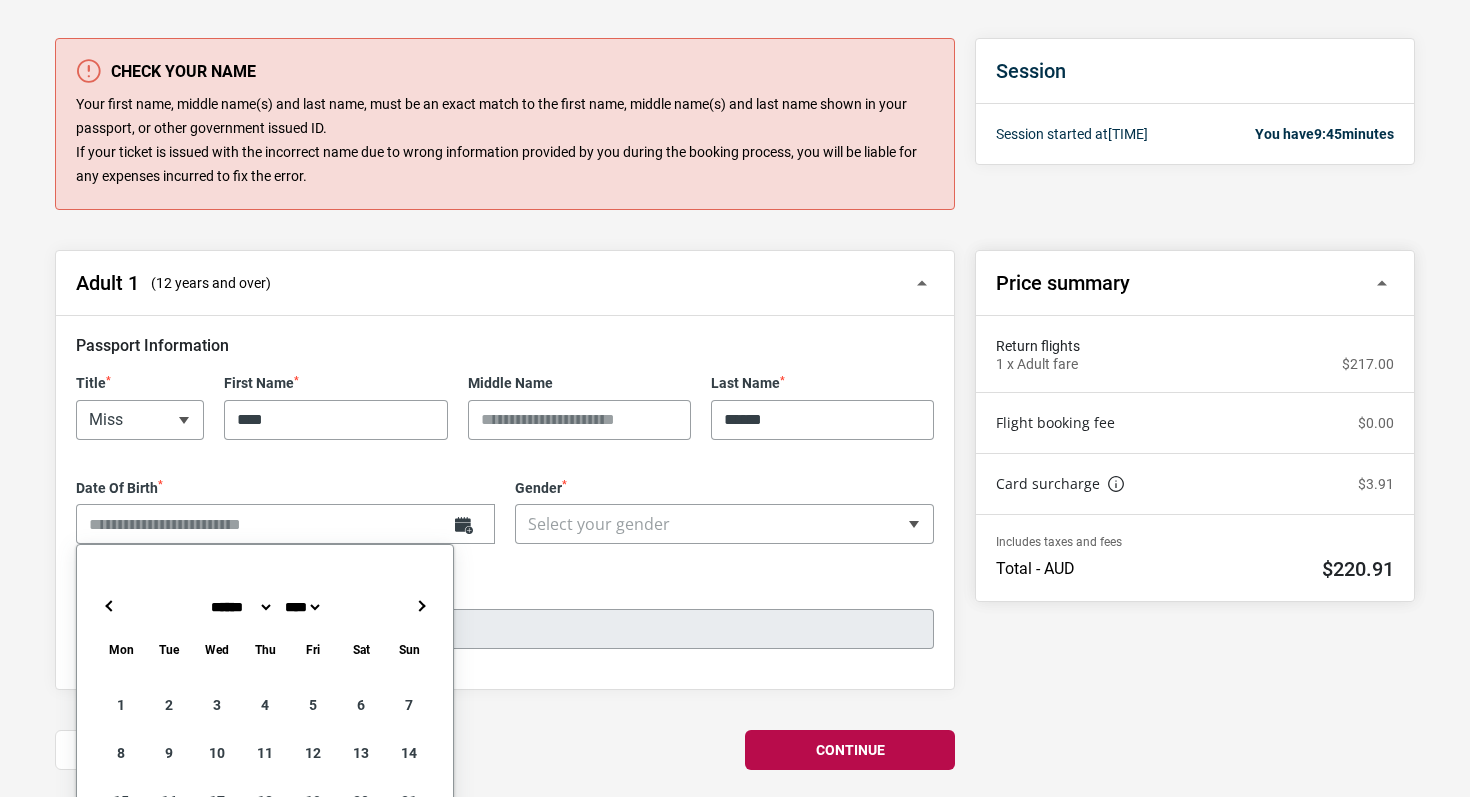 click on "******* ******** ***** ***** *** **** **** ****** ********* ******* ******** ********" at bounding box center (240, 607) 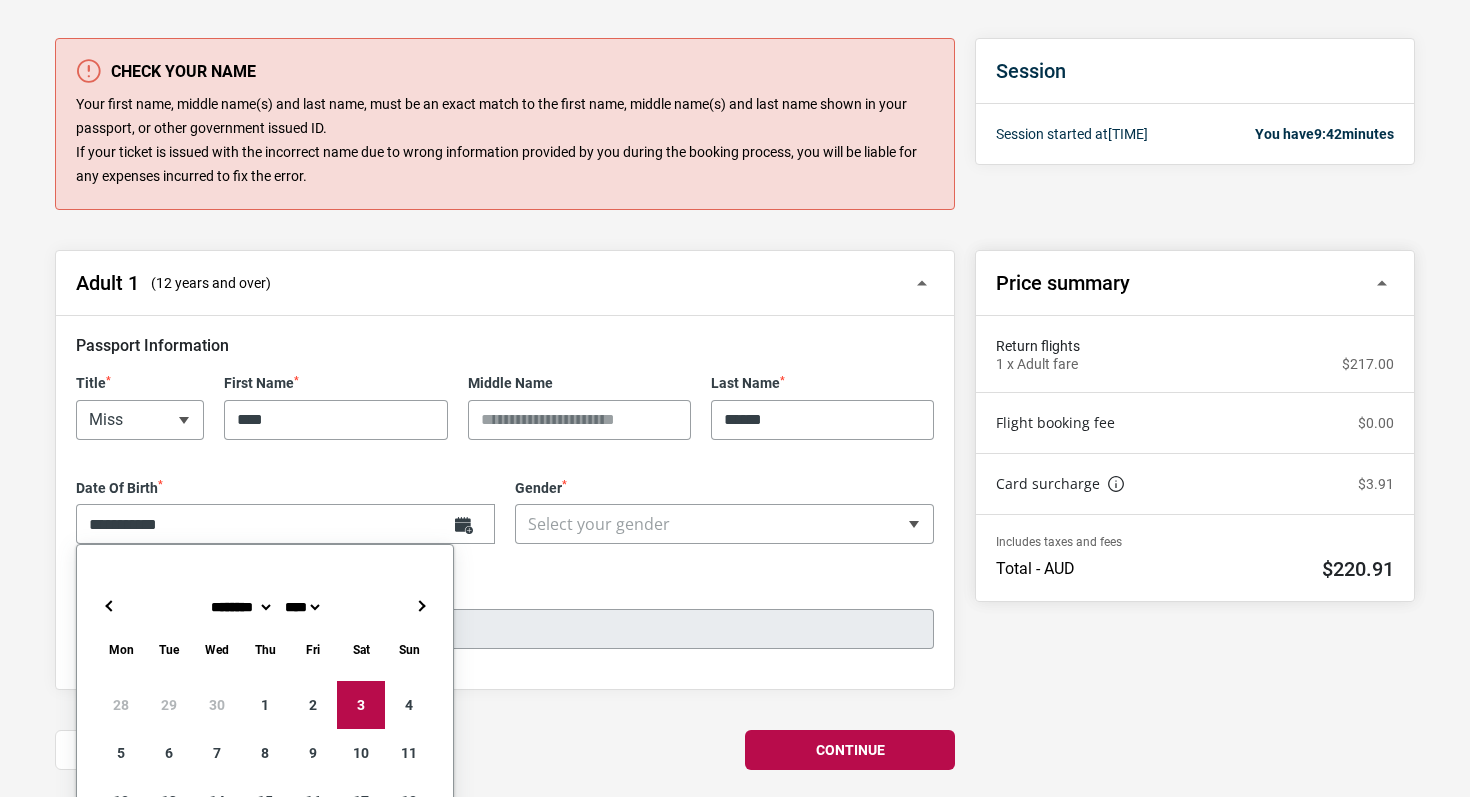 type on "**********" 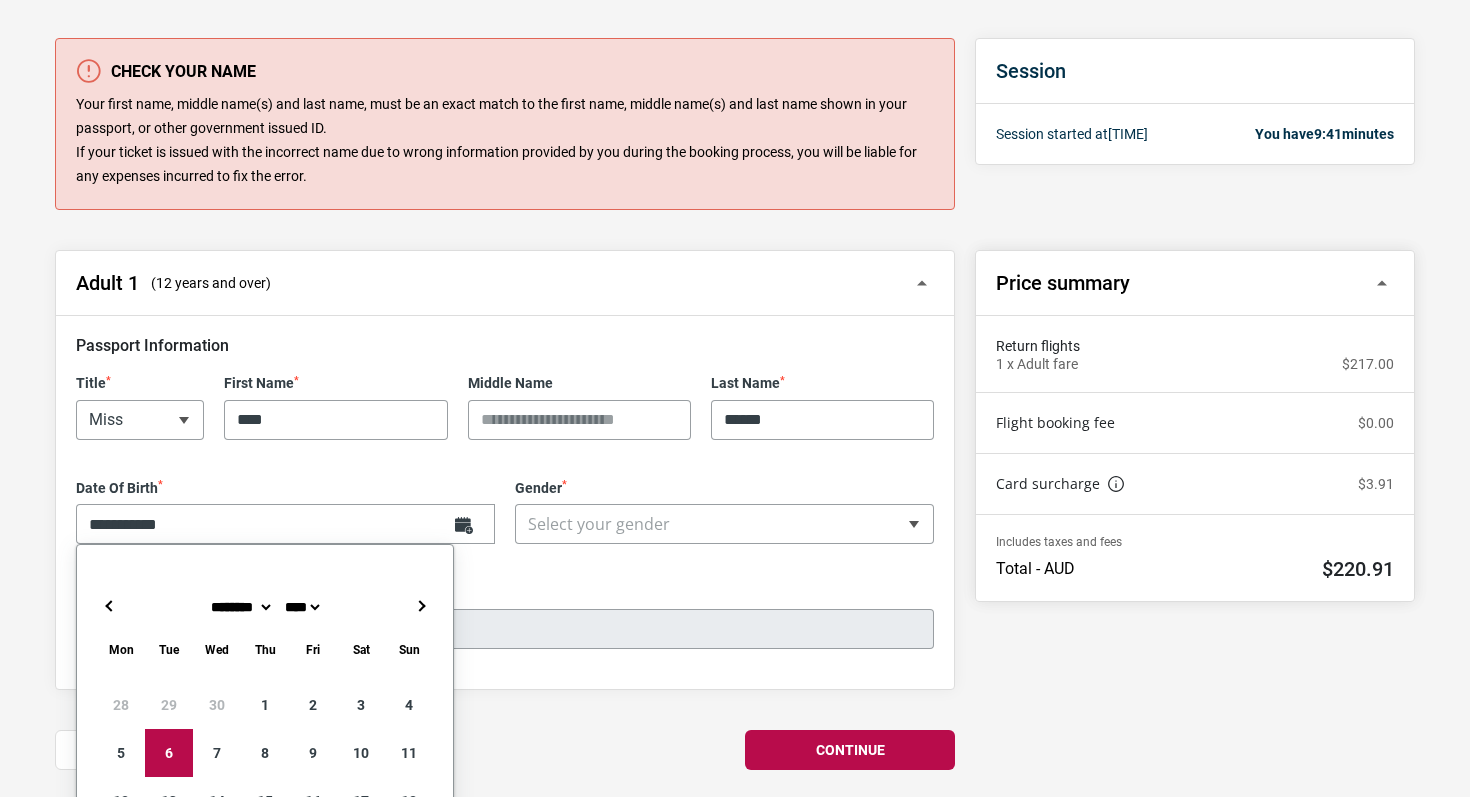 click on "**********" at bounding box center [505, 503] 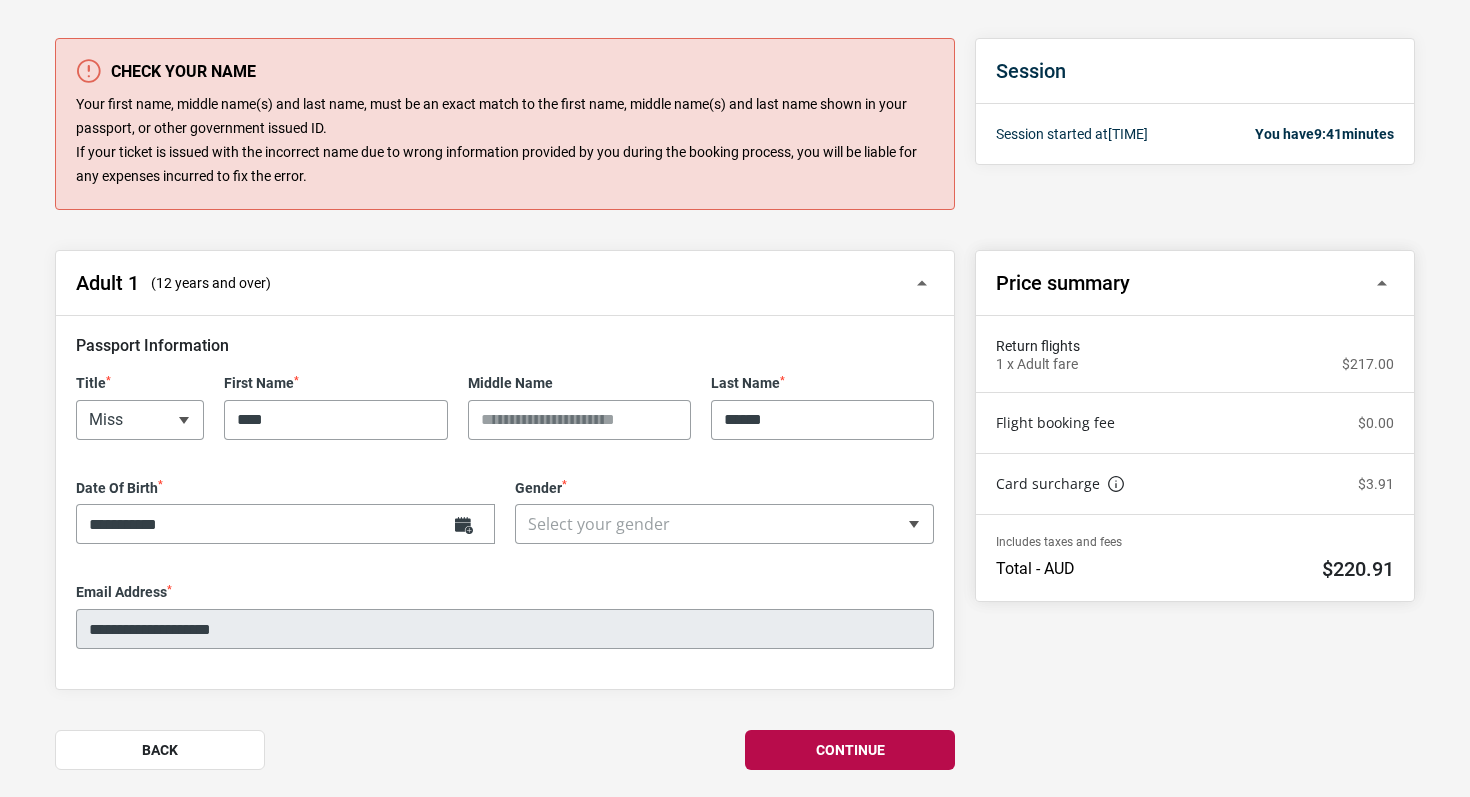 click on "**********" at bounding box center [724, 512] 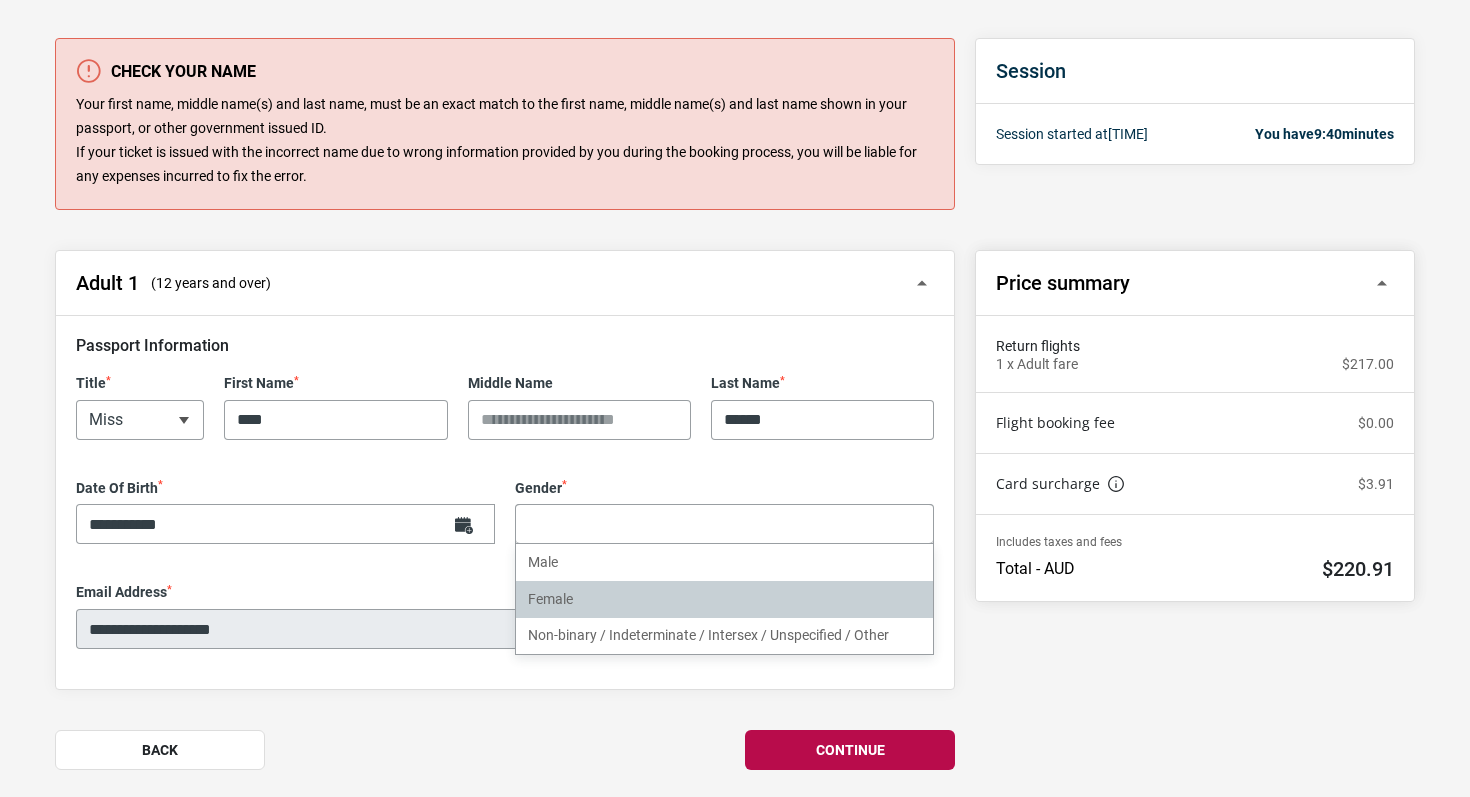 select on "******" 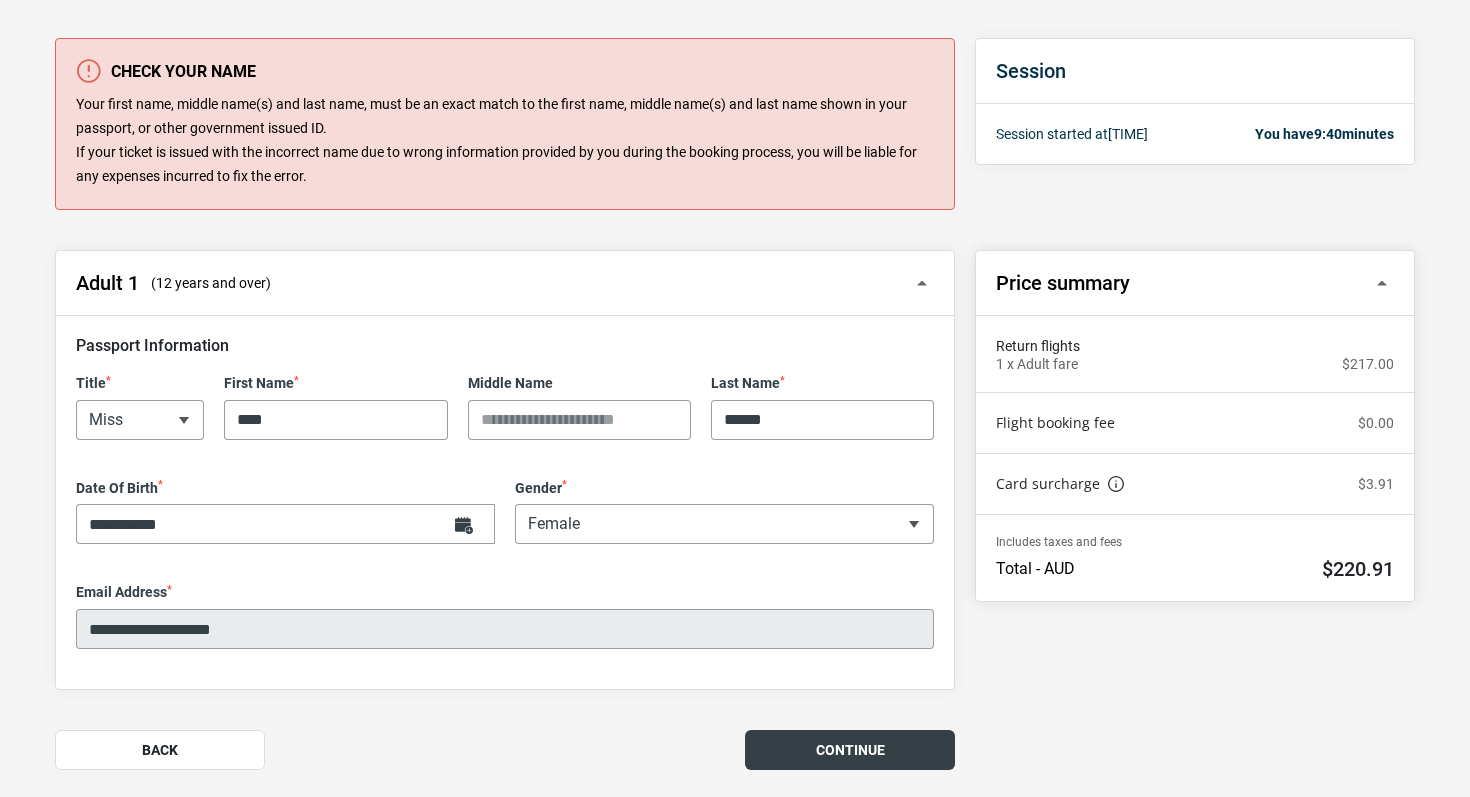 click on "Continue" at bounding box center (850, 750) 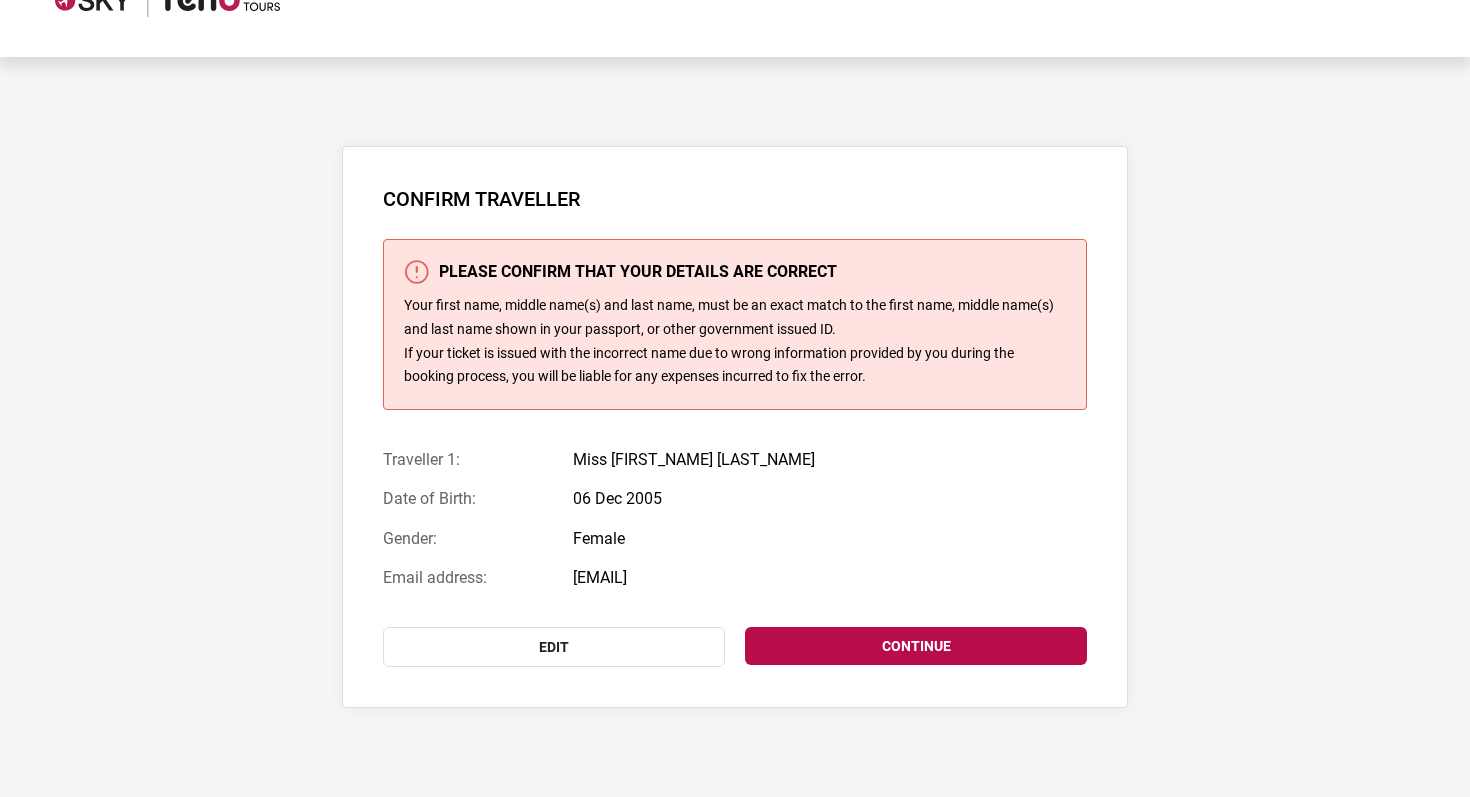 scroll, scrollTop: 0, scrollLeft: 0, axis: both 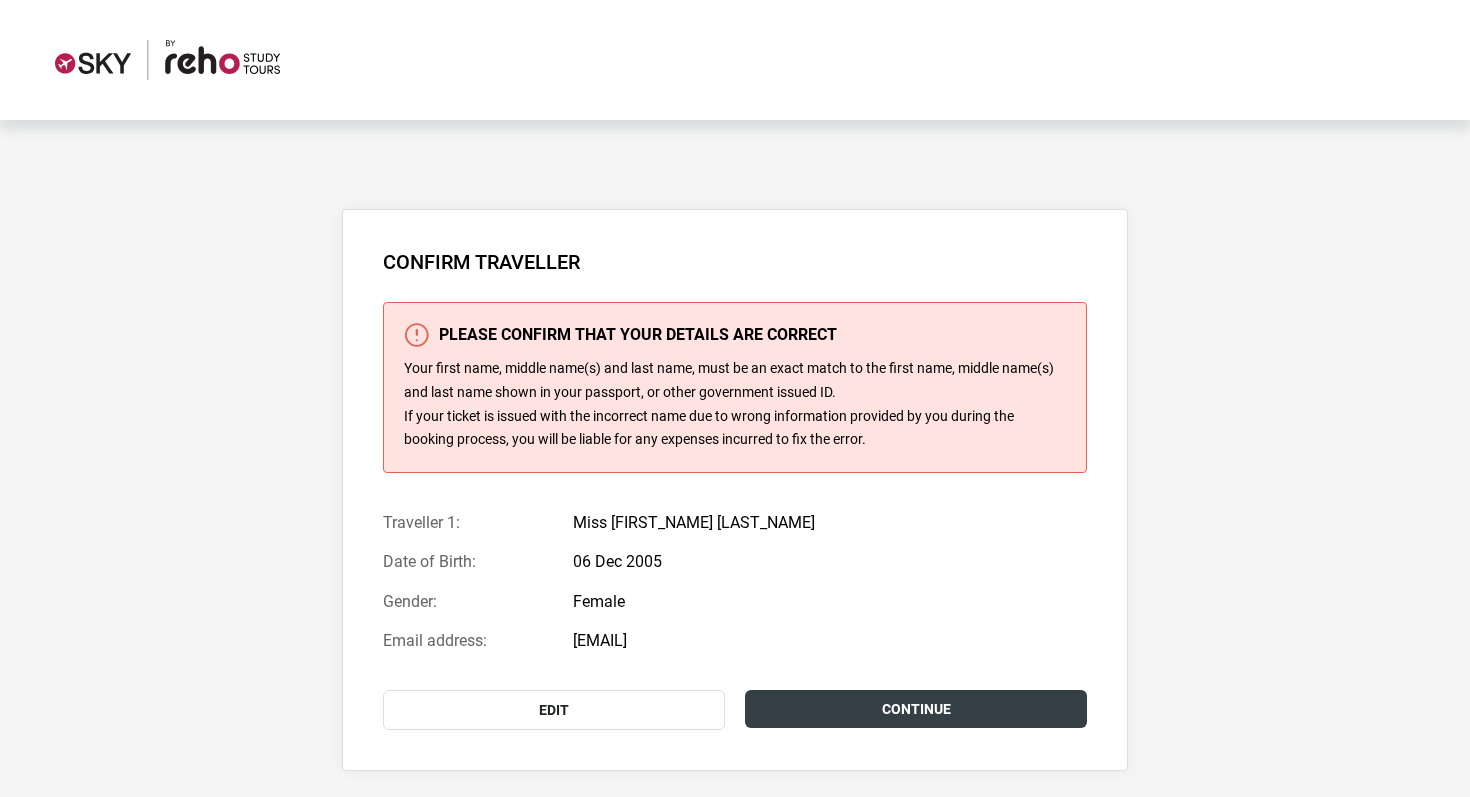 click on "Continue" at bounding box center [916, 709] 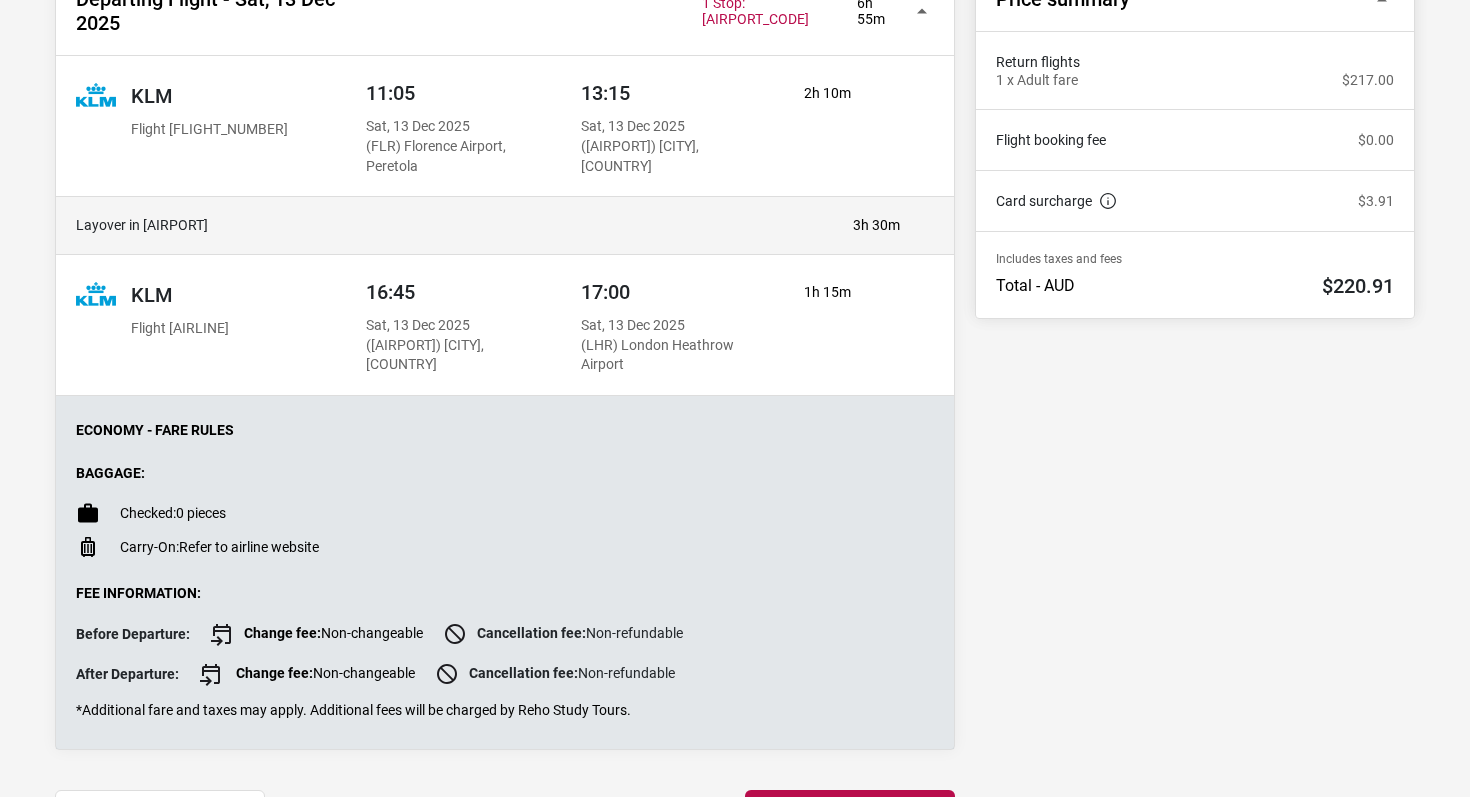 scroll, scrollTop: 530, scrollLeft: 0, axis: vertical 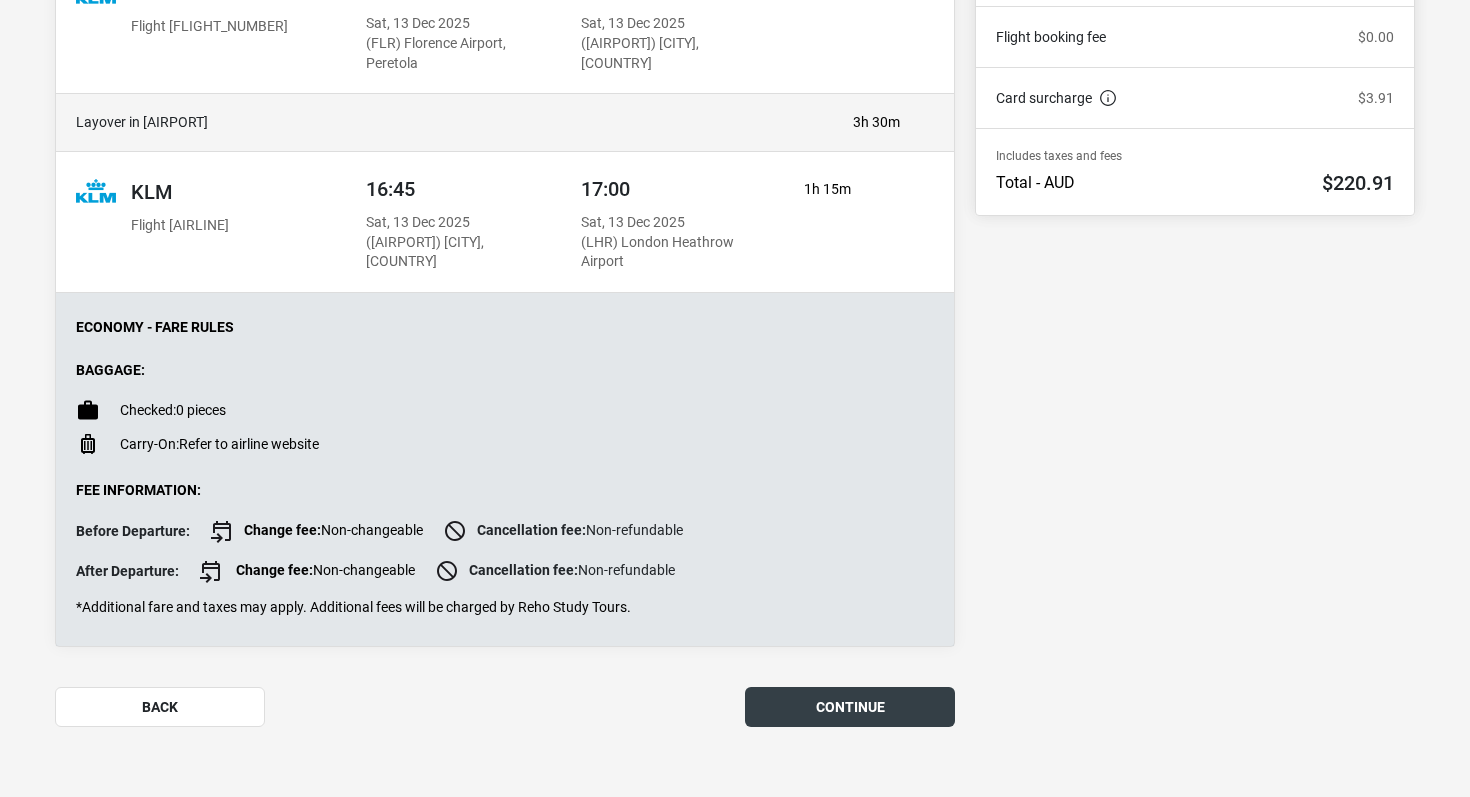 click on "continue" at bounding box center [850, 707] 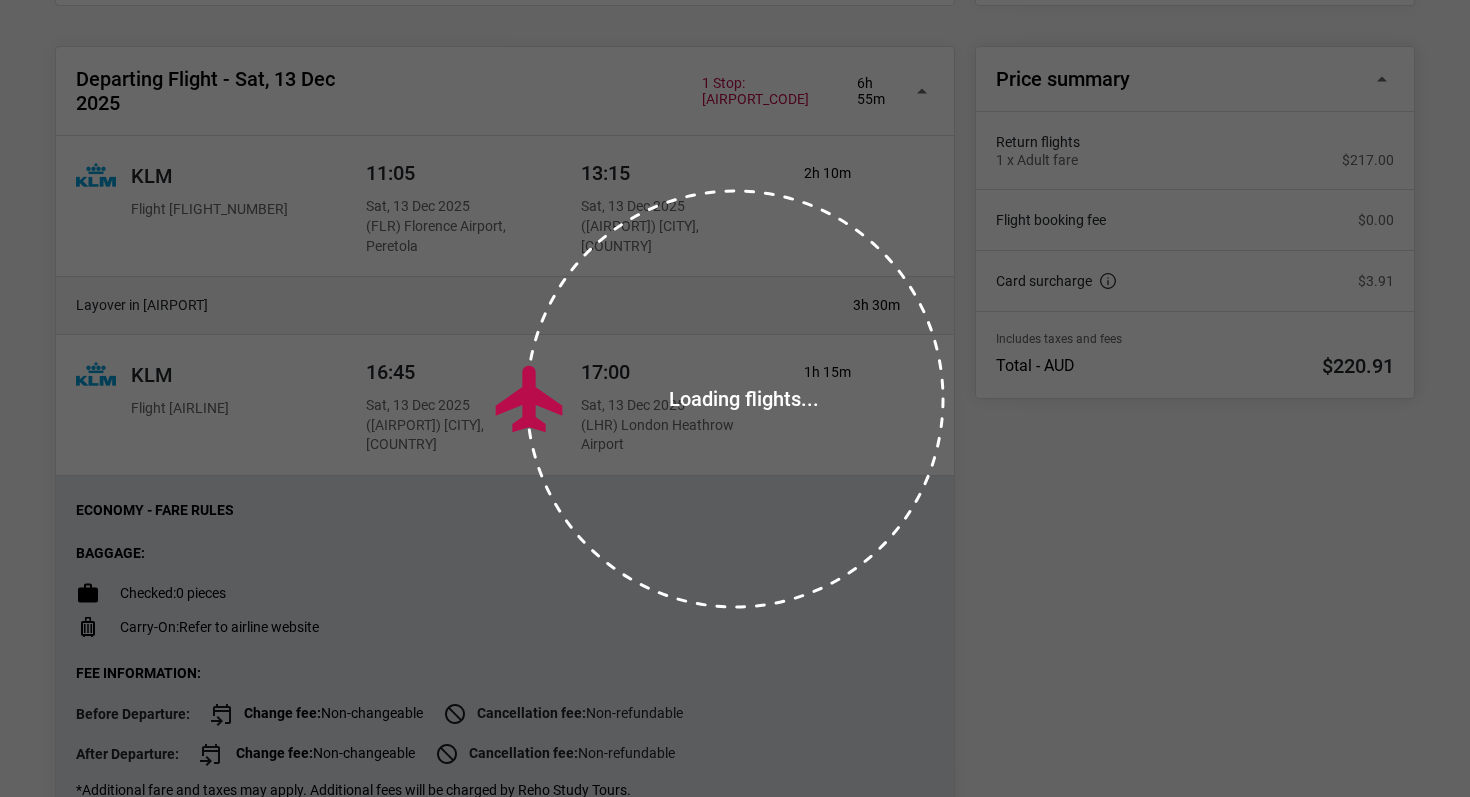 scroll, scrollTop: 292, scrollLeft: 0, axis: vertical 